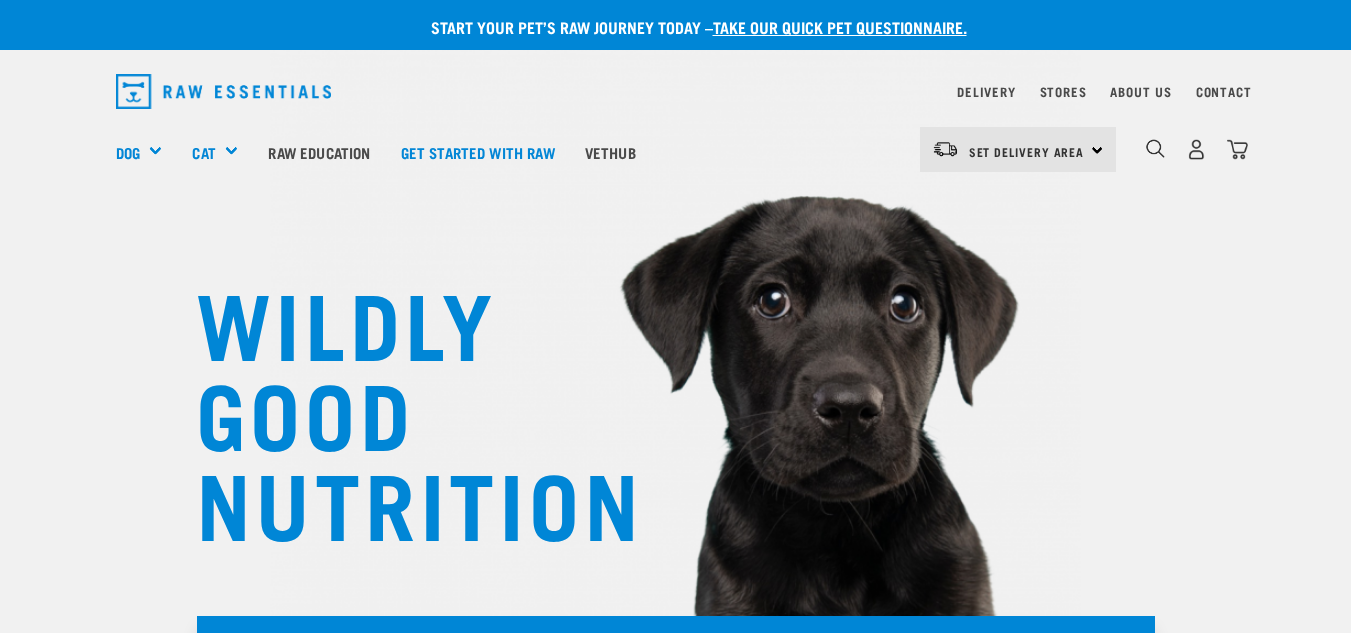 scroll, scrollTop: 0, scrollLeft: 0, axis: both 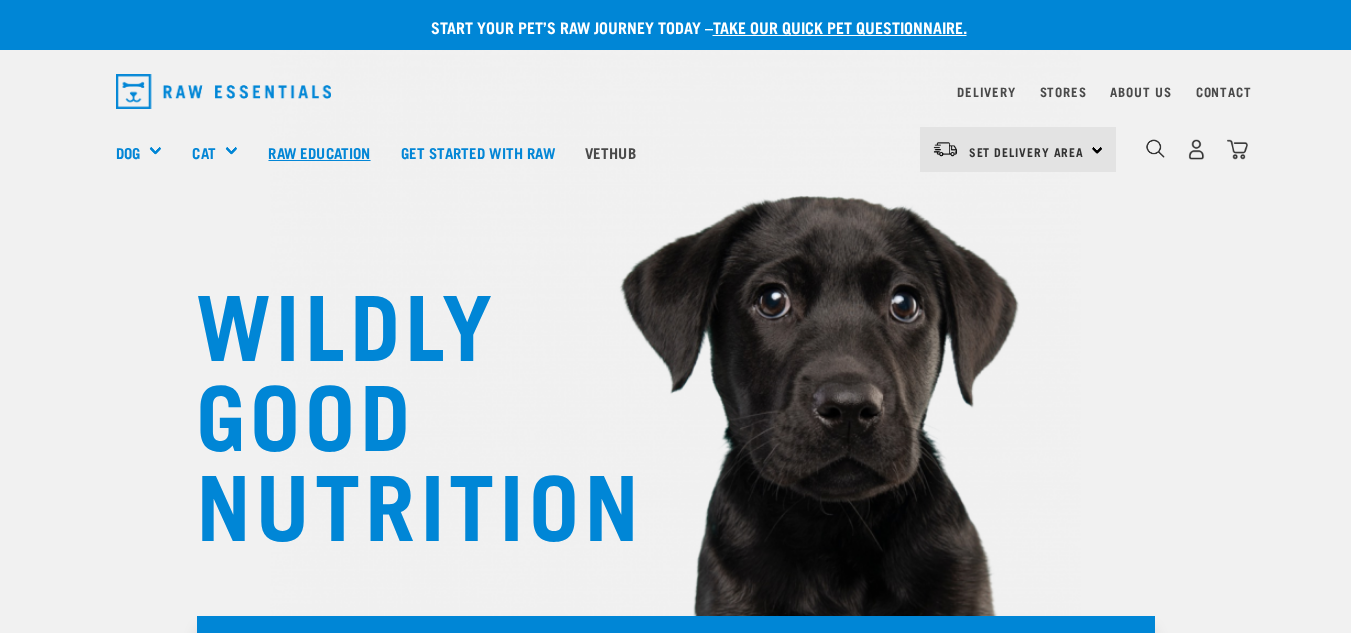 click on "Raw Education" at bounding box center [319, 152] 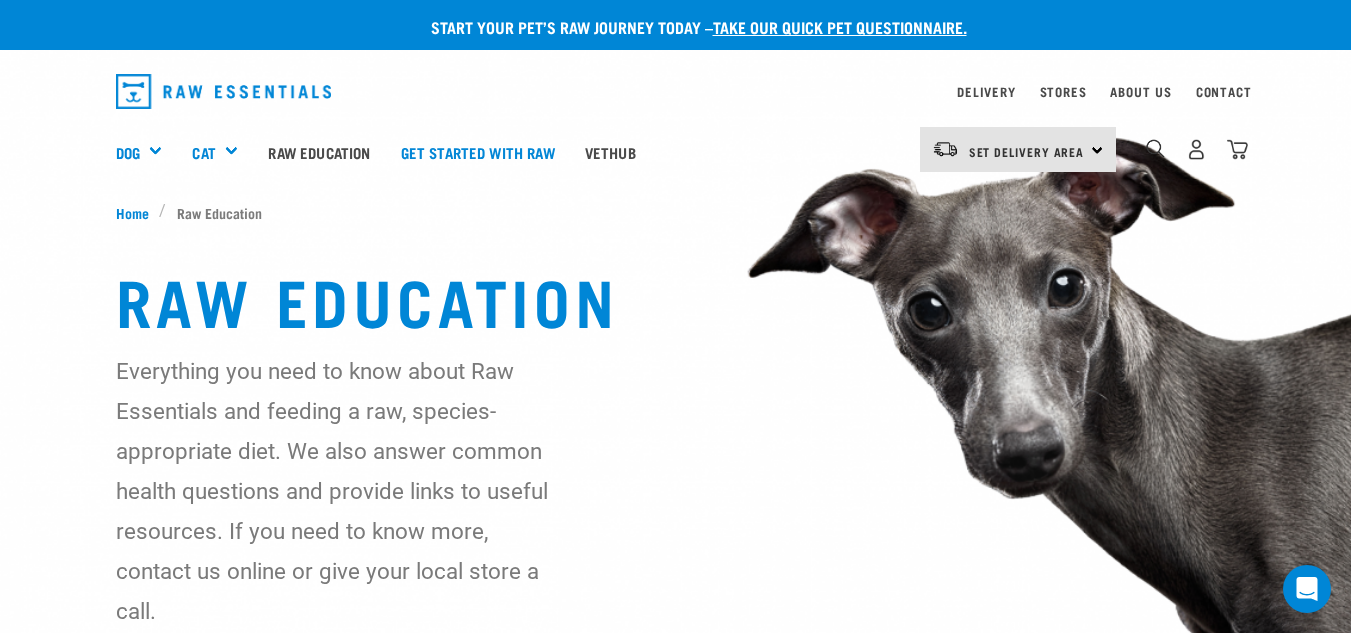 scroll, scrollTop: 0, scrollLeft: 0, axis: both 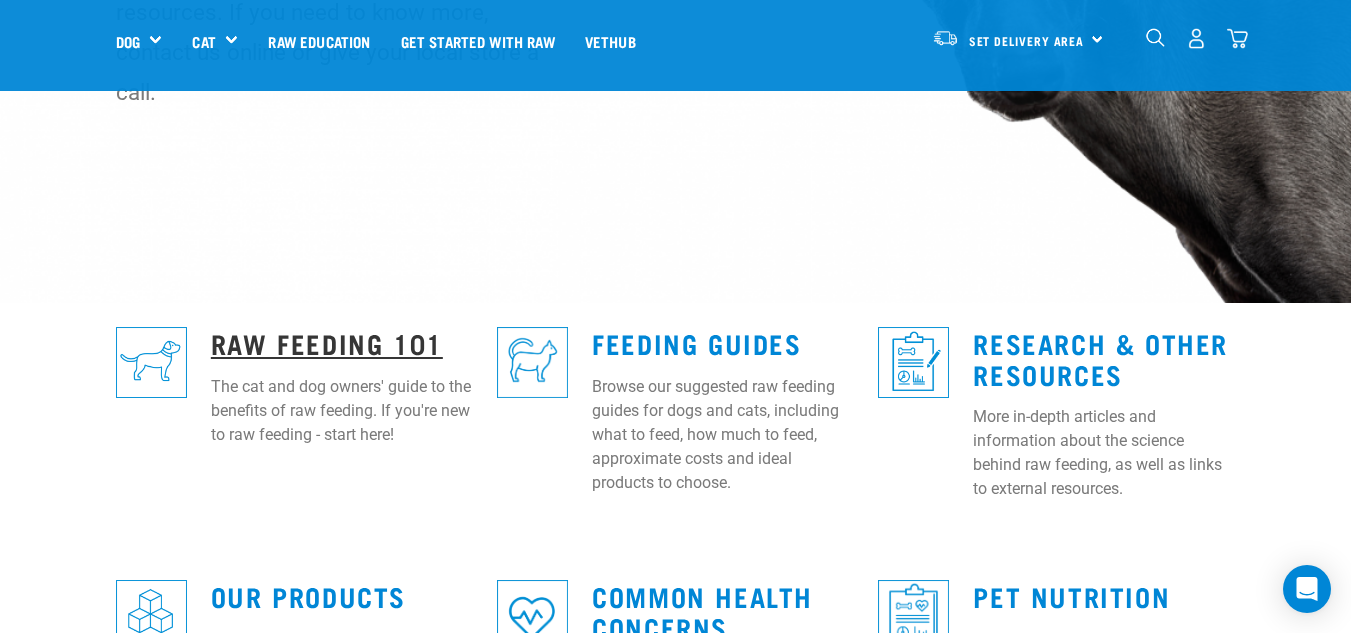 click on "Raw Feeding 101" at bounding box center (327, 342) 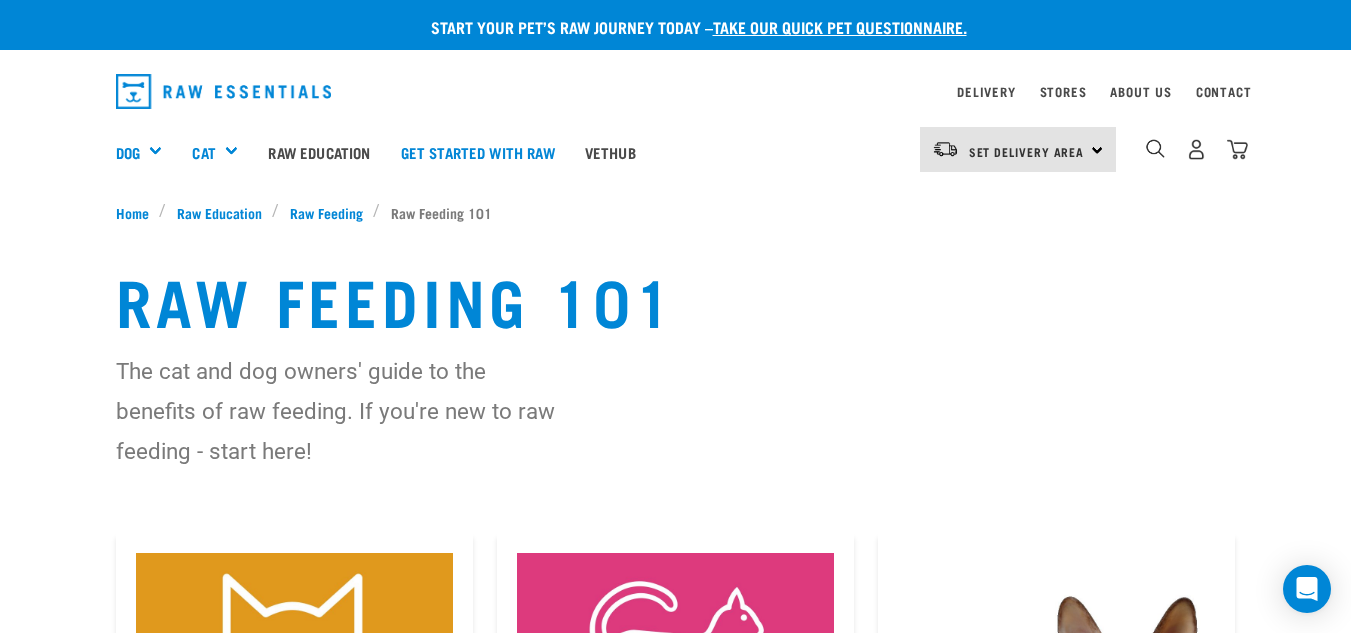 scroll, scrollTop: 0, scrollLeft: 0, axis: both 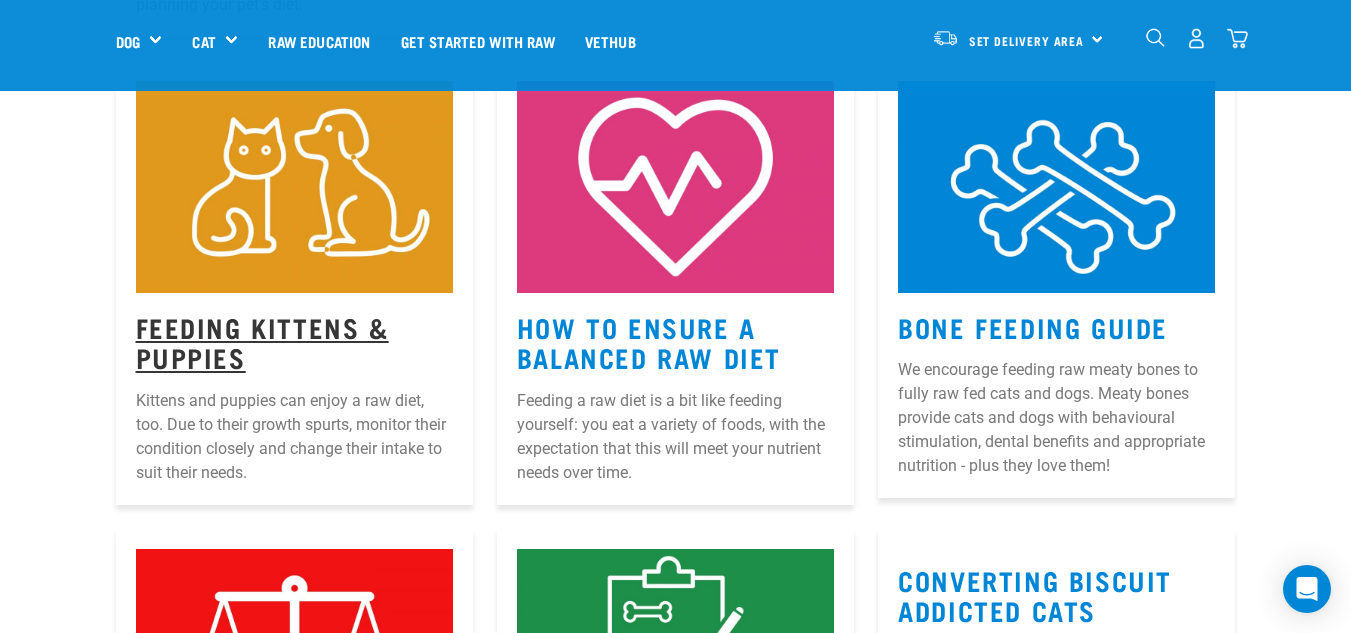 drag, startPoint x: 317, startPoint y: 327, endPoint x: 280, endPoint y: 328, distance: 37.01351 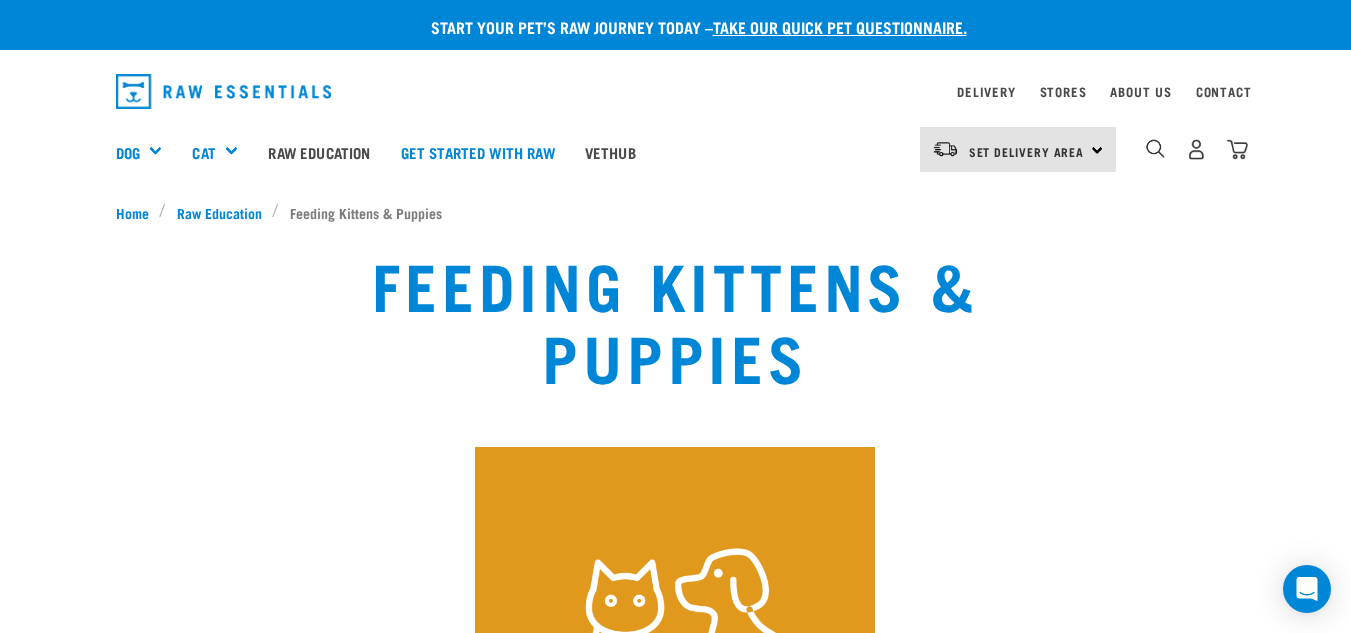 scroll, scrollTop: 0, scrollLeft: 0, axis: both 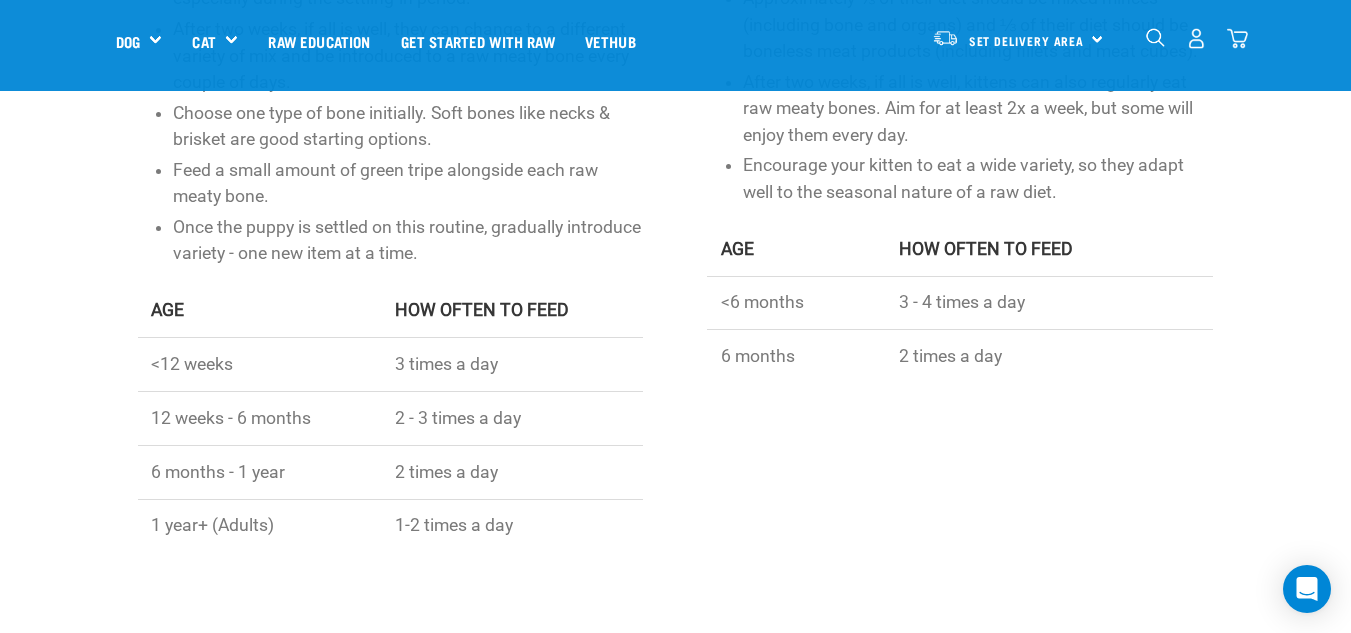 click on "Feed a small amount of green tripe alongside each raw meaty bone." at bounding box center (408, 183) 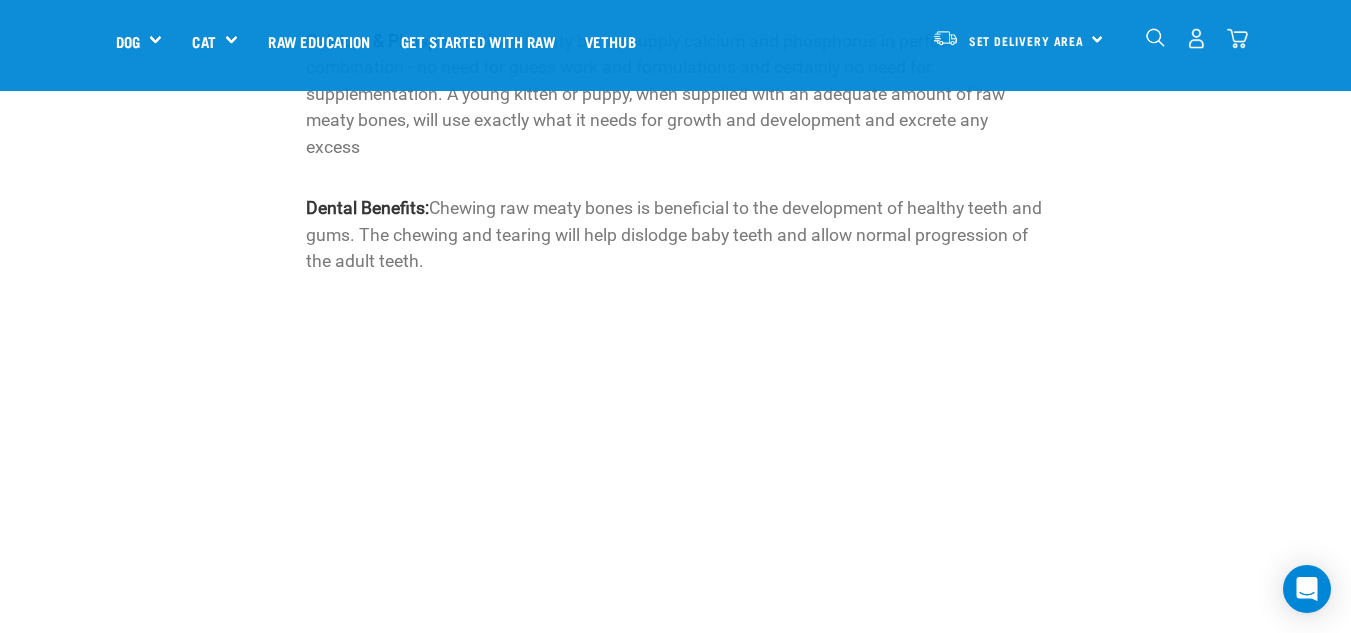 scroll, scrollTop: 1818, scrollLeft: 0, axis: vertical 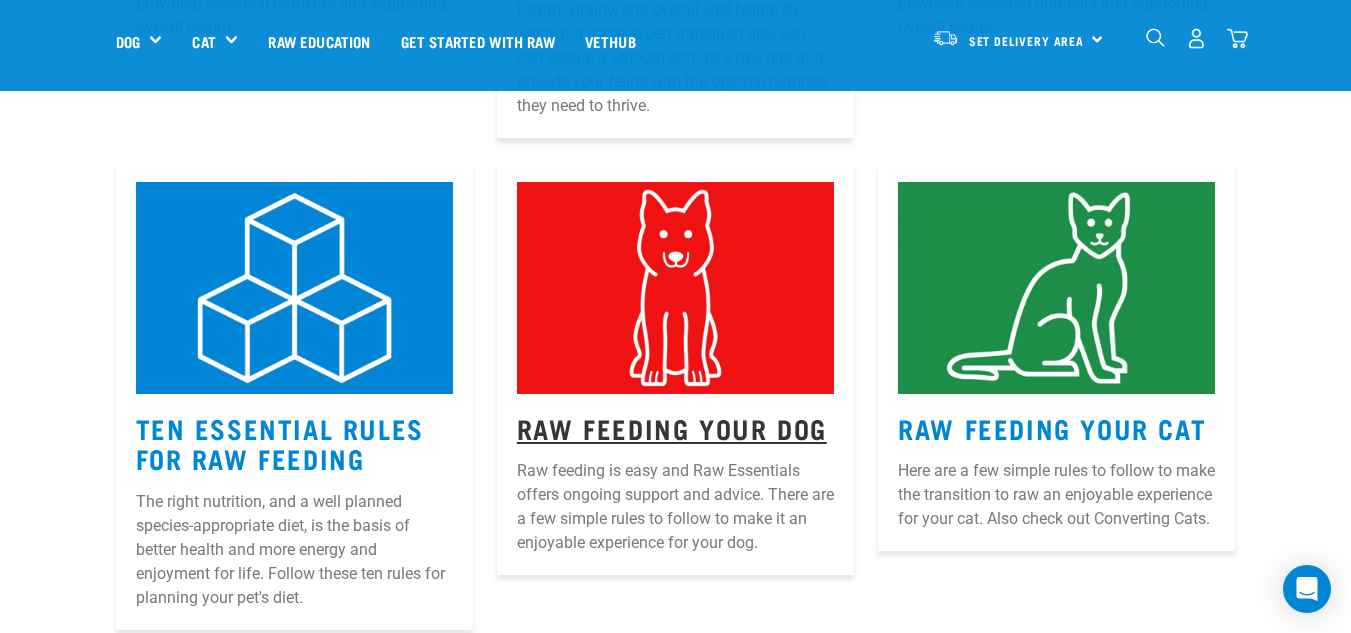 click on "Raw Feeding Your Dog" at bounding box center (672, 427) 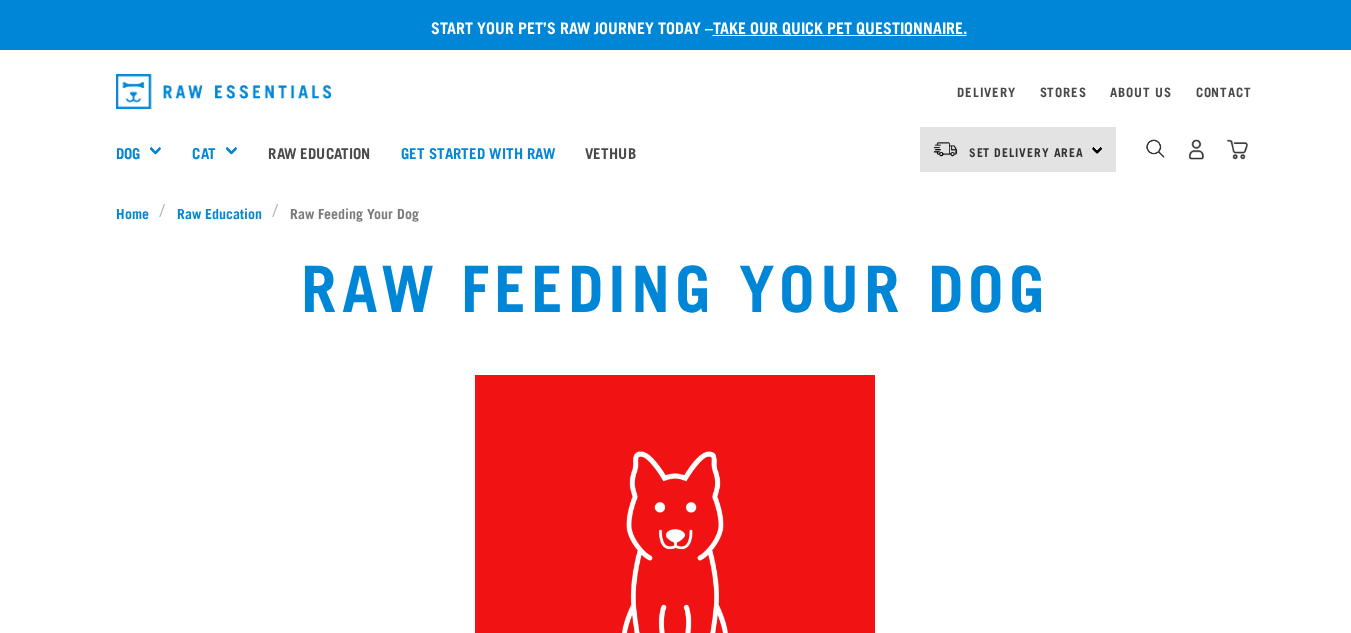 scroll, scrollTop: 0, scrollLeft: 0, axis: both 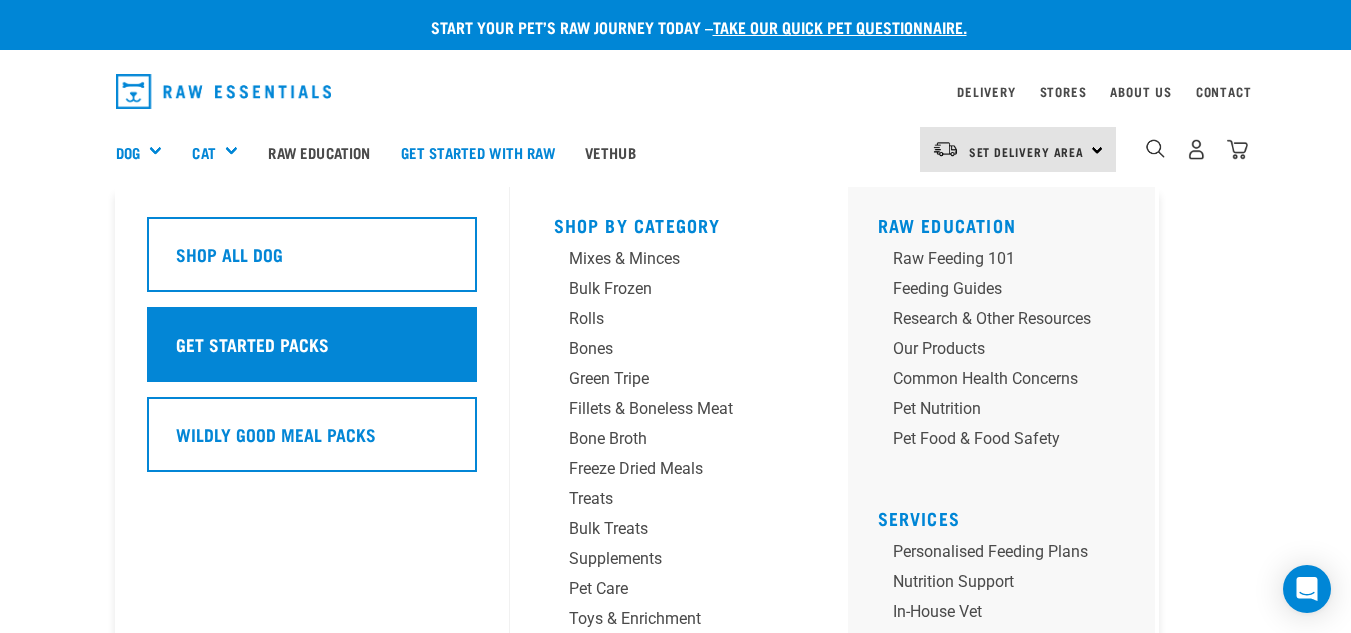 click on "Get Started Packs" at bounding box center (312, 344) 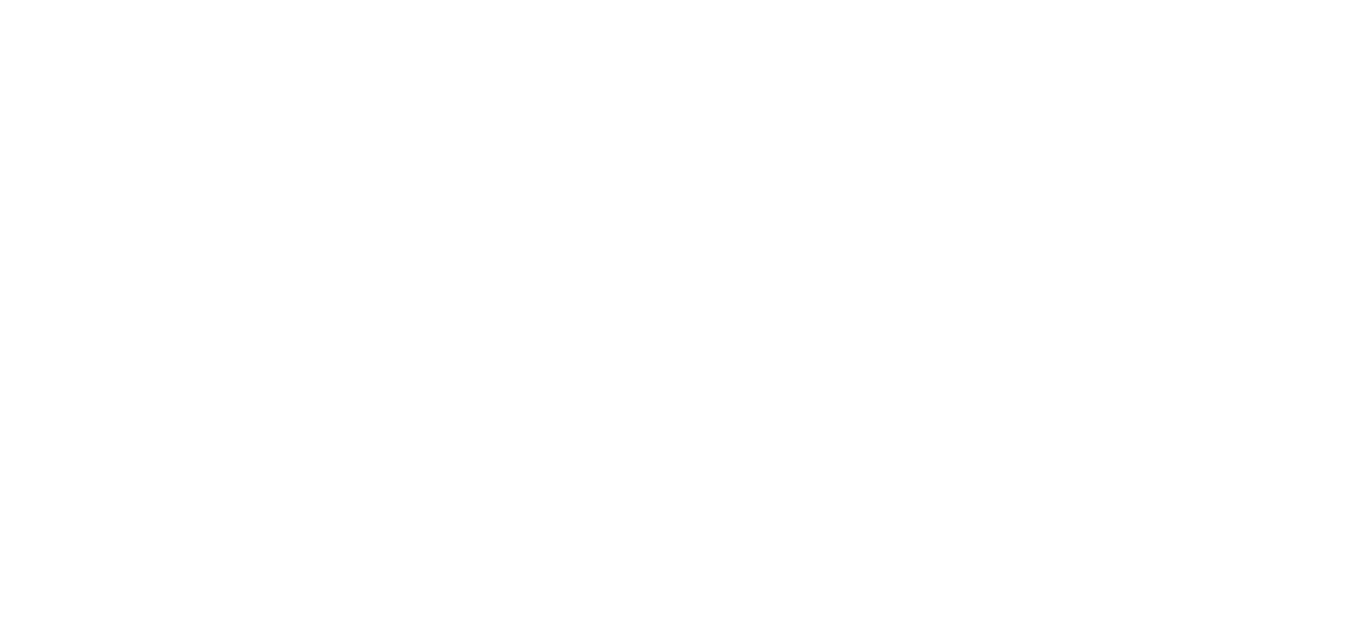 scroll, scrollTop: 0, scrollLeft: 0, axis: both 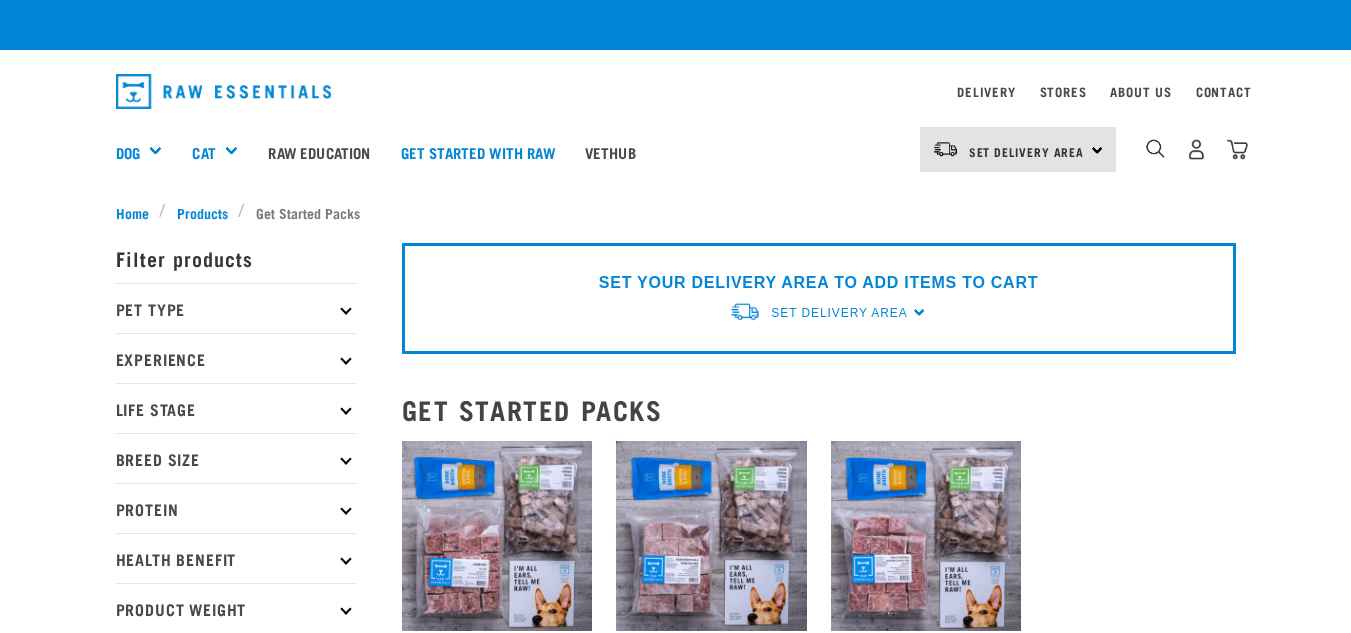 checkbox on "true" 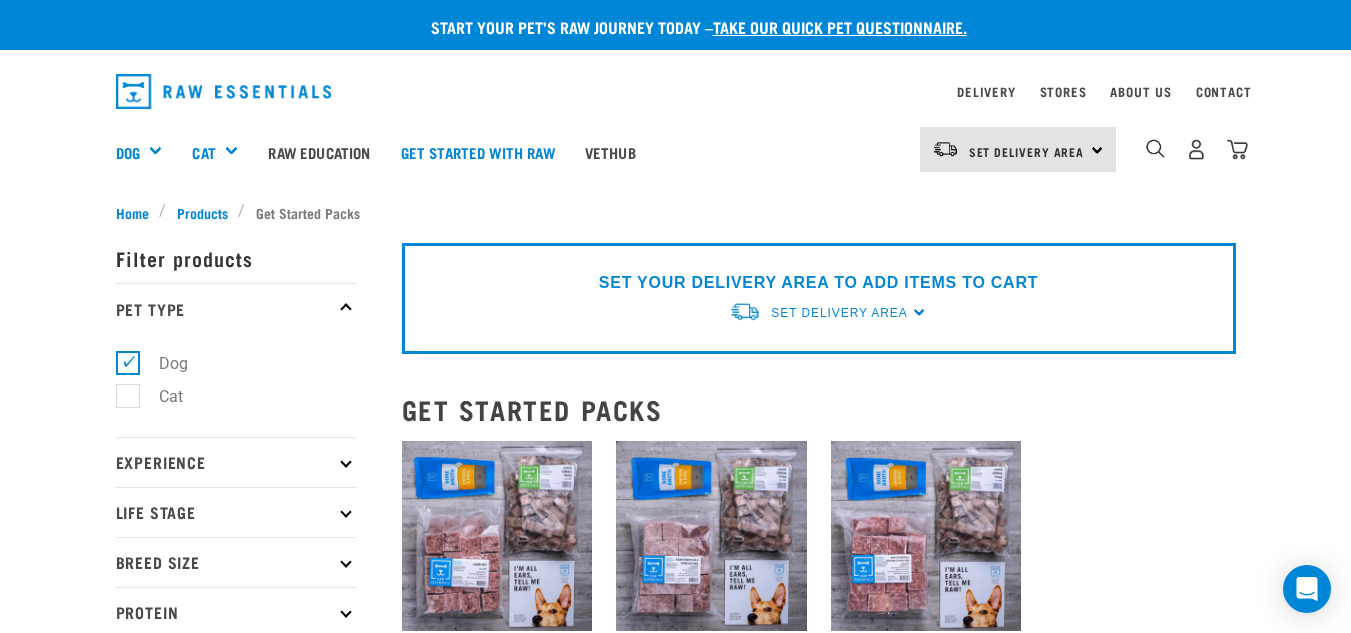 scroll, scrollTop: 0, scrollLeft: 0, axis: both 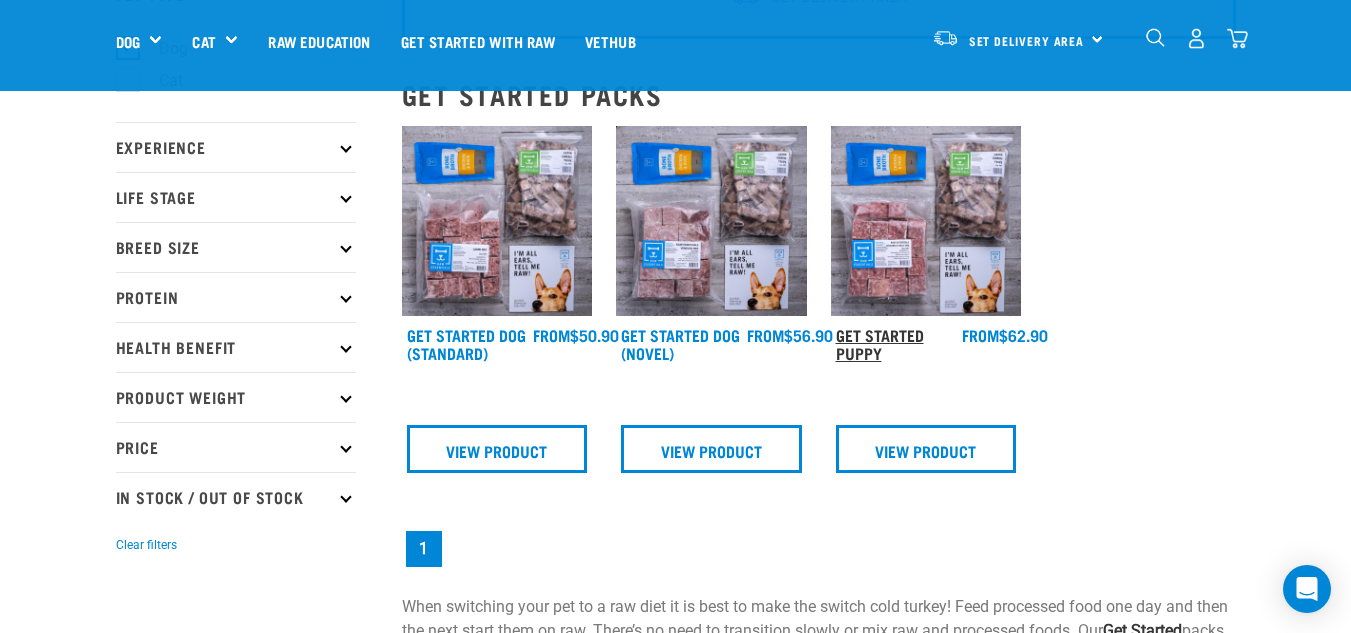 click on "Get Started Puppy" at bounding box center (880, 343) 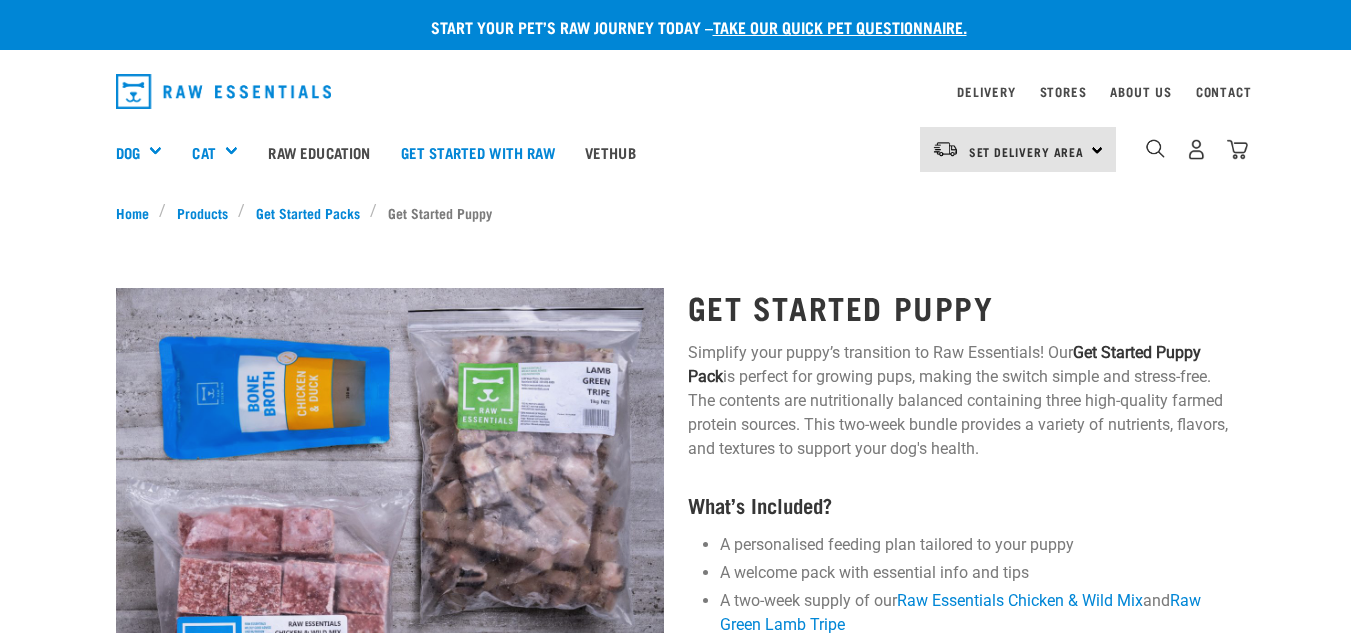 scroll, scrollTop: 0, scrollLeft: 0, axis: both 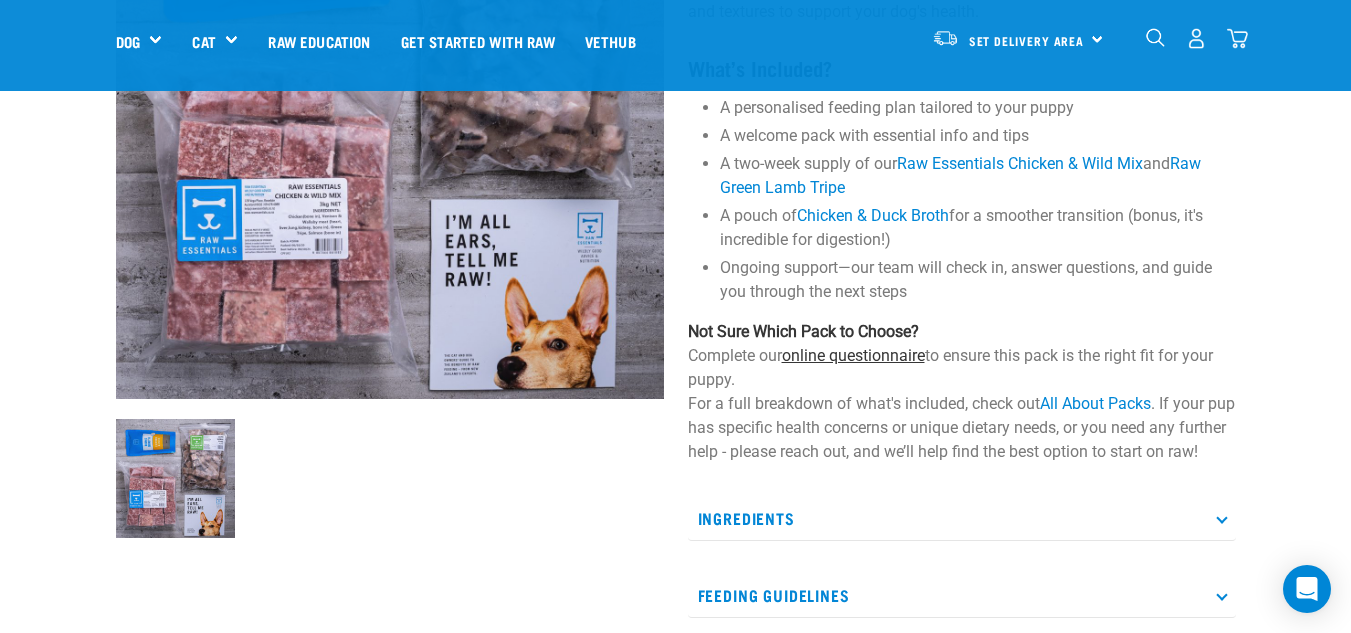 click on "online questionnaire" at bounding box center [853, 355] 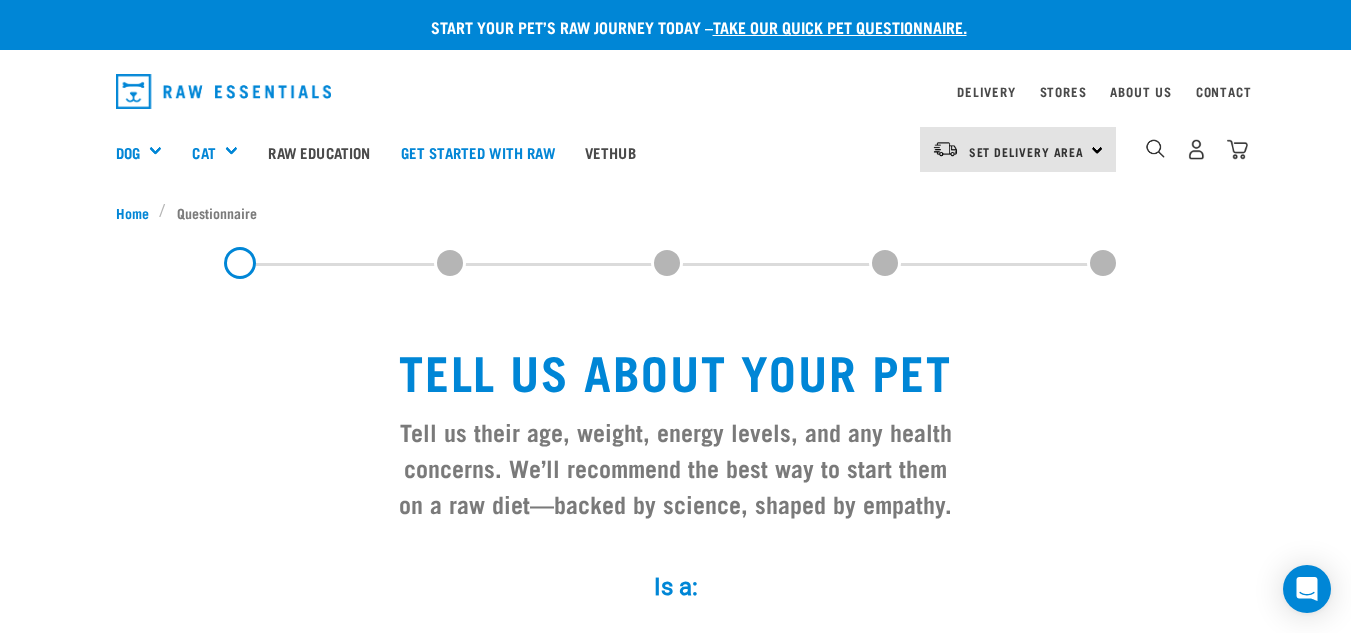 scroll, scrollTop: 0, scrollLeft: 0, axis: both 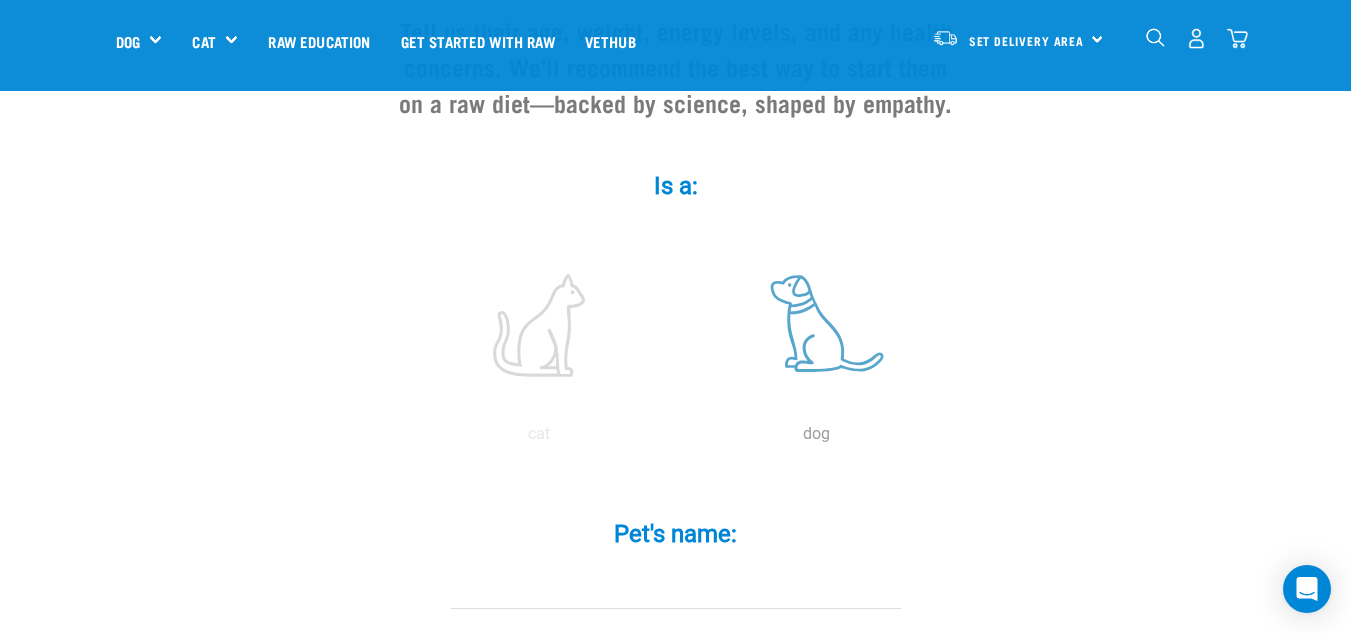 click at bounding box center [817, 325] 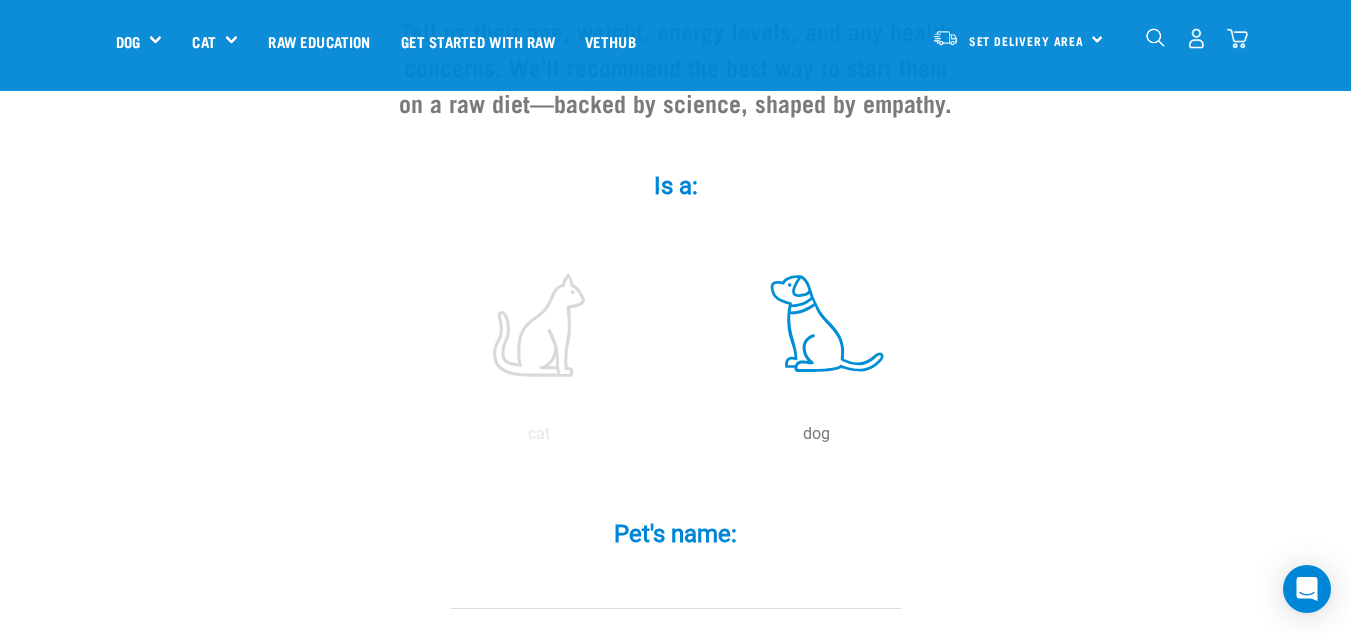 click on "dog" at bounding box center (817, 434) 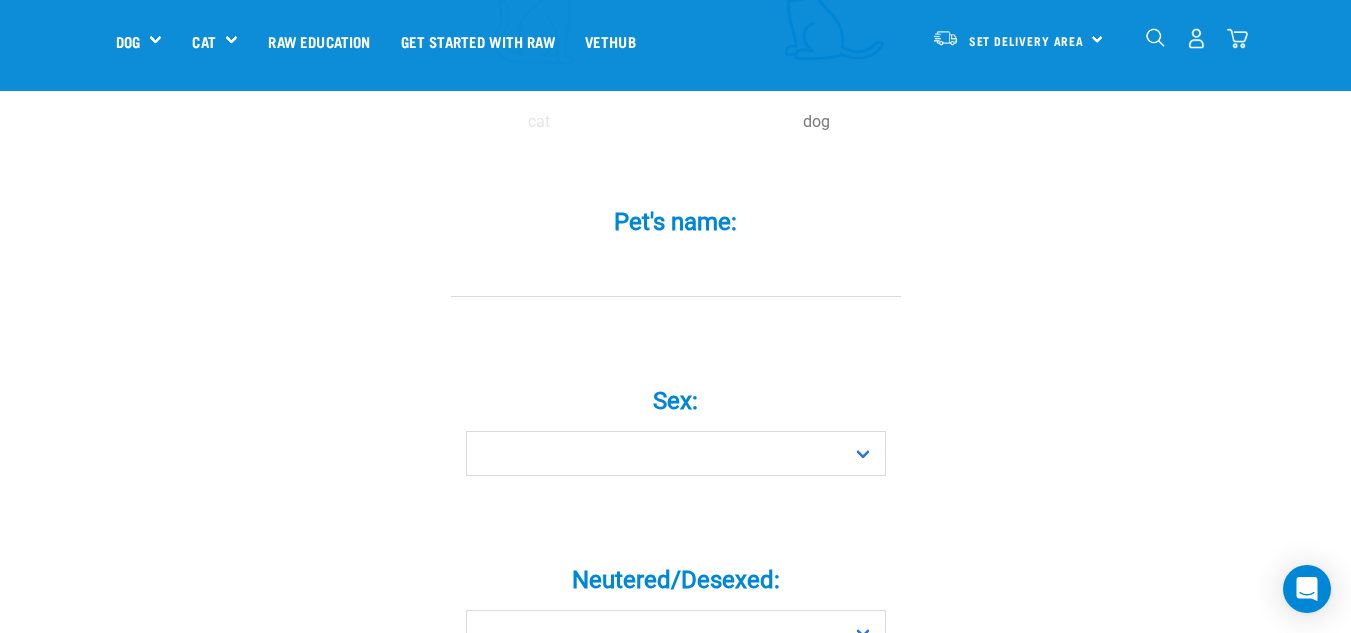 scroll, scrollTop: 572, scrollLeft: 0, axis: vertical 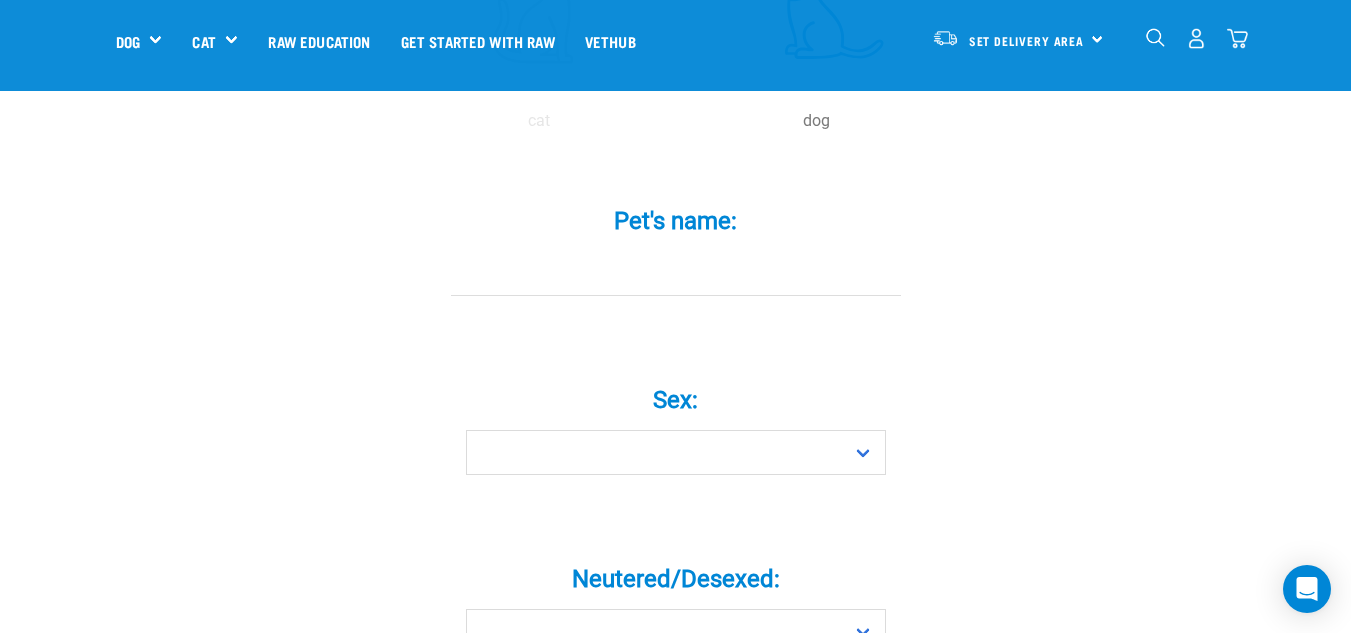 click on "Pet's name: *" at bounding box center (676, 273) 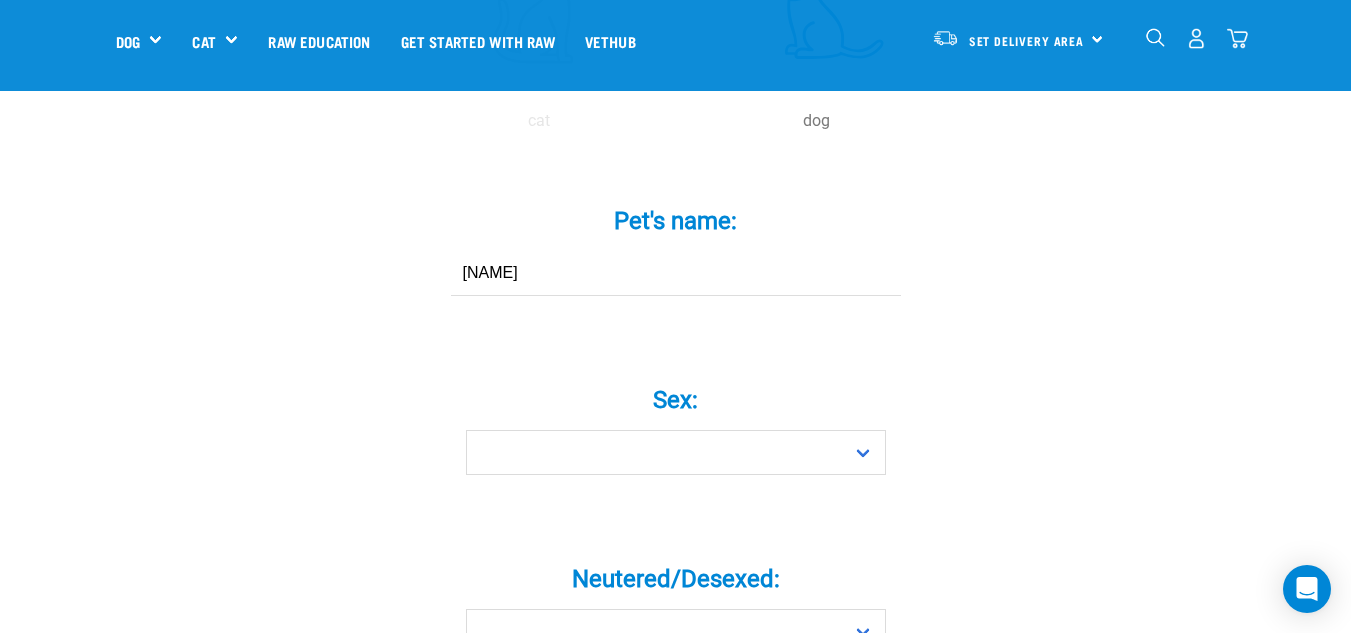 type on "a" 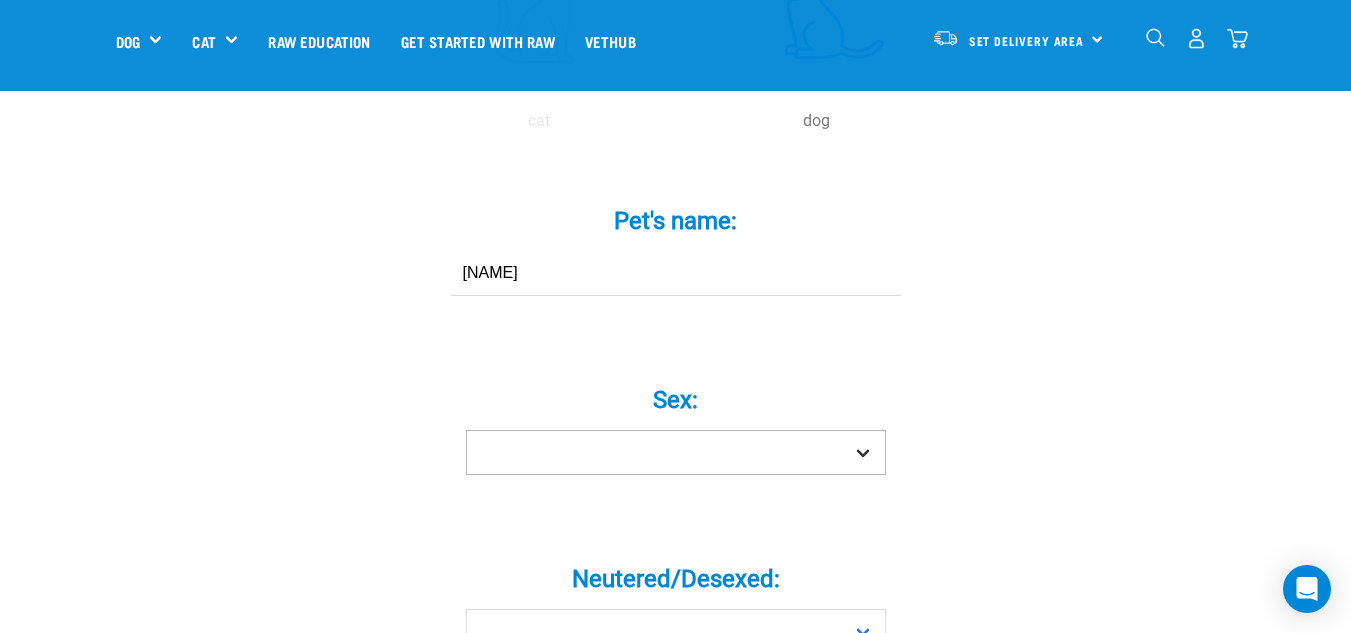 type on "[NAME]" 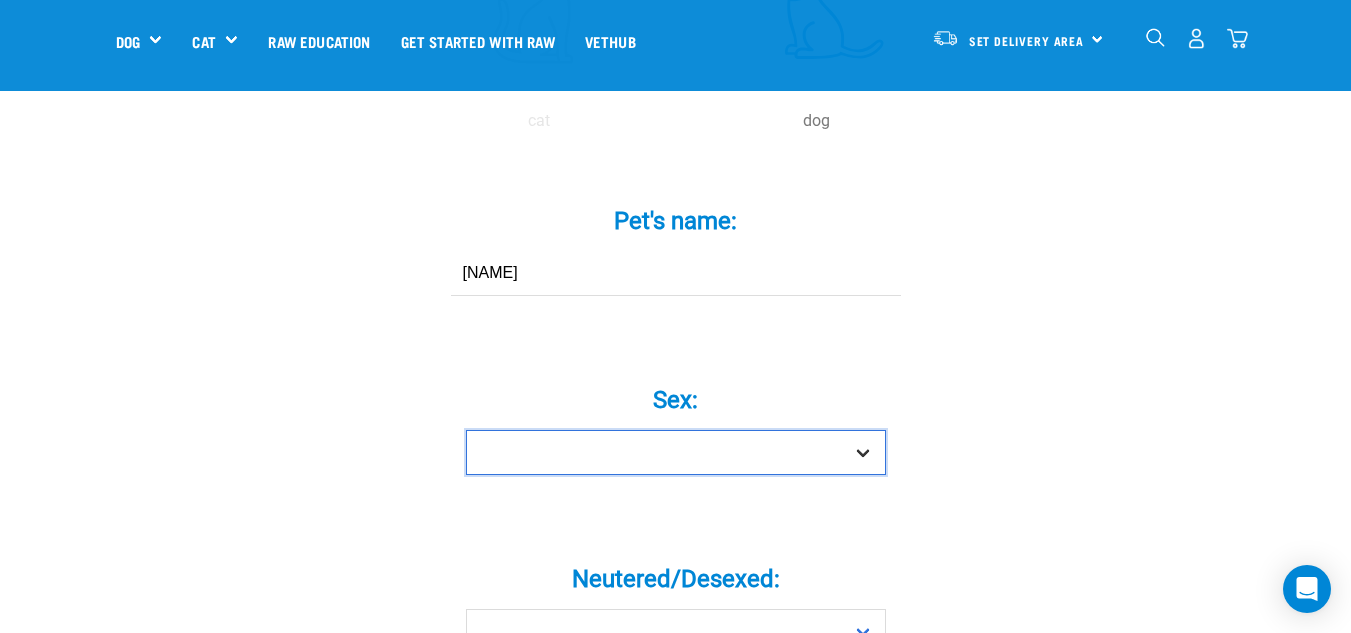 click on "Boy
Girl" at bounding box center [676, 452] 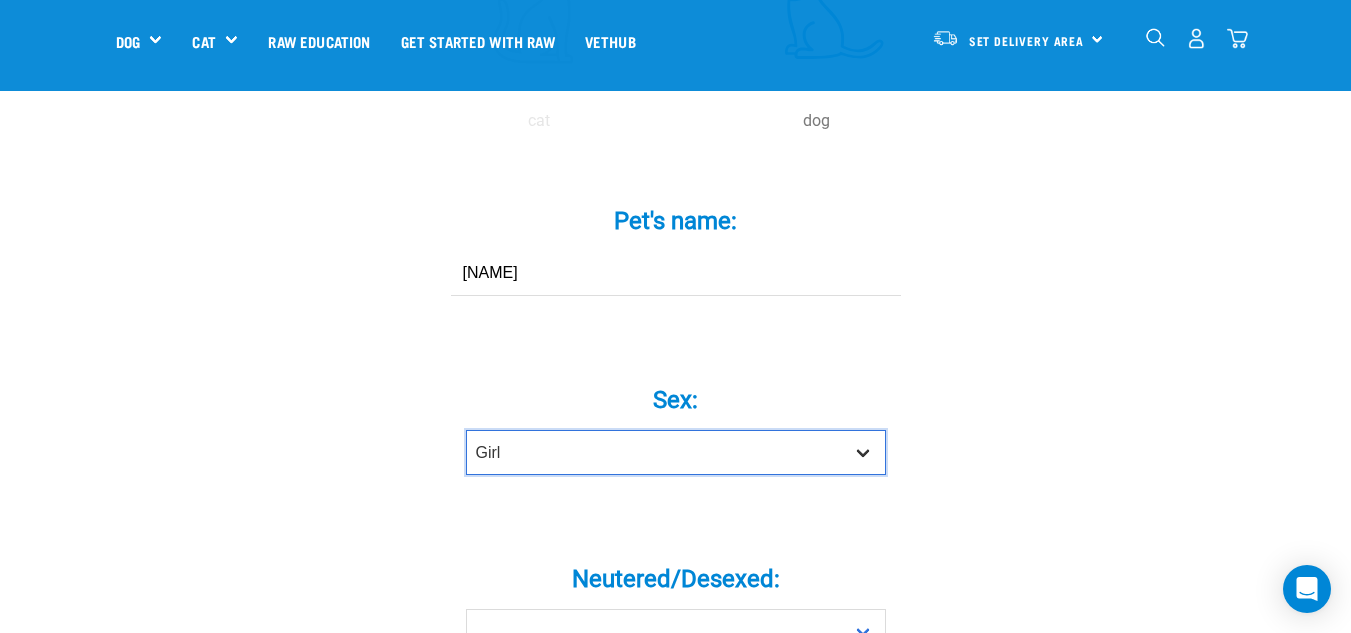 click on "Boy
Girl" at bounding box center (676, 452) 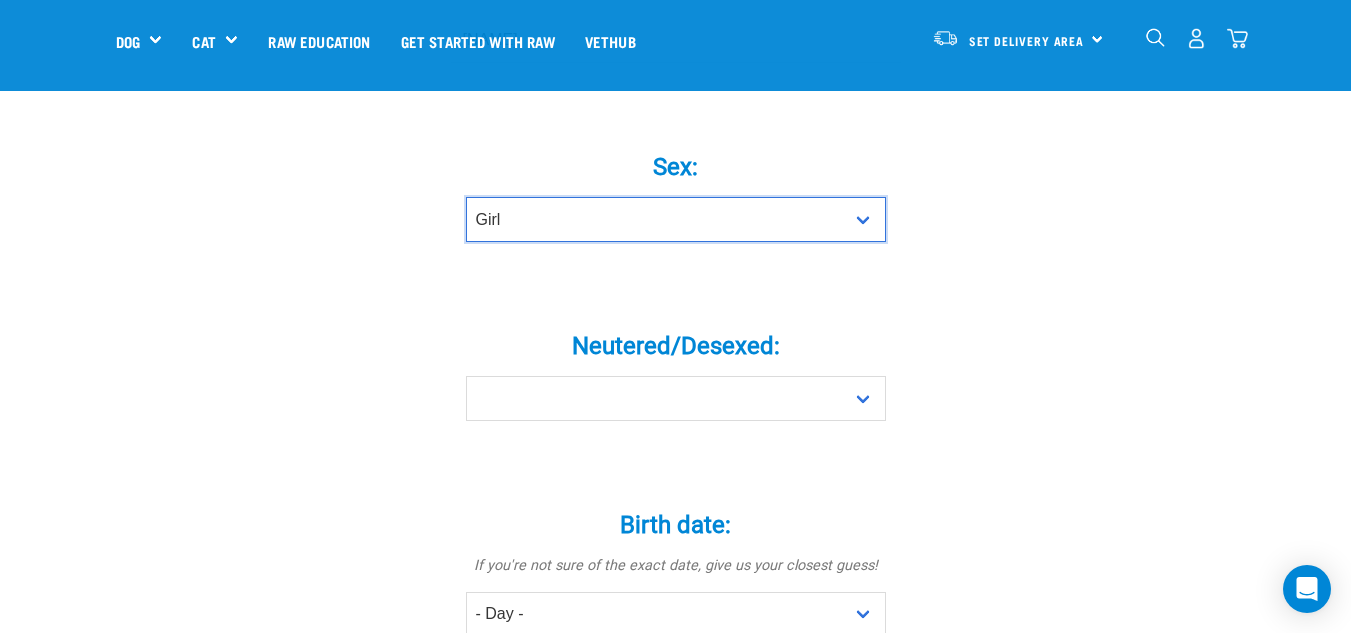 scroll, scrollTop: 810, scrollLeft: 0, axis: vertical 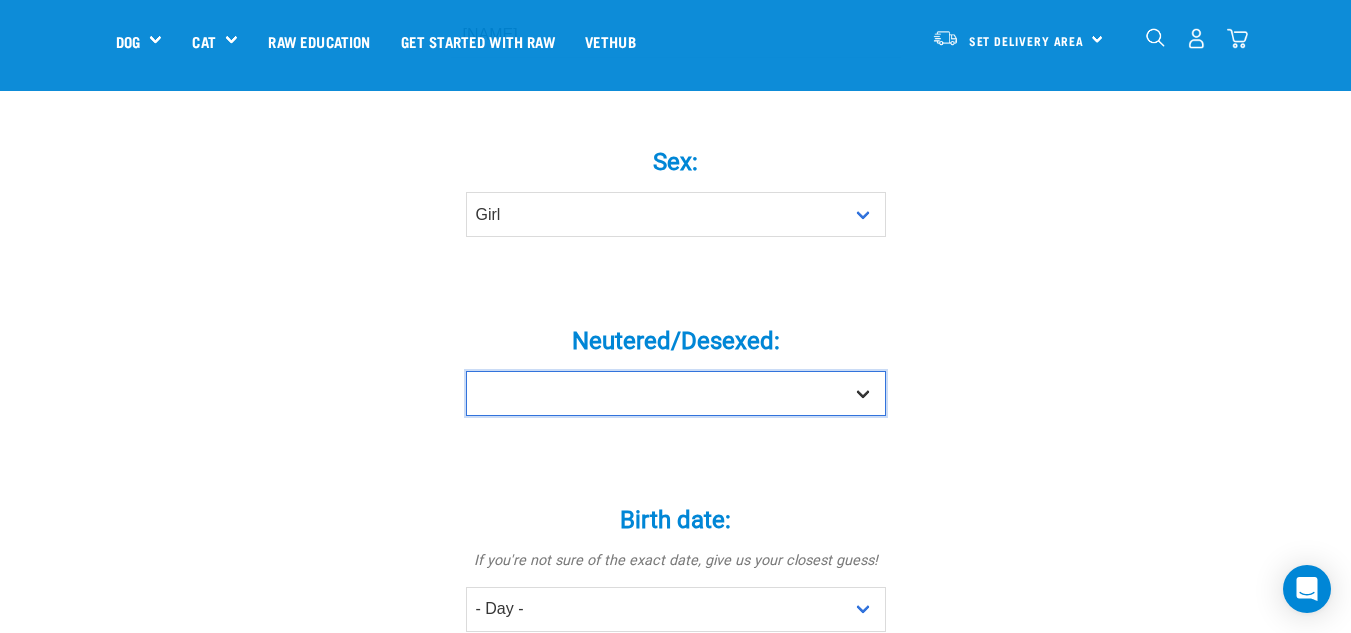 click on "Yes
No" at bounding box center [676, 393] 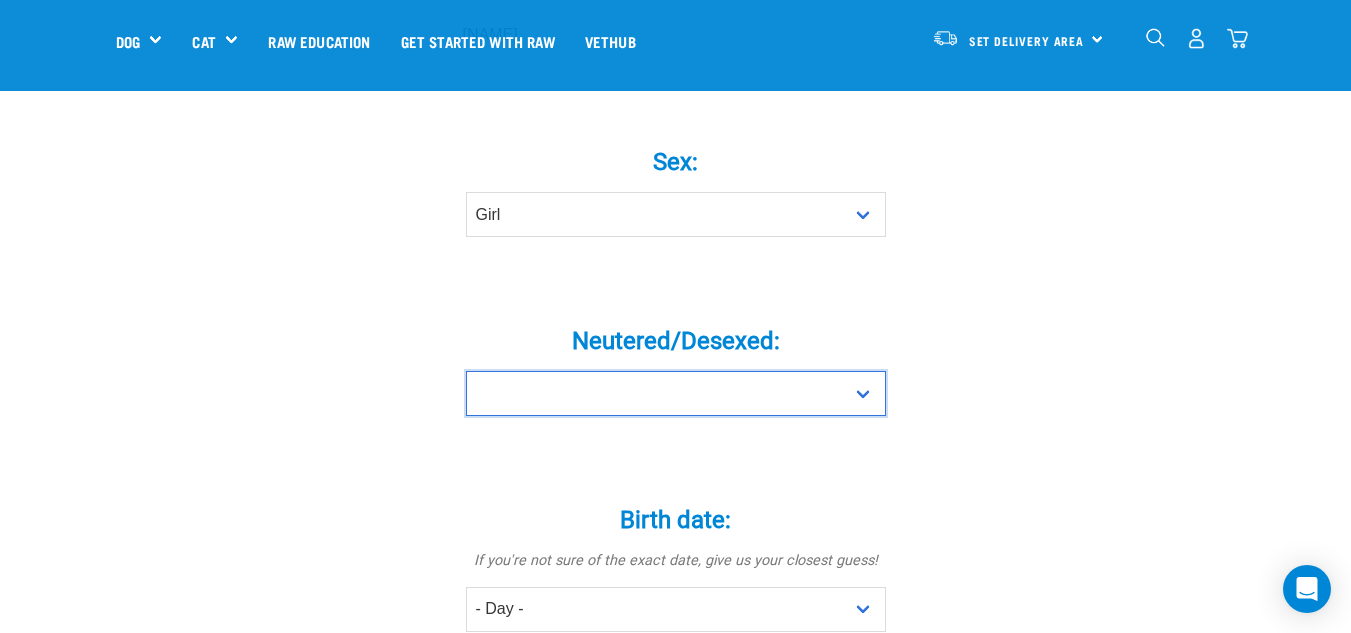 select on "no" 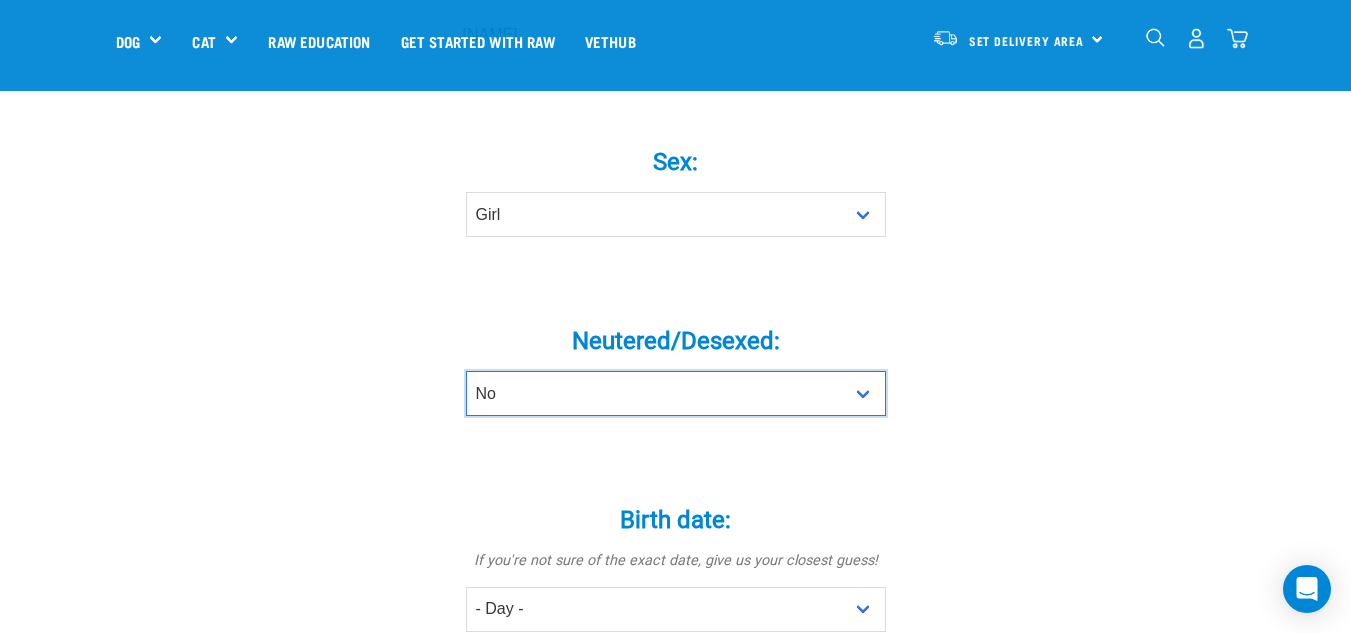 click on "Yes
No" at bounding box center (676, 393) 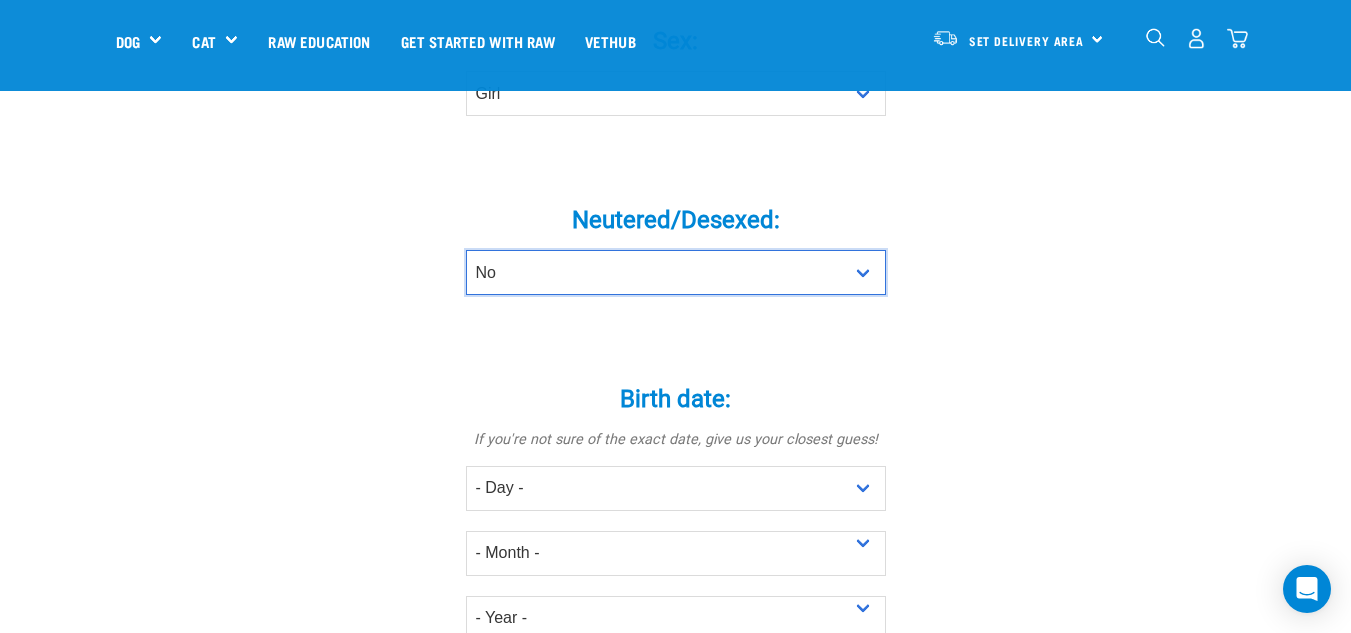 scroll, scrollTop: 992, scrollLeft: 0, axis: vertical 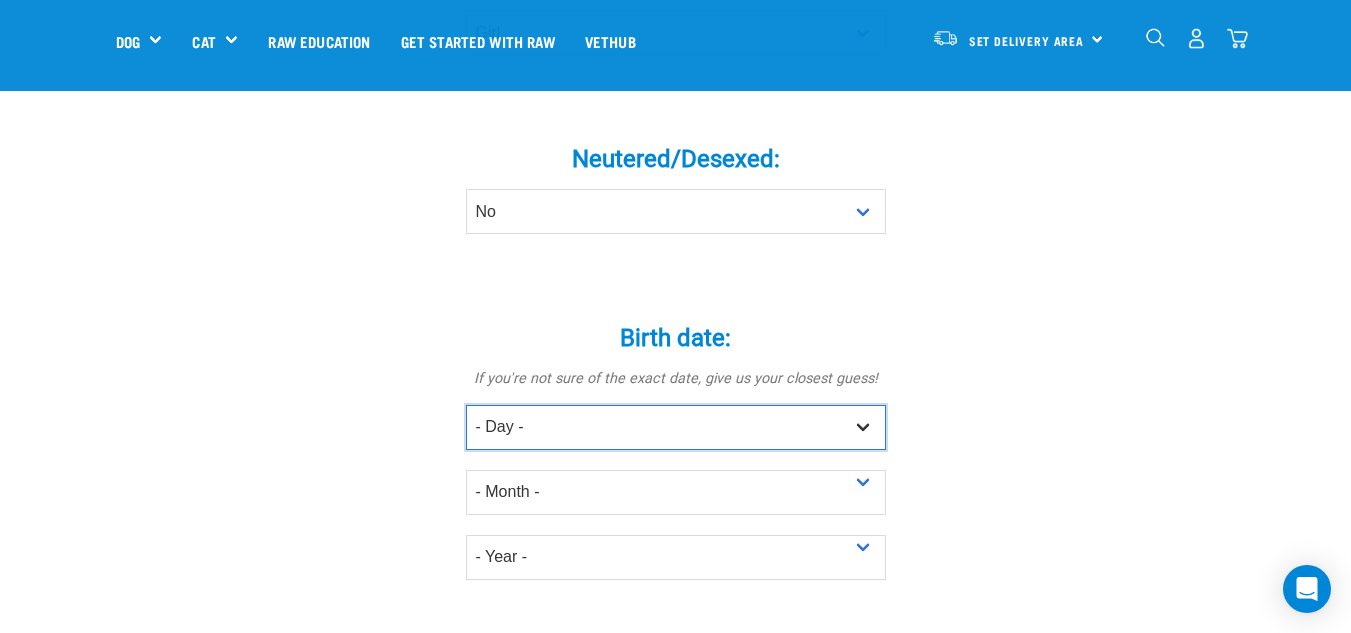 click on "- Day -
1
2
3
4
5
6
7
8
9
10 11 12 13 14 15 16 17 18 19 20 21 22 23 24 25 26 27" at bounding box center [676, 427] 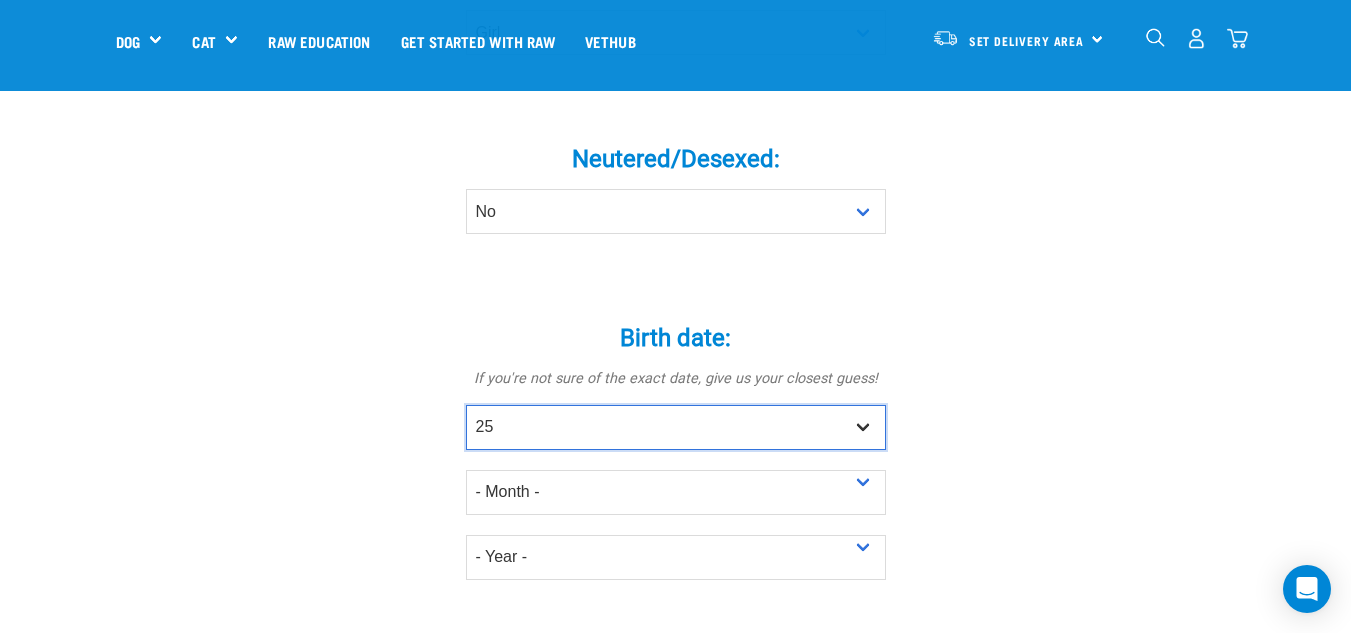 click on "- Day -
1
2
3
4
5
6
7
8
9
10 11 12 13 14 15 16 17 18 19 20 21 22 23 24 25 26 27" at bounding box center [676, 427] 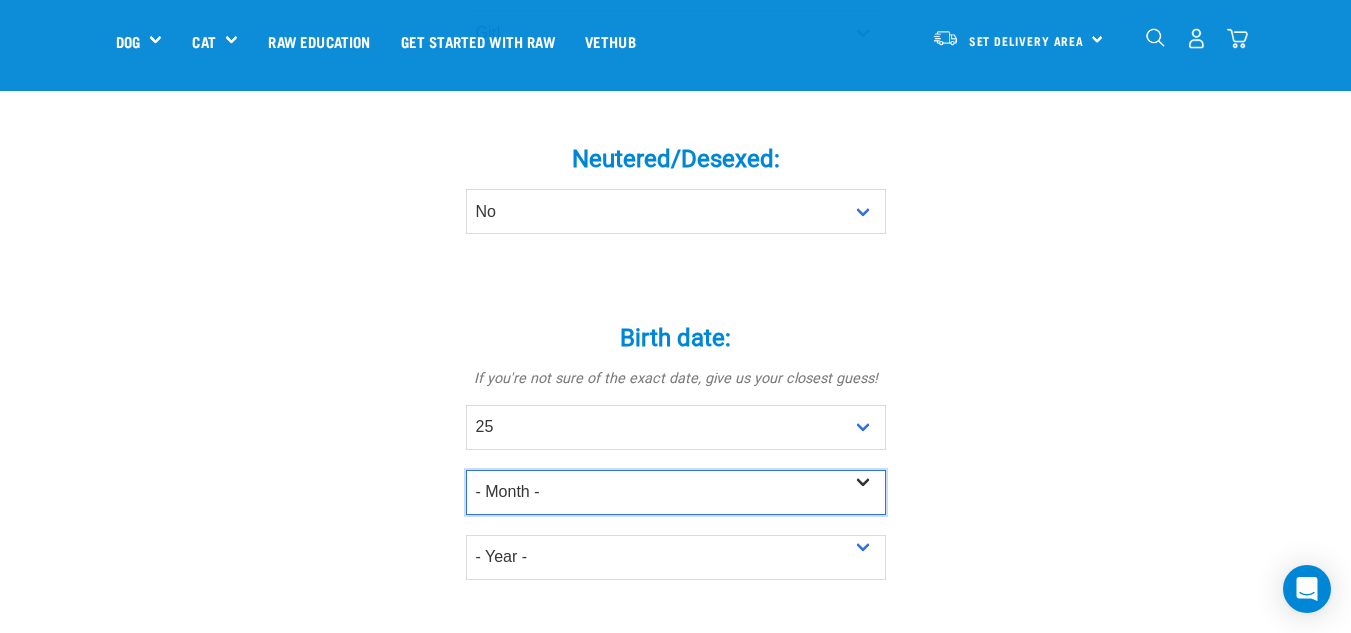 click on "- Month -
January
February
March
April
May
June July August September October November December" at bounding box center [676, 492] 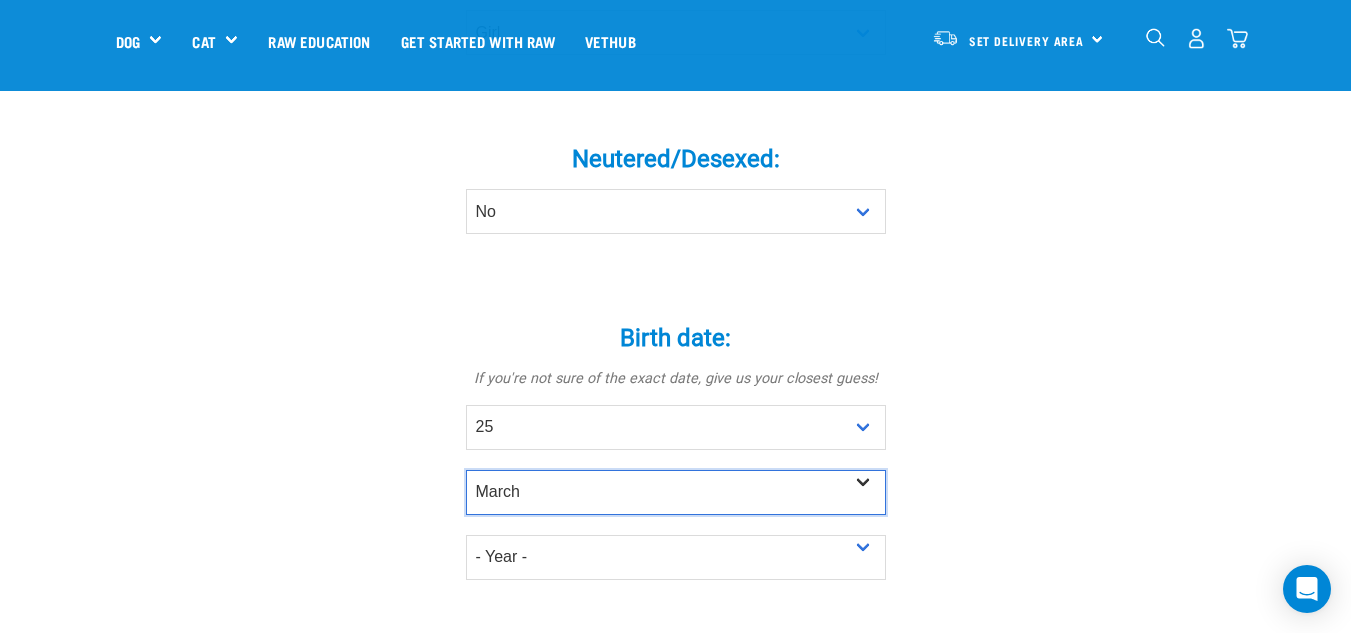 click on "- Month -
January
February
March
April
May
June July August September October November December" at bounding box center (676, 492) 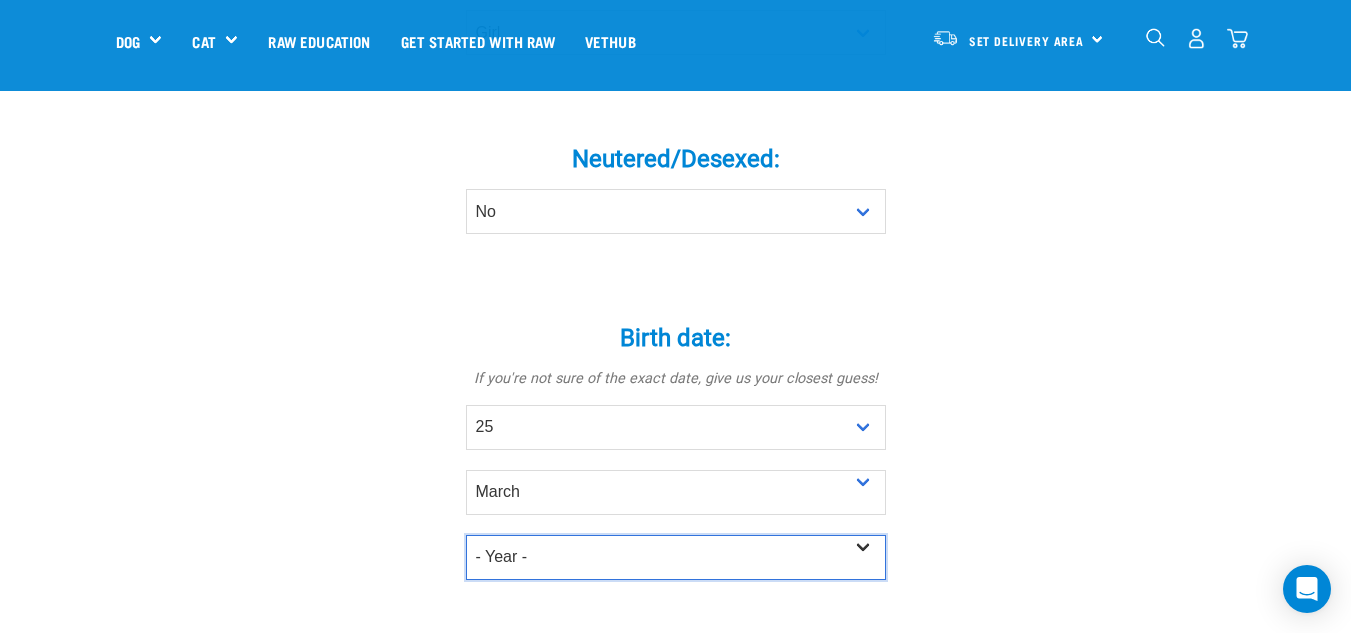 click on "- Year -
2025
2024
2023
2022
2021
2020
2019 2018 2017 2016 2015 2014 2013" at bounding box center [676, 557] 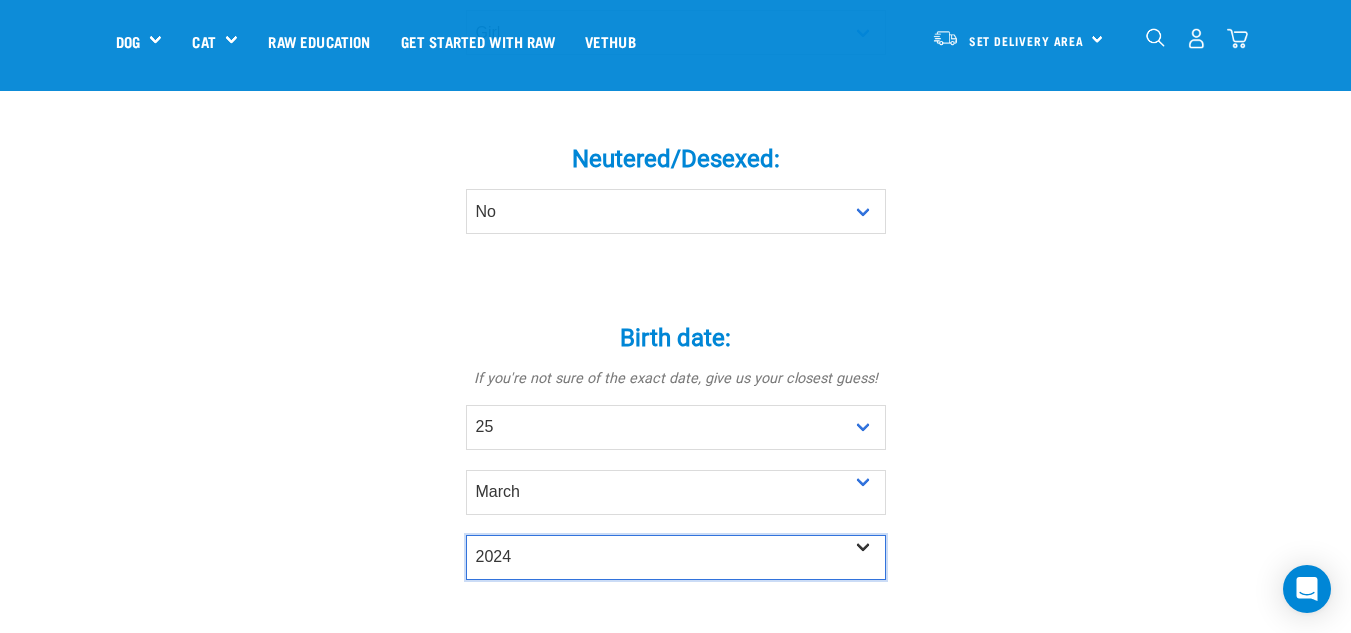 click on "- Year -
2025
2024
2023
2022
2021
2020
2019 2018 2017 2016 2015 2014 2013" at bounding box center [676, 557] 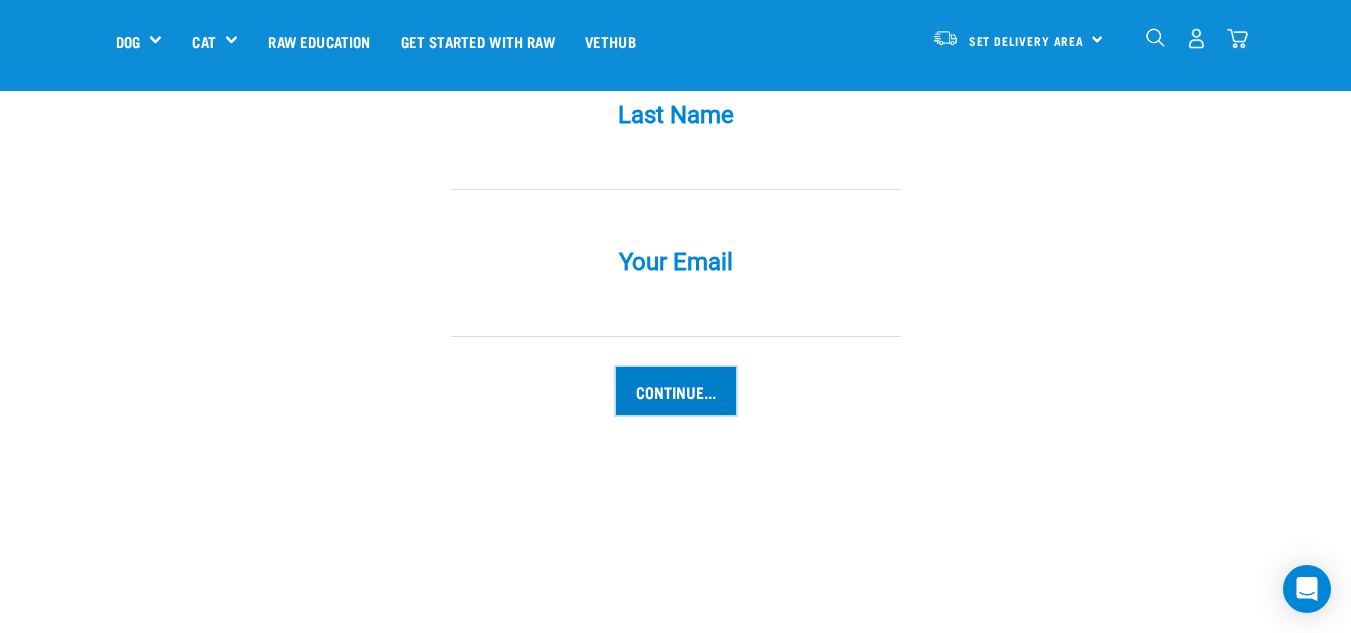click on "Continue..." at bounding box center (676, 391) 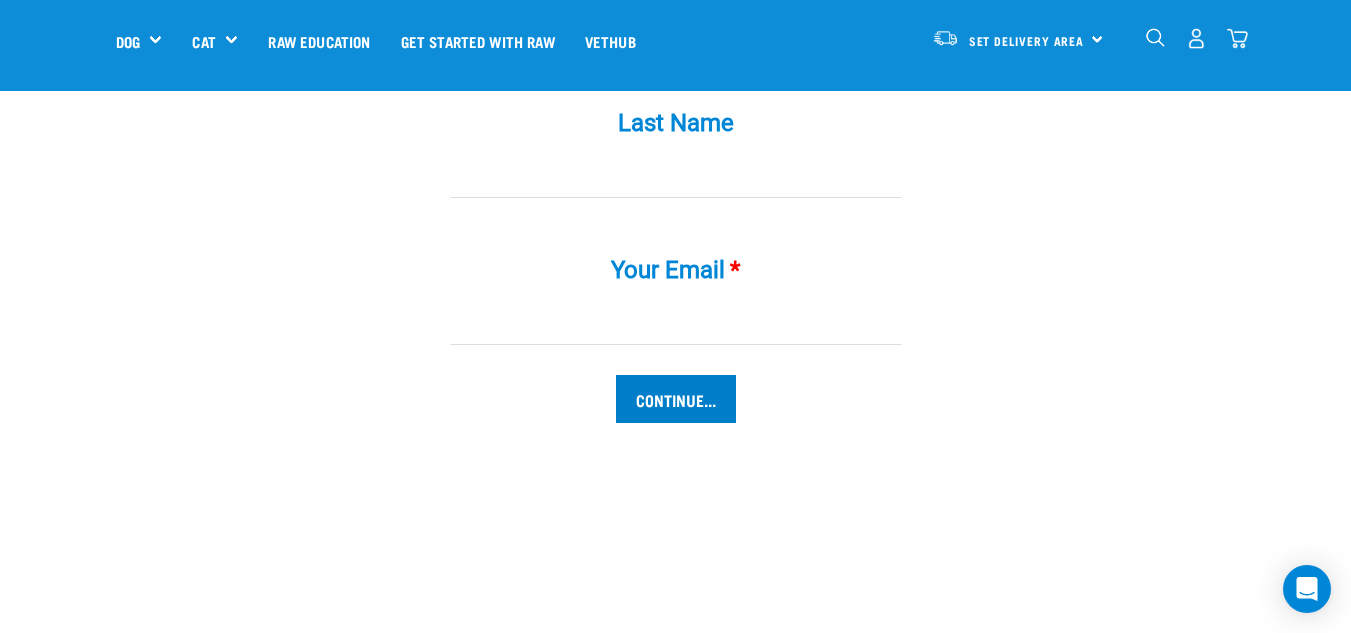 scroll, scrollTop: 2050, scrollLeft: 0, axis: vertical 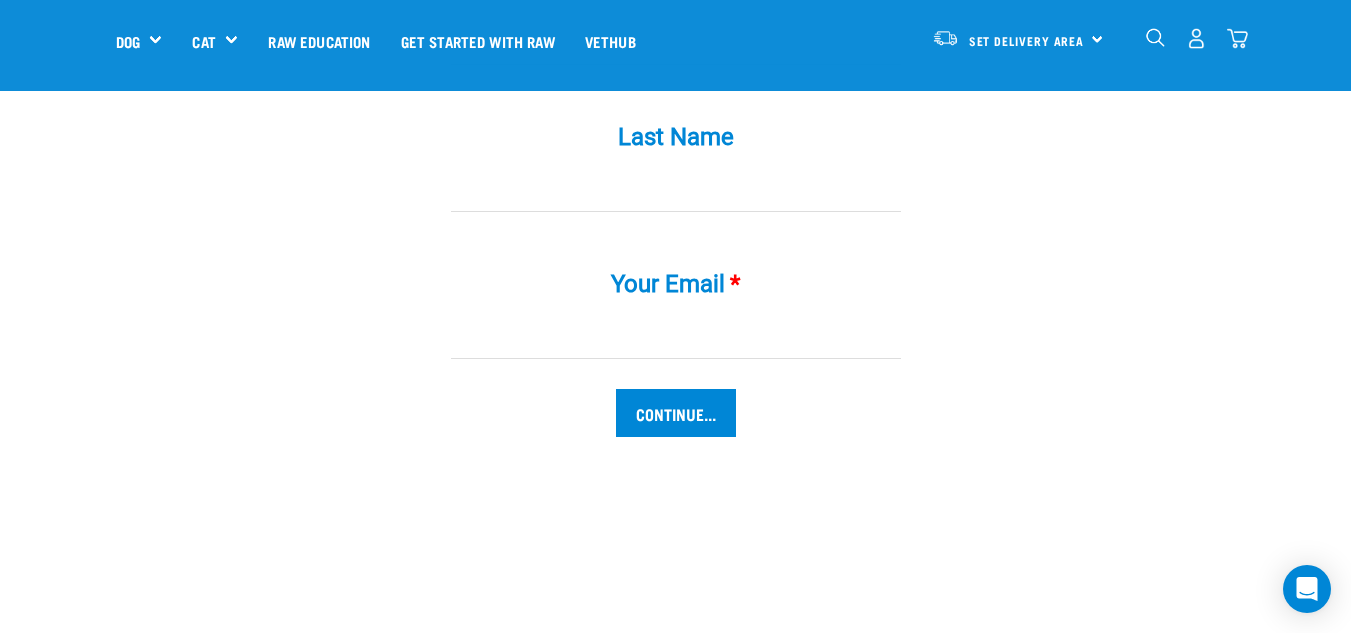 click on "Your Email *" at bounding box center (676, 336) 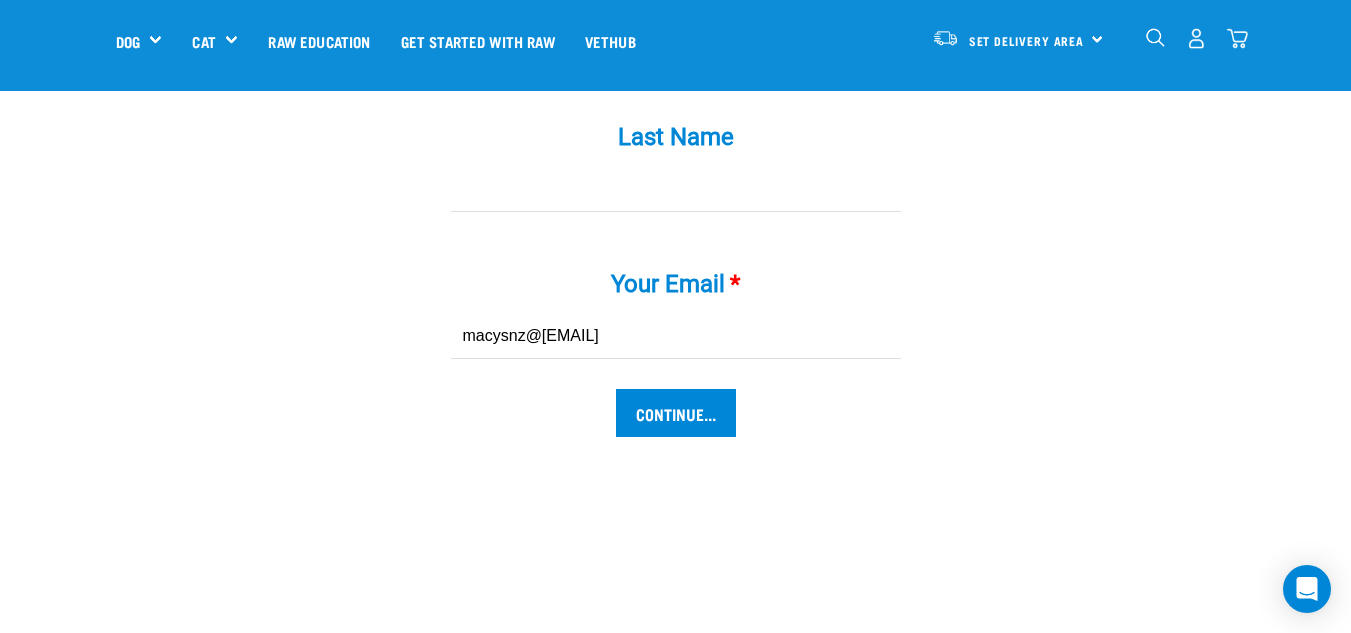 type on "macysnz@gamil.com" 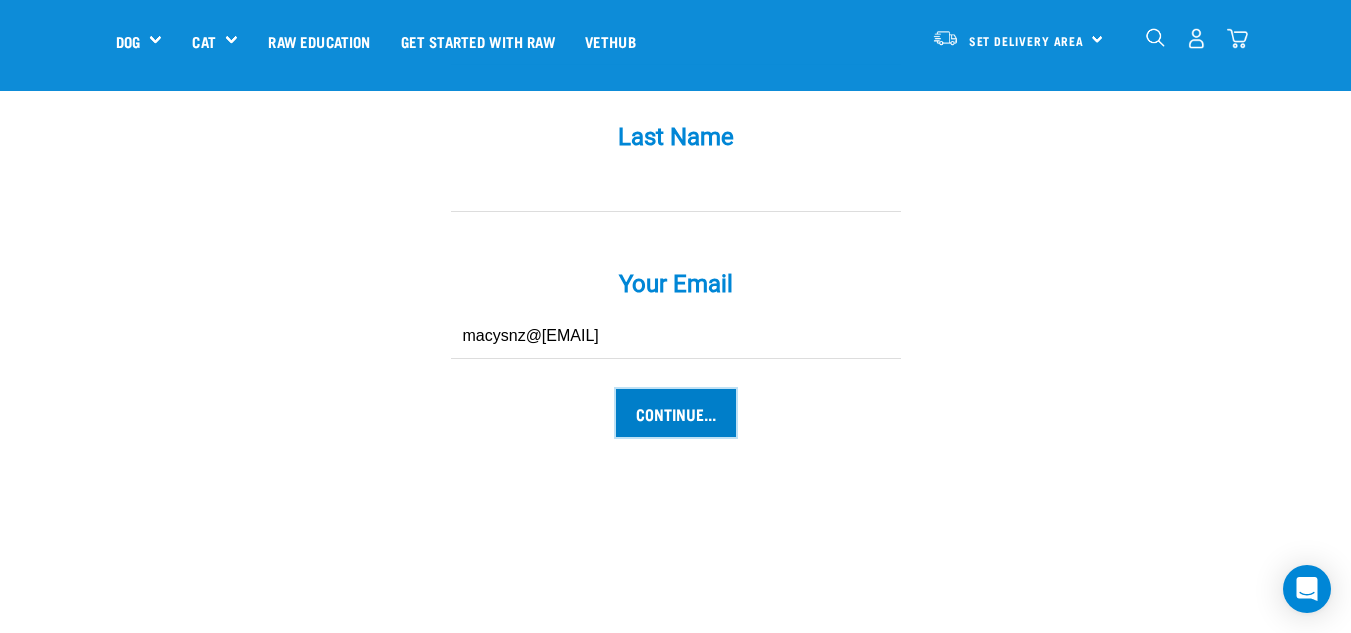 click on "Continue..." at bounding box center [676, 413] 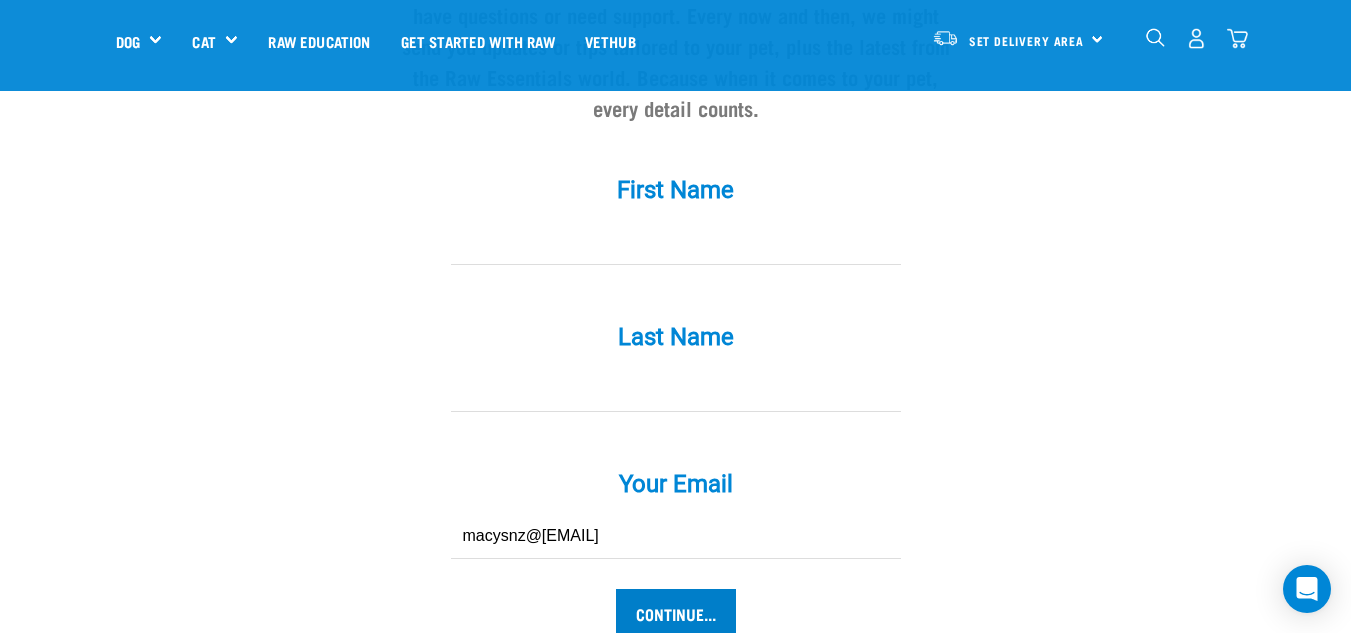 scroll, scrollTop: 1845, scrollLeft: 0, axis: vertical 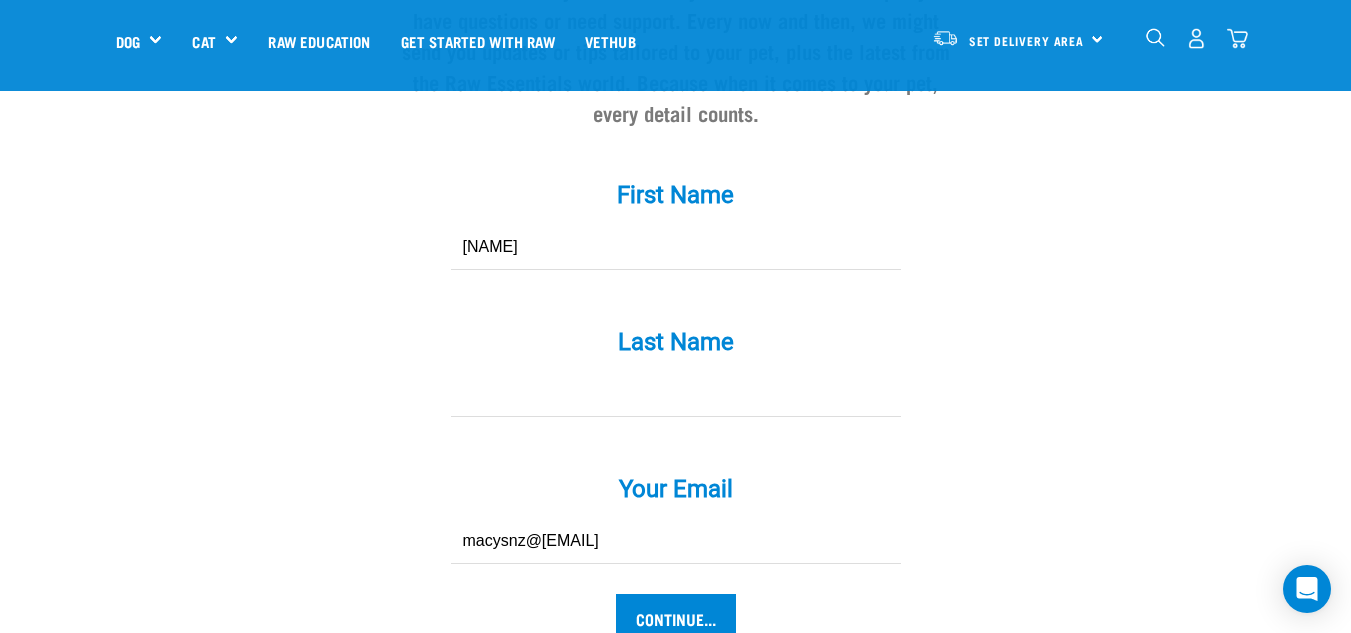 type on "macy" 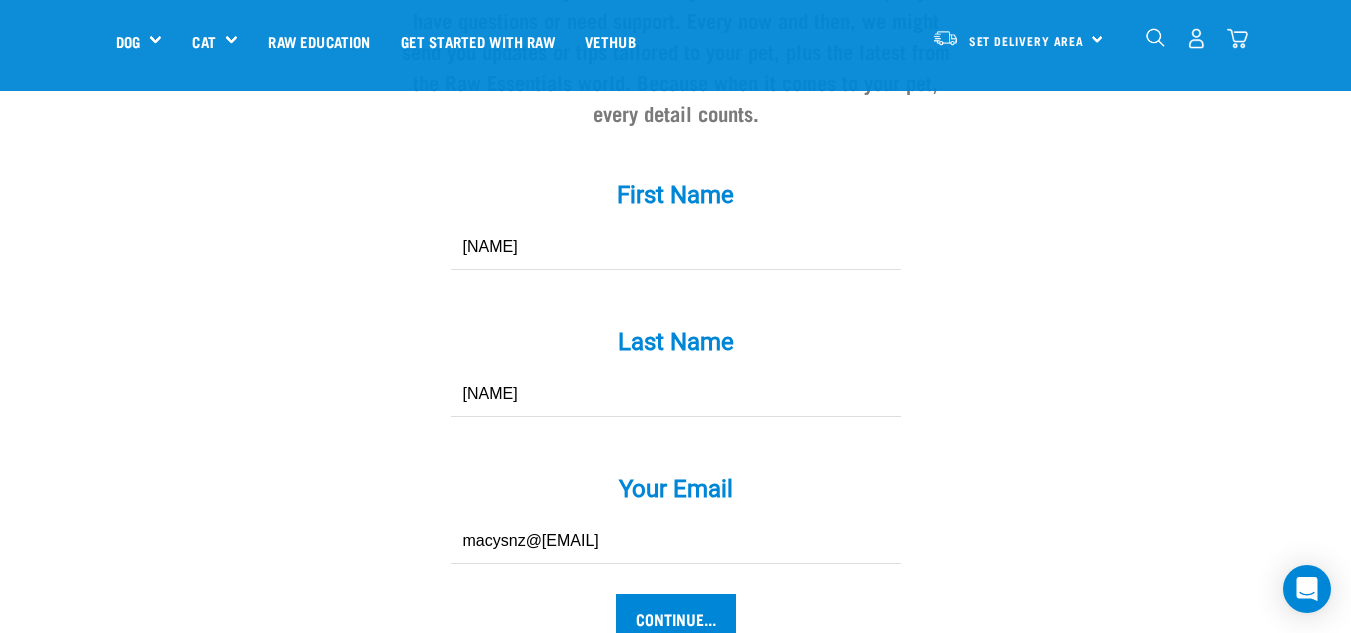 type on "stokes" 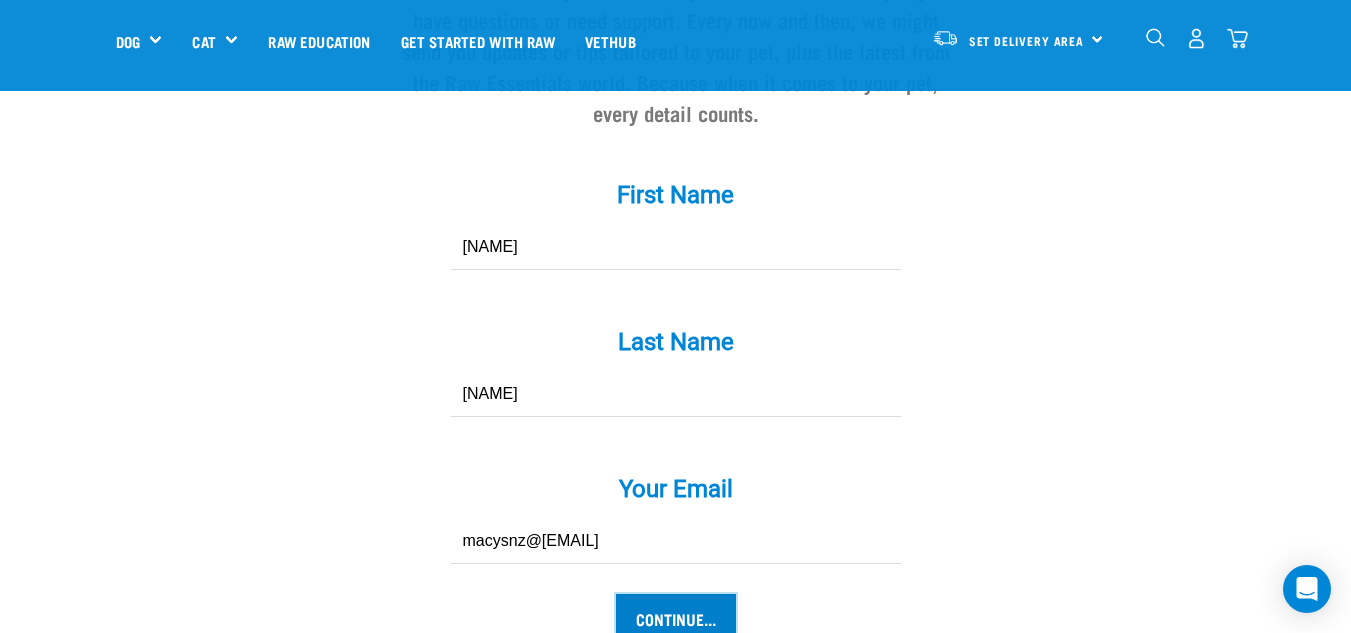 click on "Continue..." at bounding box center (676, 618) 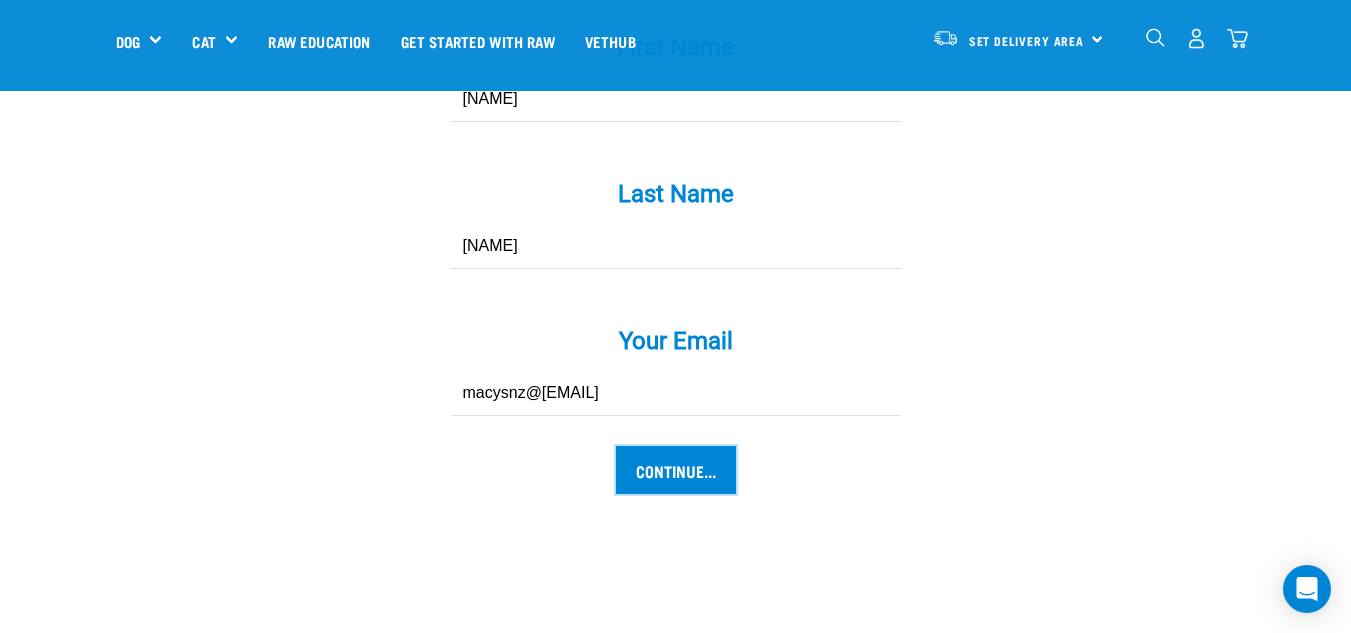 scroll, scrollTop: 1994, scrollLeft: 0, axis: vertical 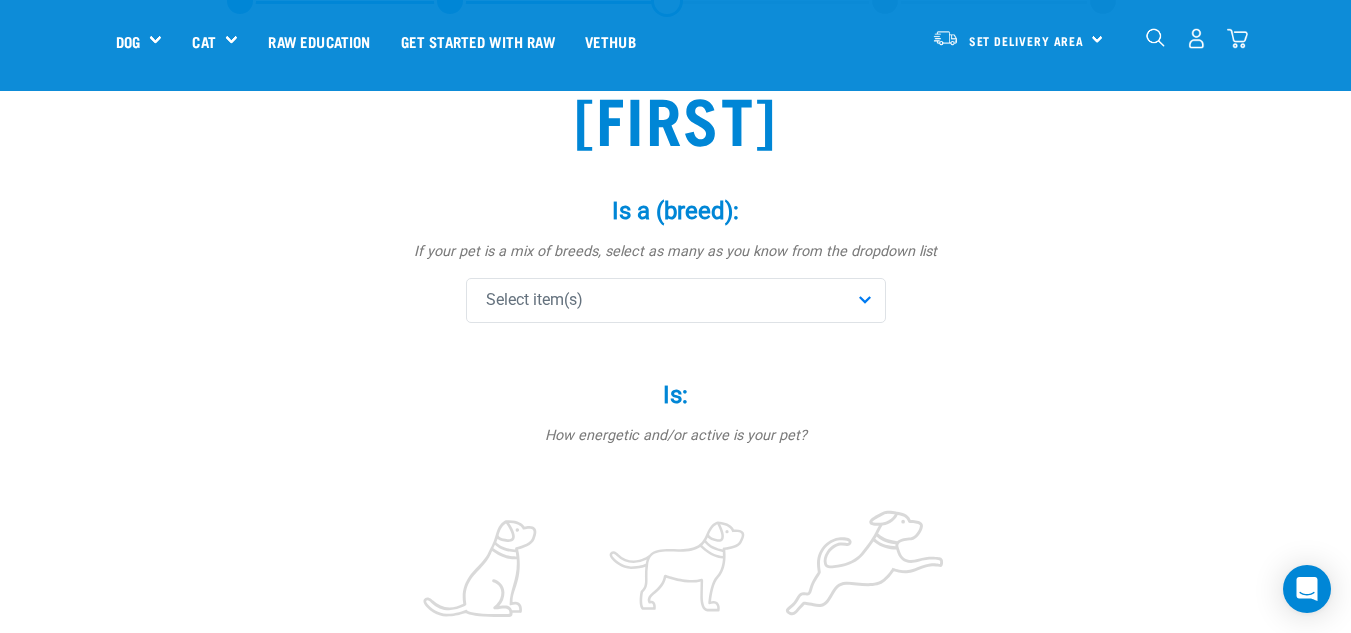 click on "Select item(s)" at bounding box center [676, 300] 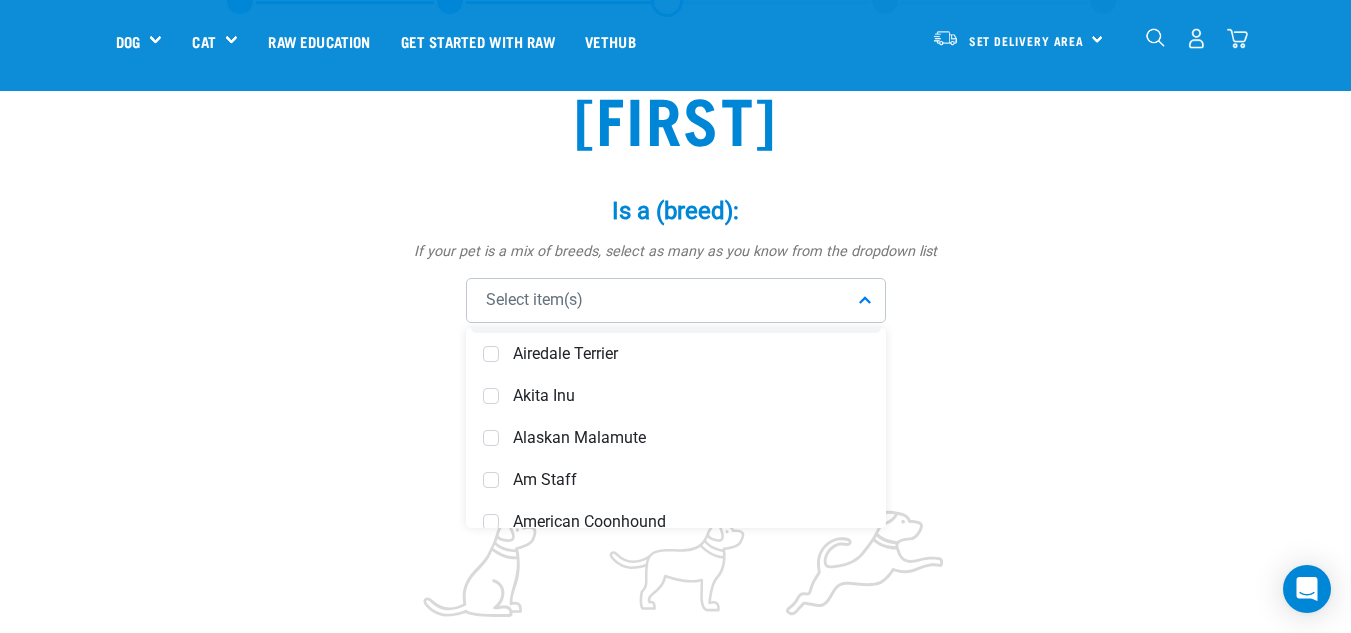 scroll, scrollTop: 130, scrollLeft: 0, axis: vertical 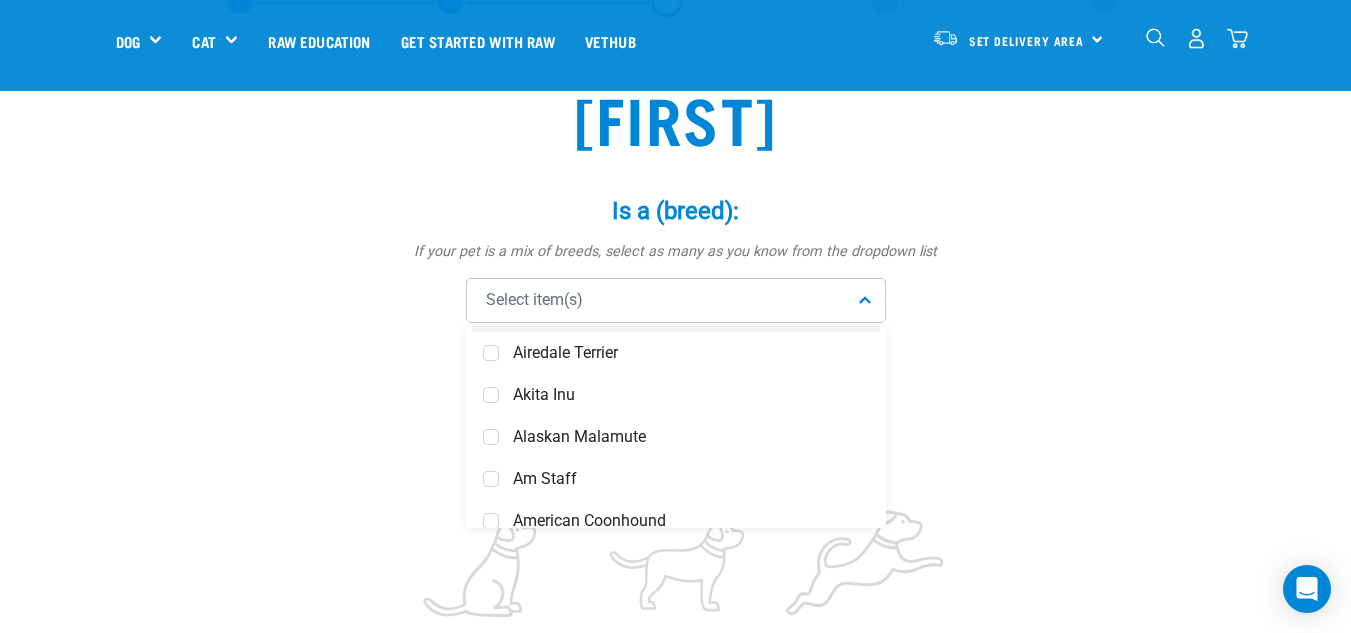 click on "Am Staff" at bounding box center [676, 479] 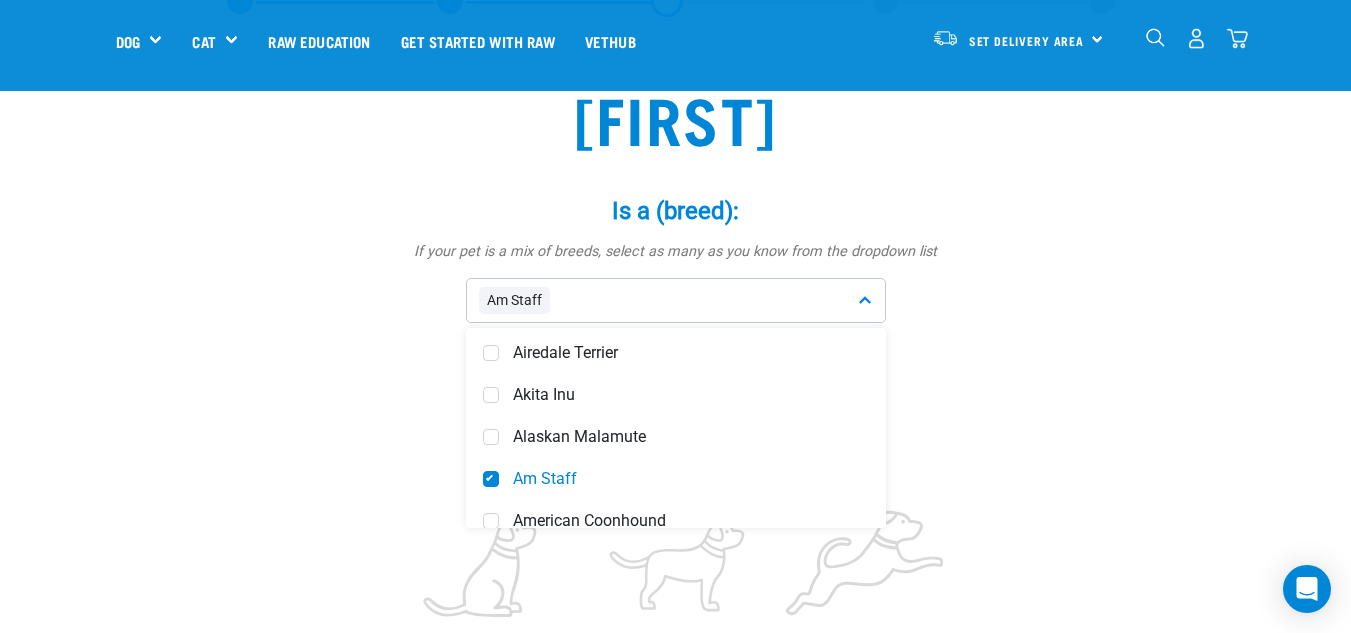 click on "Is a (breed): *
If your pet is a mix of breeds, select as many as you know from the dropdown list
Am Staff
Affenpinscher
Afghan Hound
Airedale Terrier
Beagle" at bounding box center [676, 261] 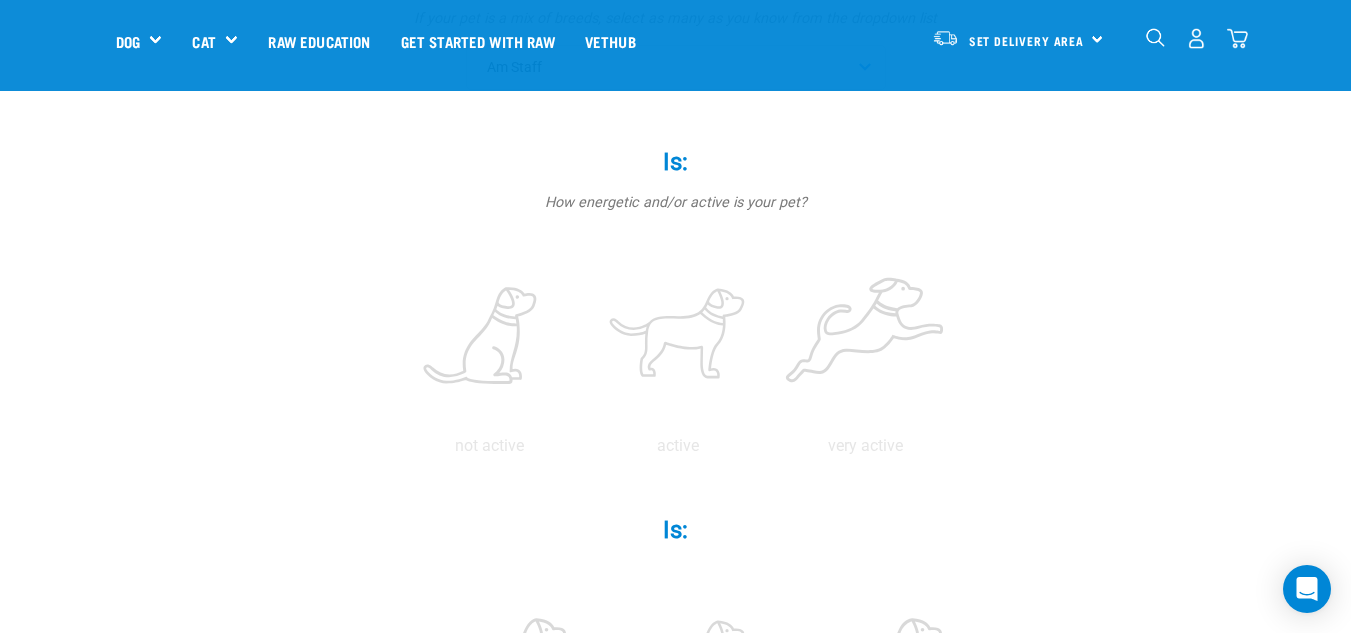 scroll, scrollTop: 354, scrollLeft: 0, axis: vertical 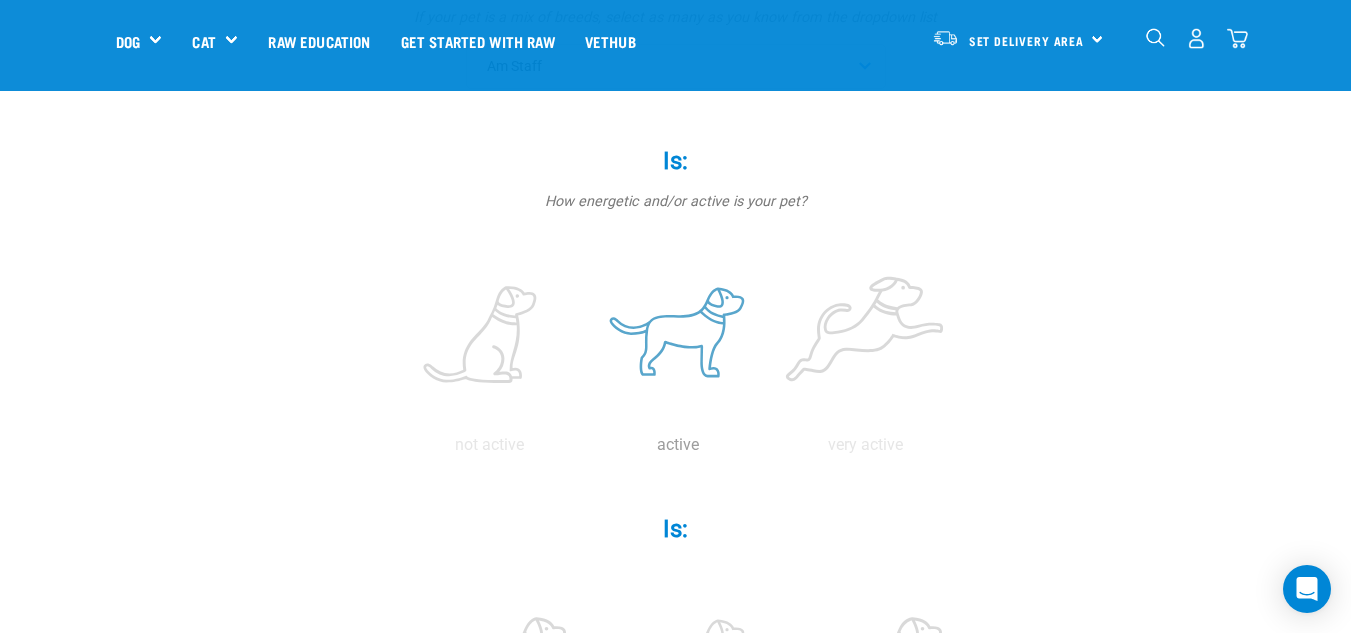 click at bounding box center (678, 336) 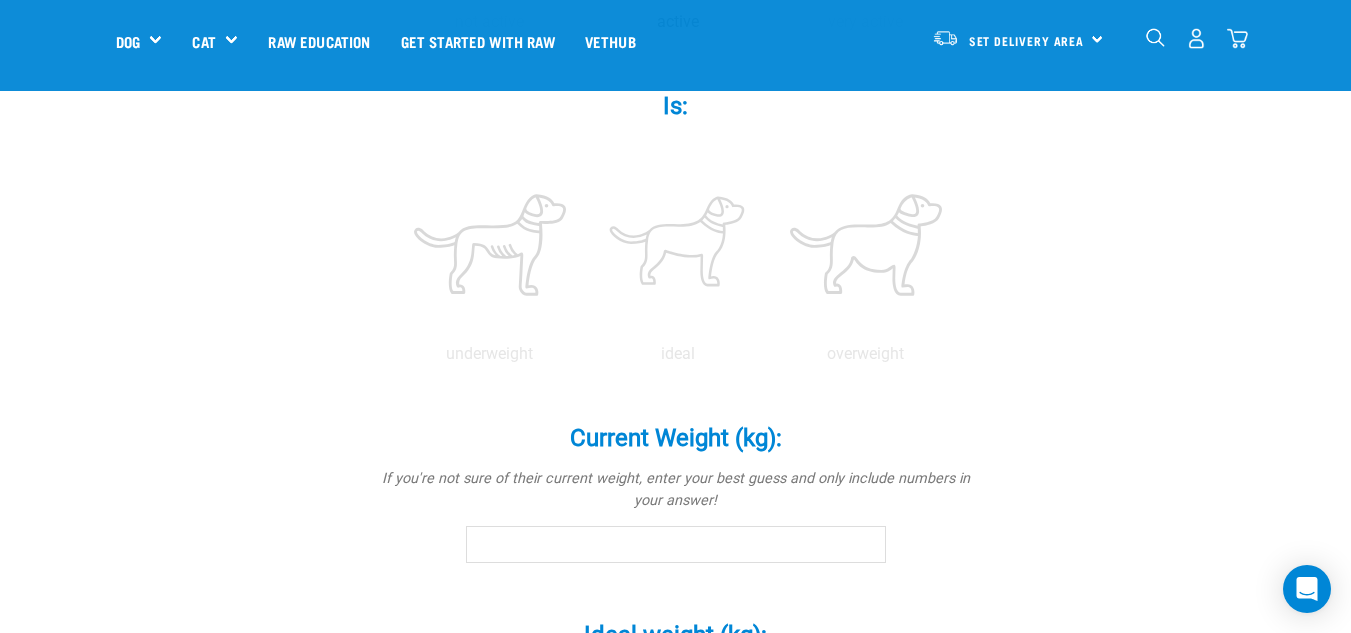 scroll, scrollTop: 778, scrollLeft: 0, axis: vertical 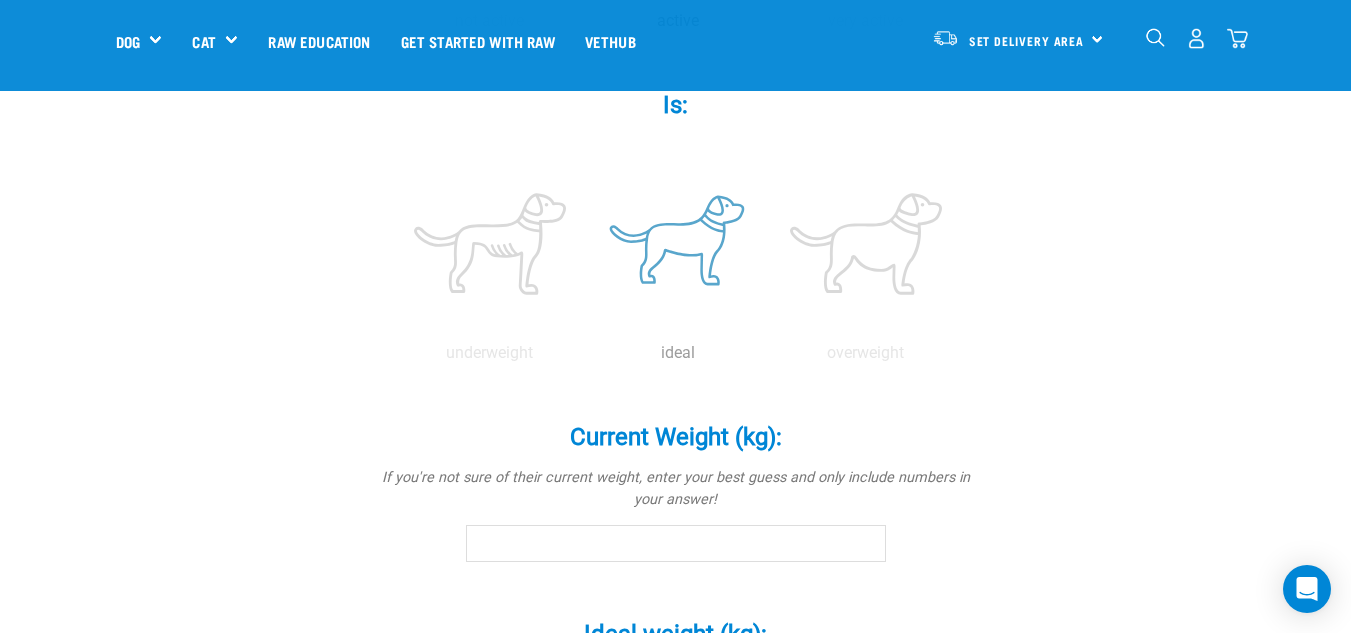 click at bounding box center (678, 244) 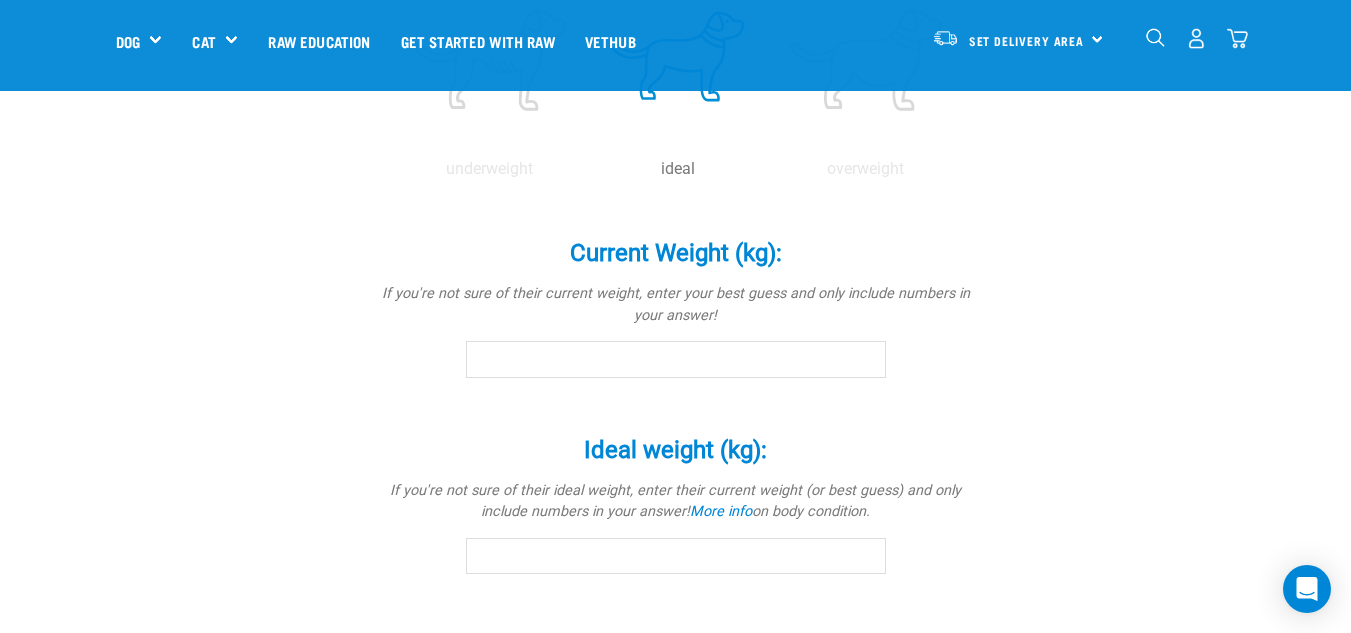 scroll, scrollTop: 967, scrollLeft: 0, axis: vertical 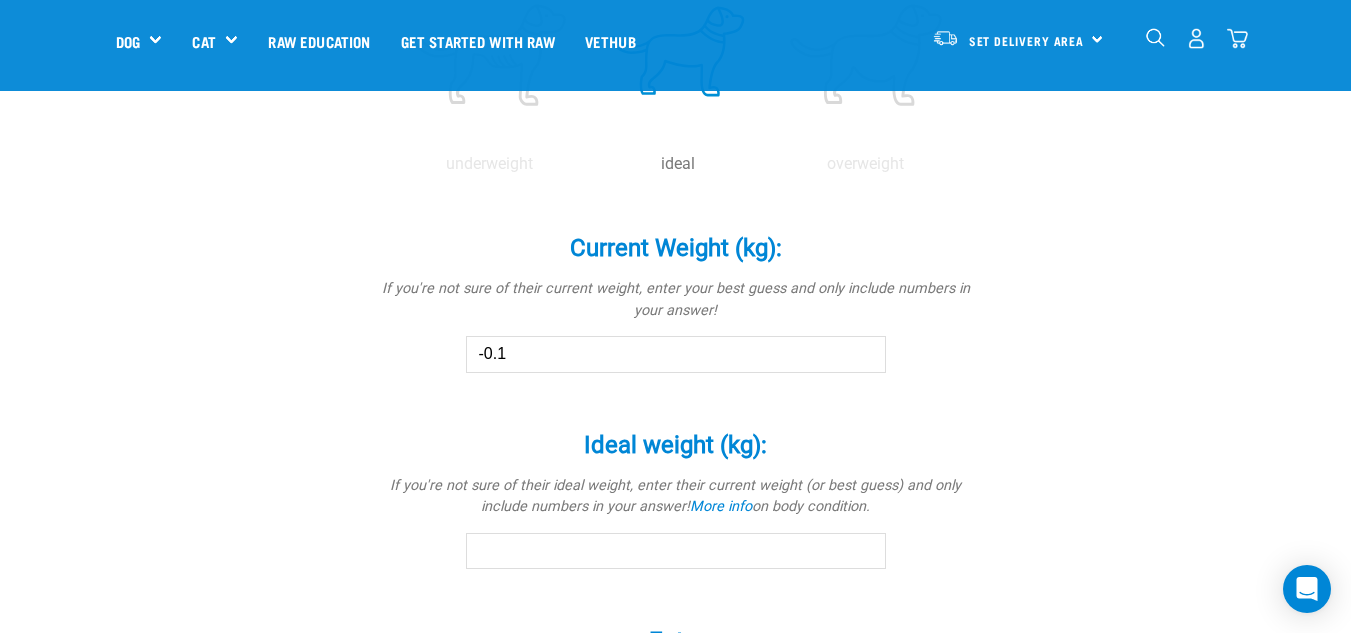 click on "-0.1" at bounding box center (676, 354) 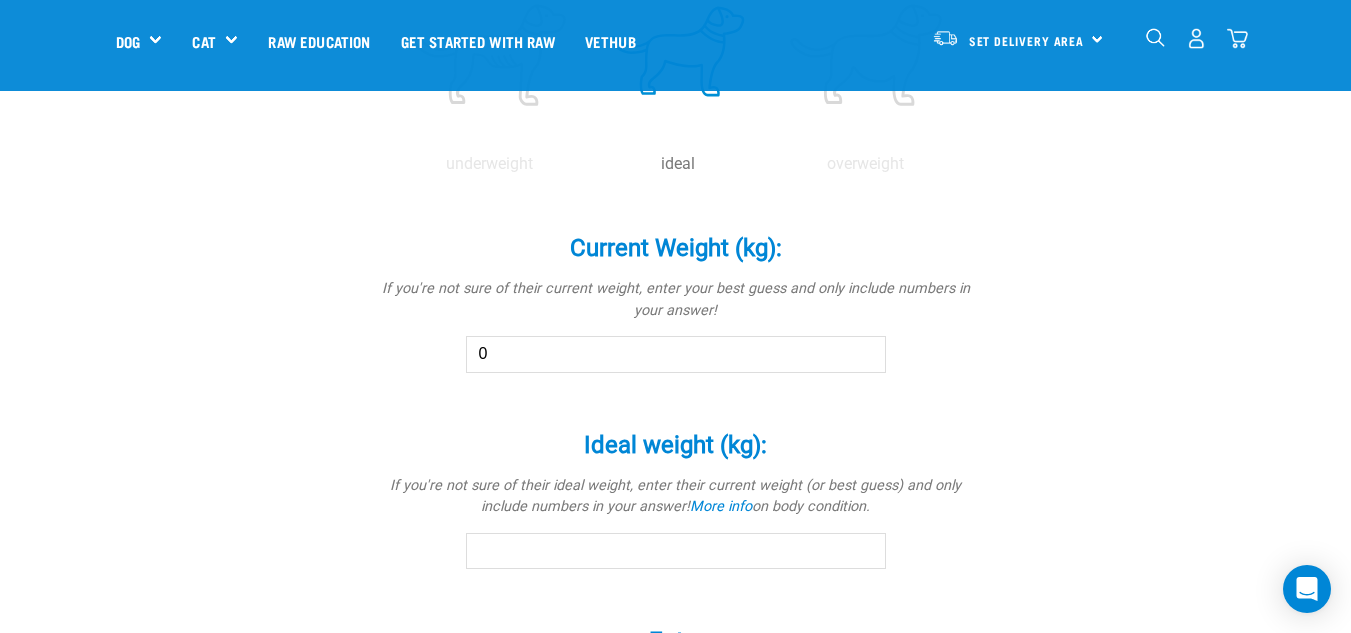 type on "0" 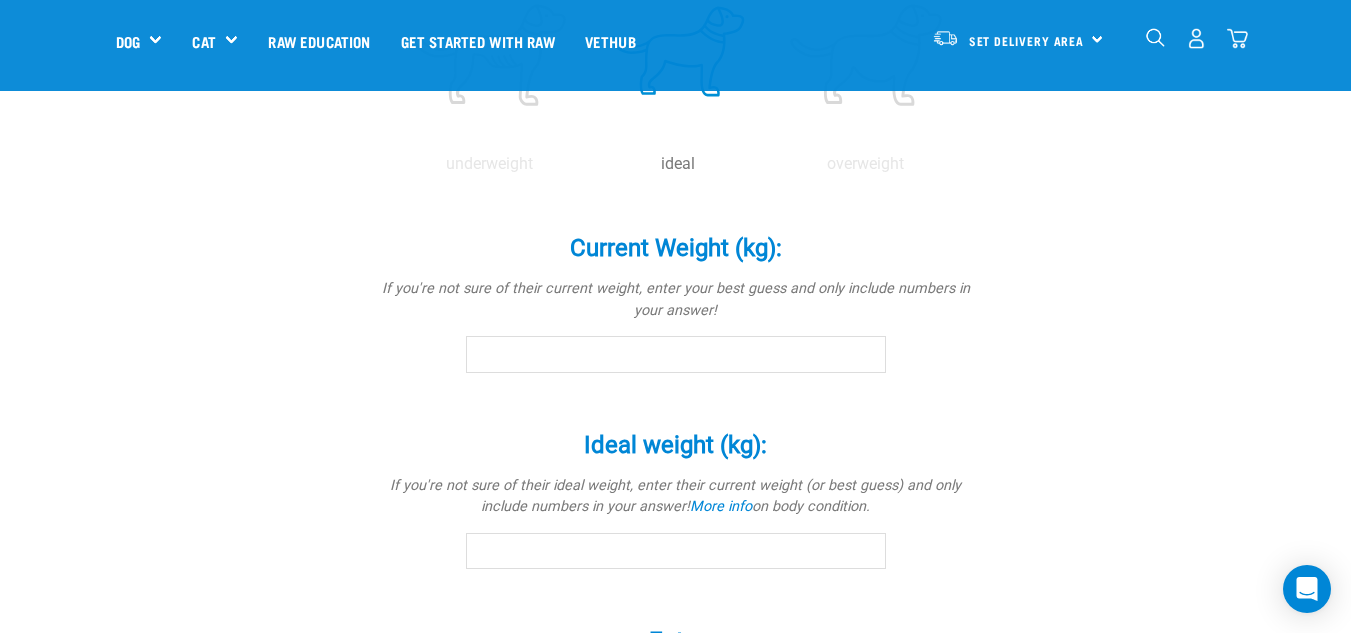 type on "2" 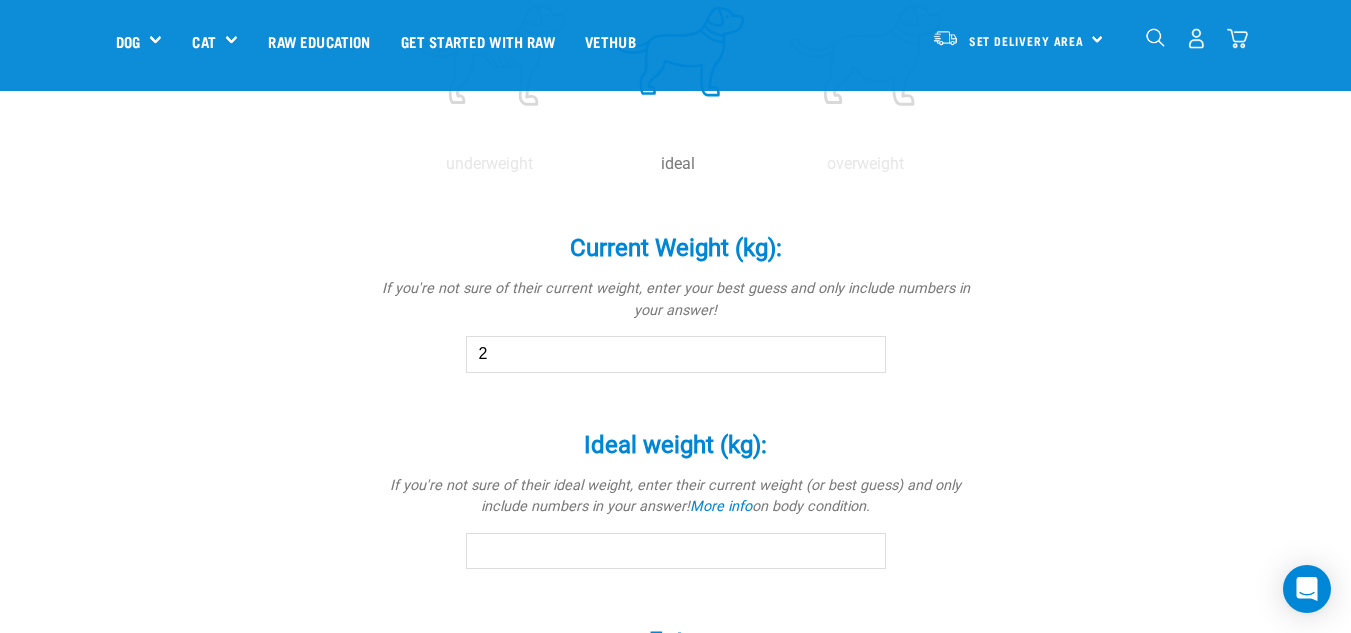 type on "20" 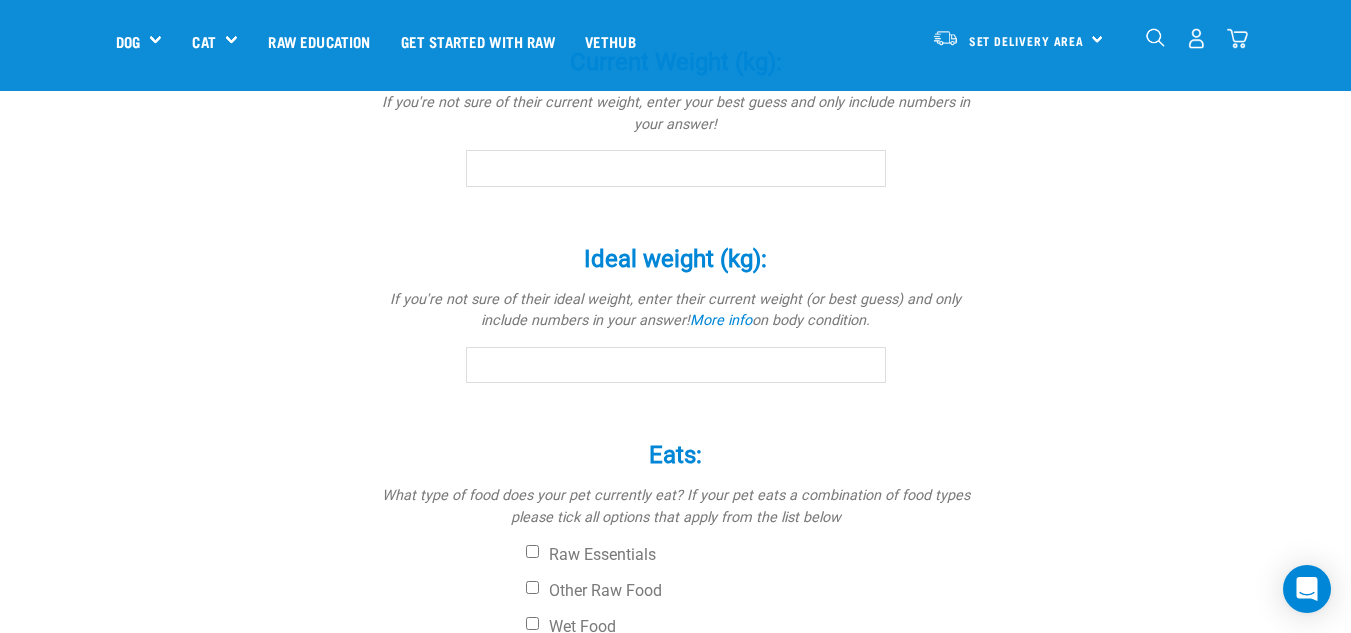 scroll, scrollTop: 1162, scrollLeft: 0, axis: vertical 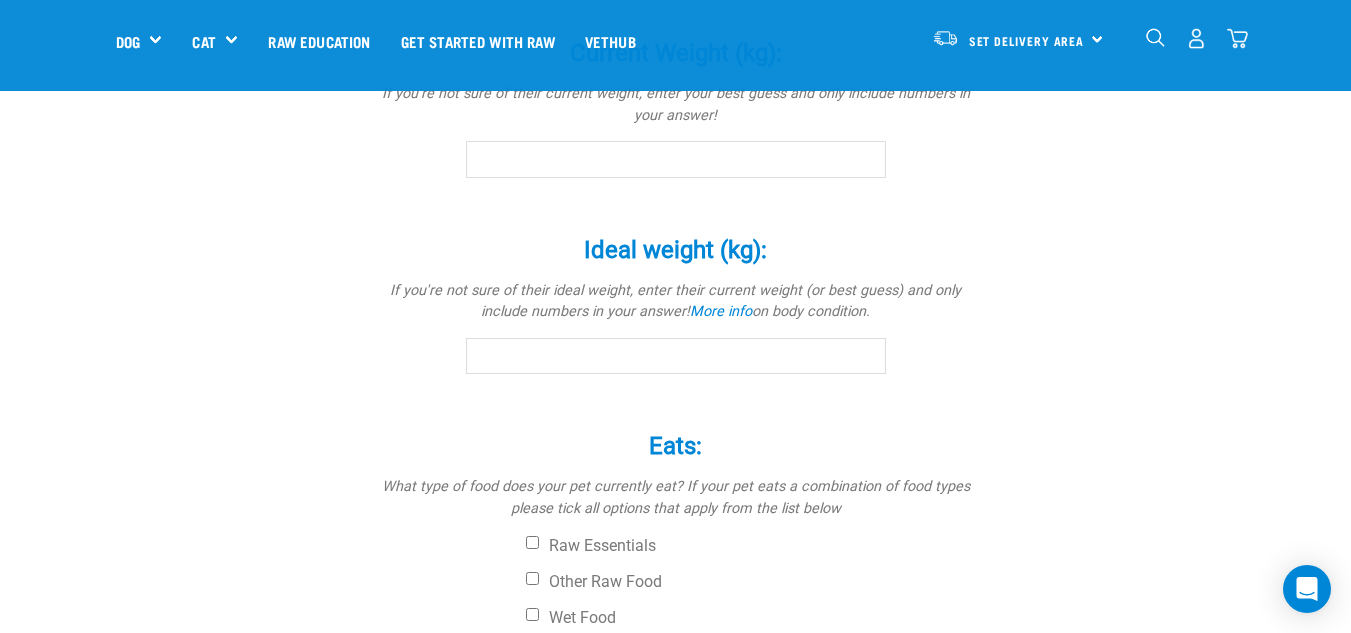 type 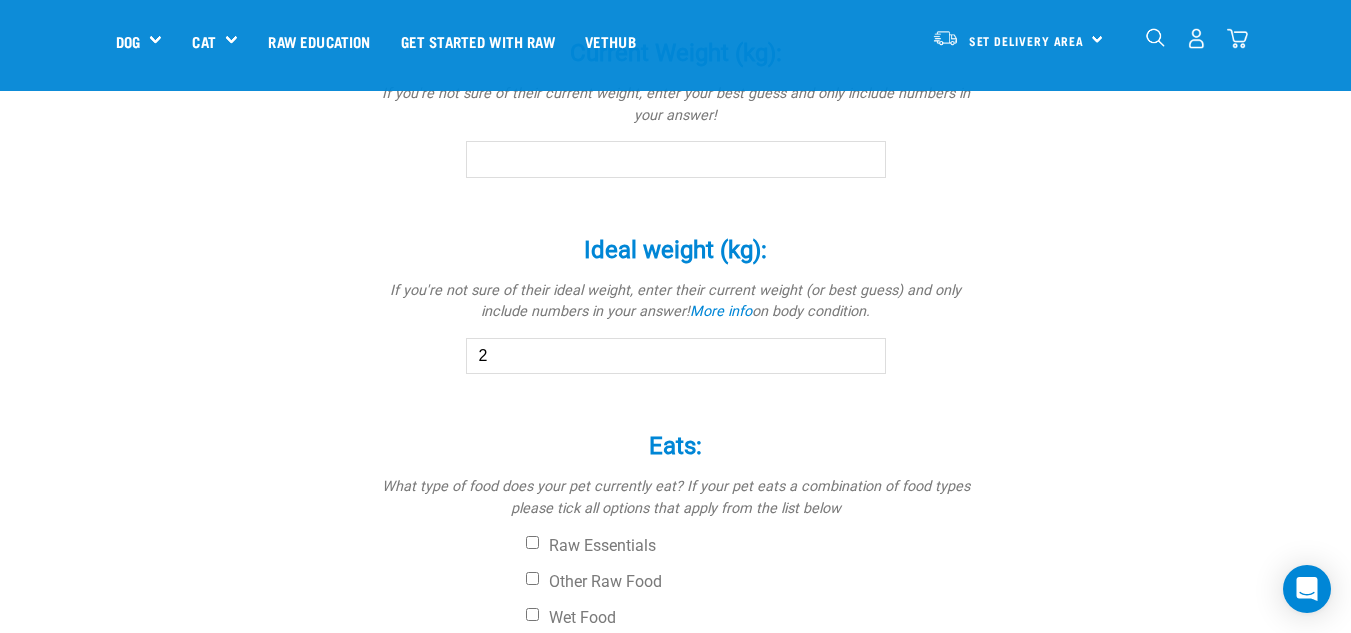 type 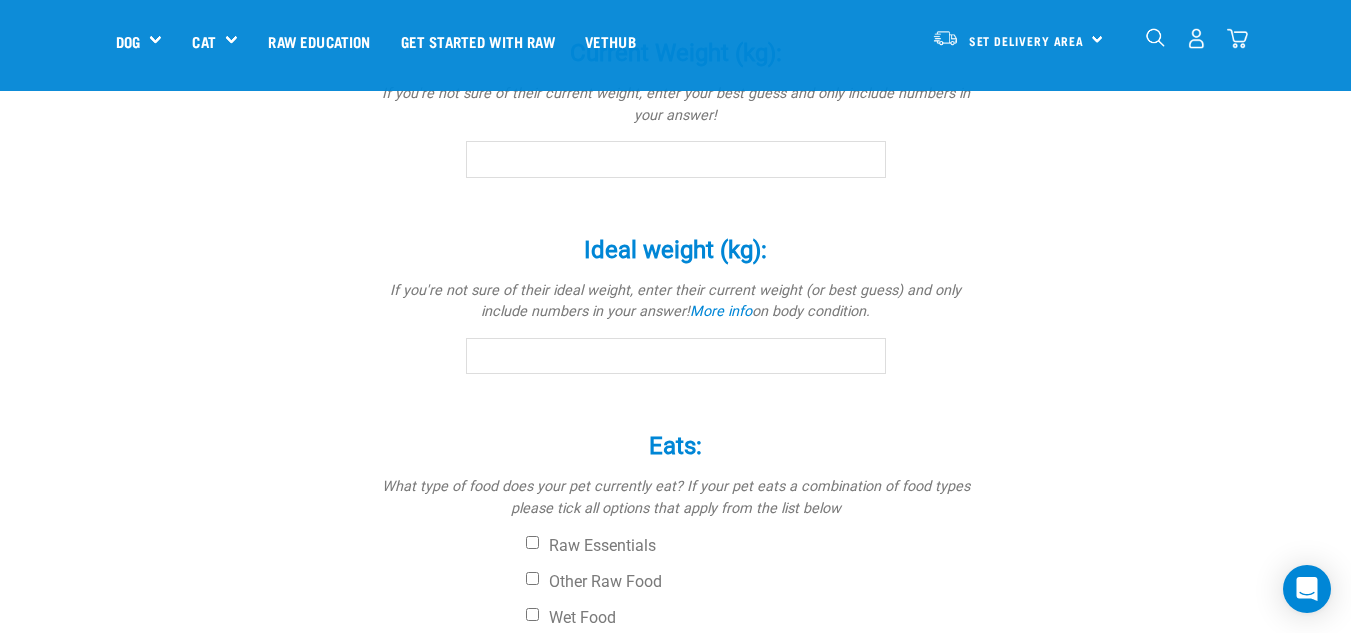 click on "Ideal weight (kg): *" at bounding box center (676, 356) 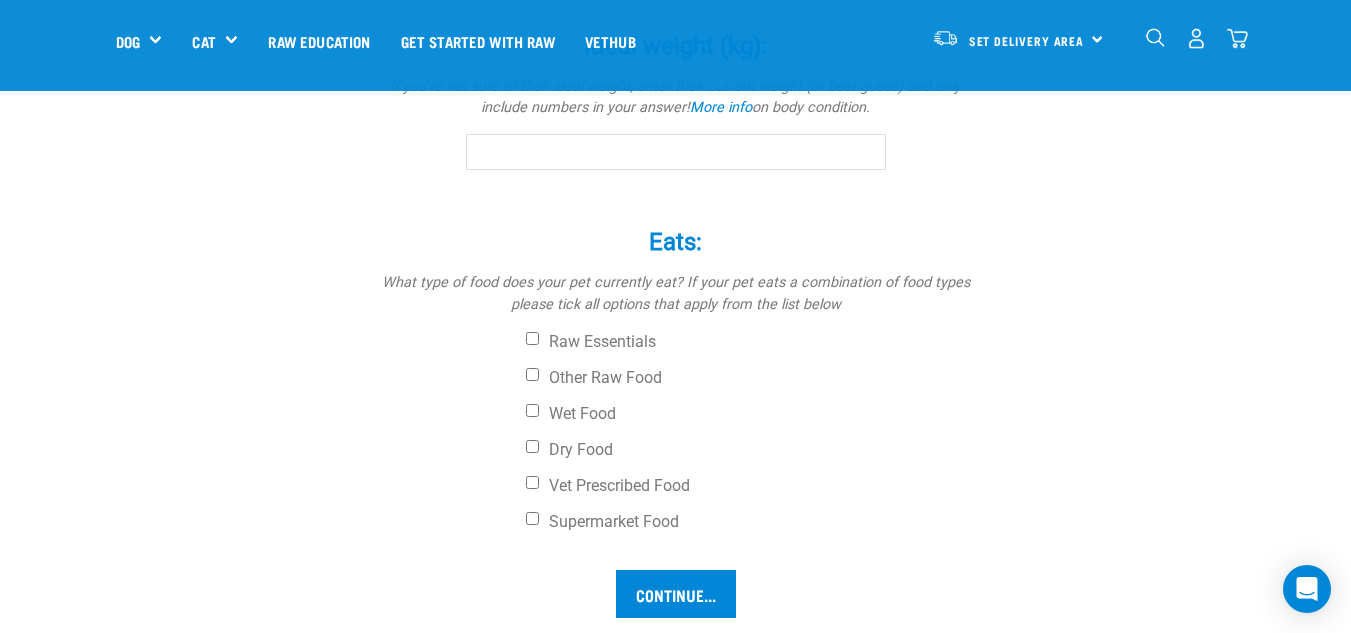 scroll, scrollTop: 1365, scrollLeft: 0, axis: vertical 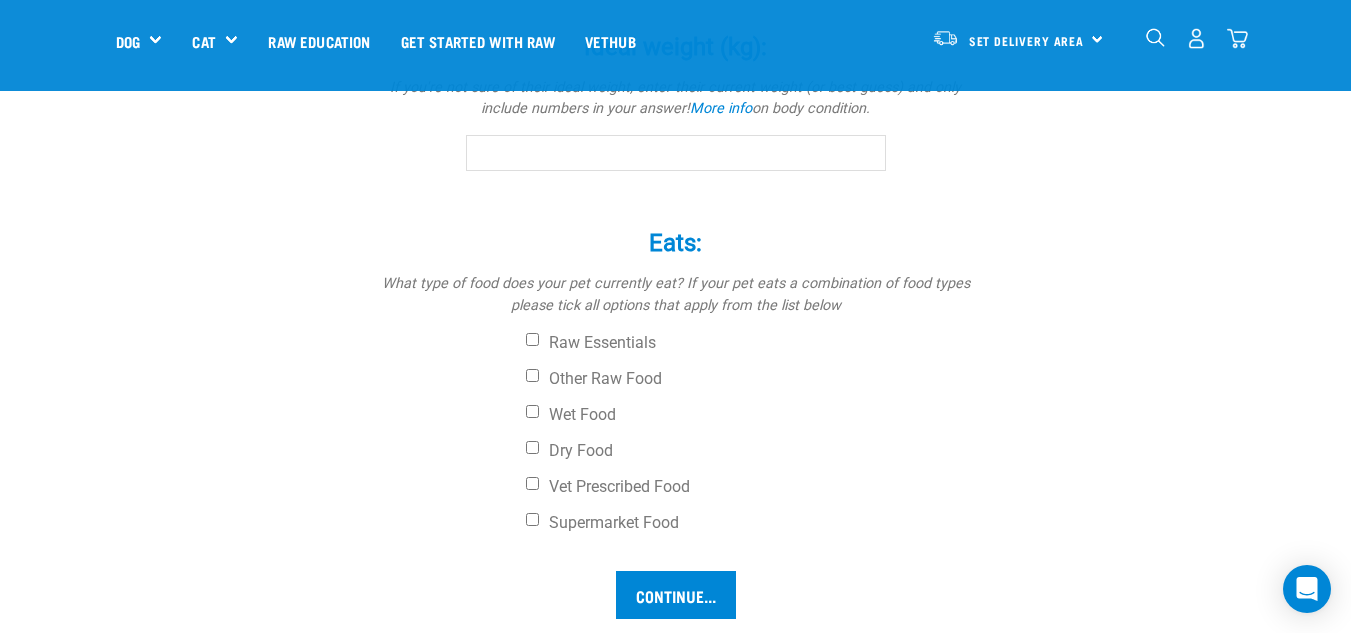 click on "Ideal weight (kg): *" at bounding box center [676, 153] 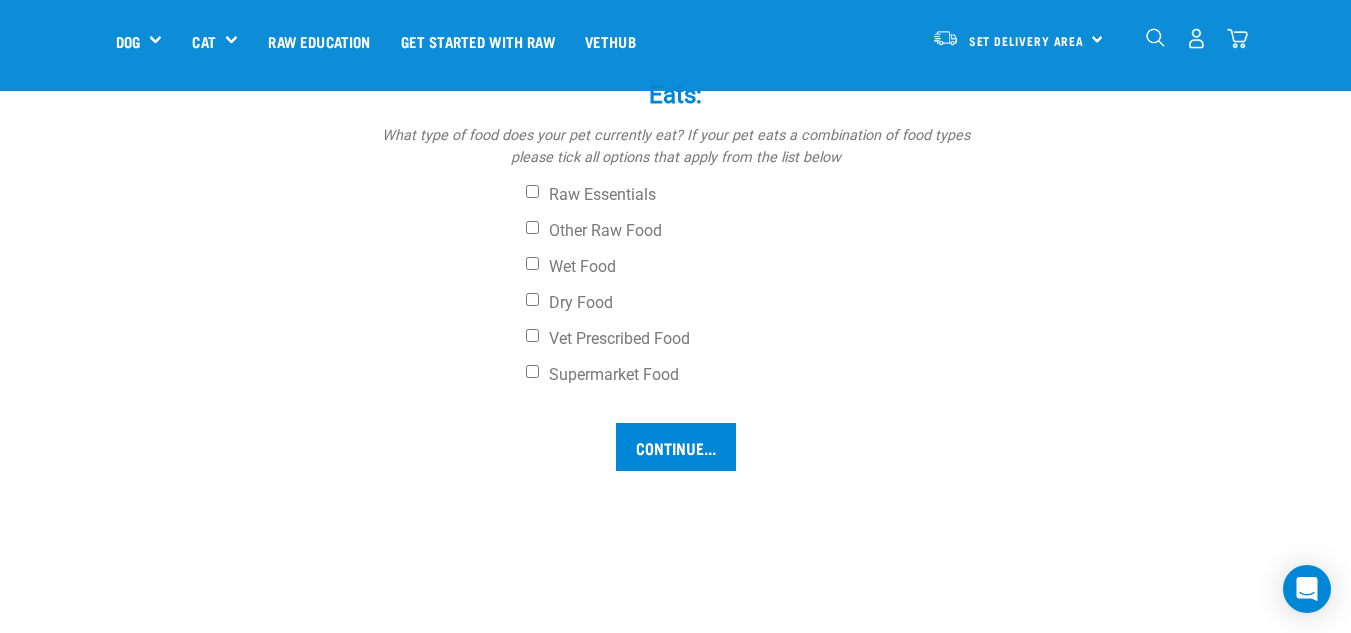 scroll, scrollTop: 1490, scrollLeft: 0, axis: vertical 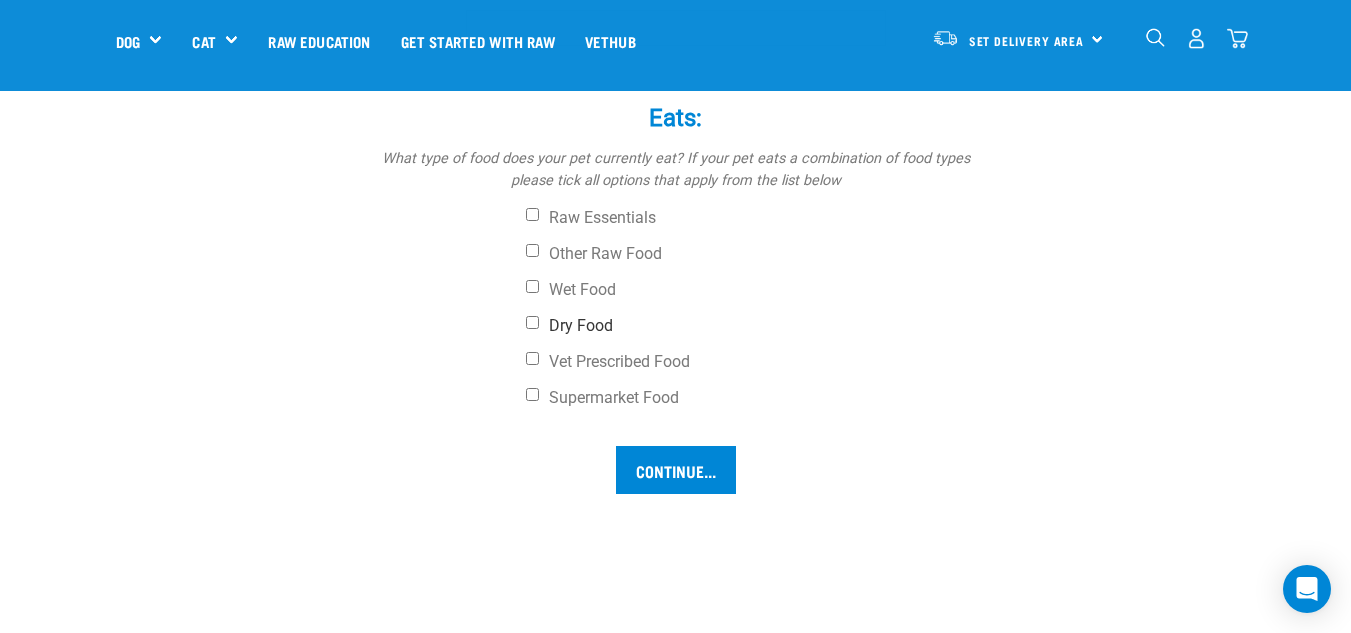 click on "Dry Food" at bounding box center [532, 322] 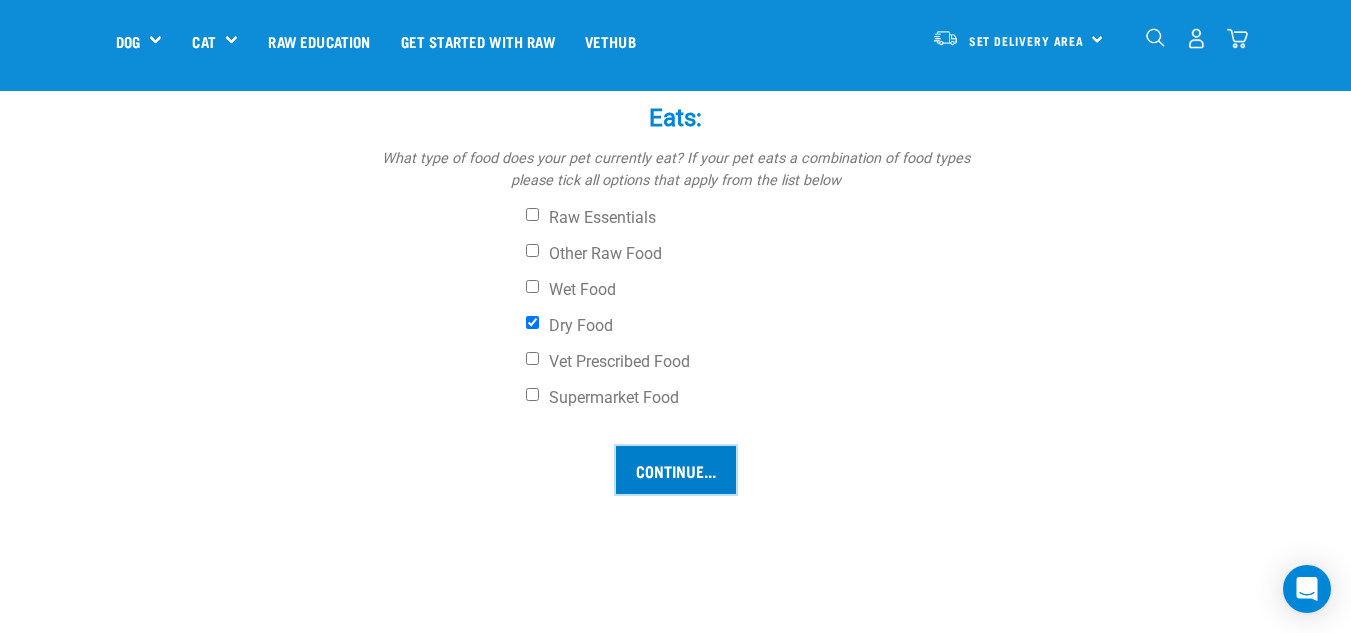 click on "Continue..." at bounding box center [676, 470] 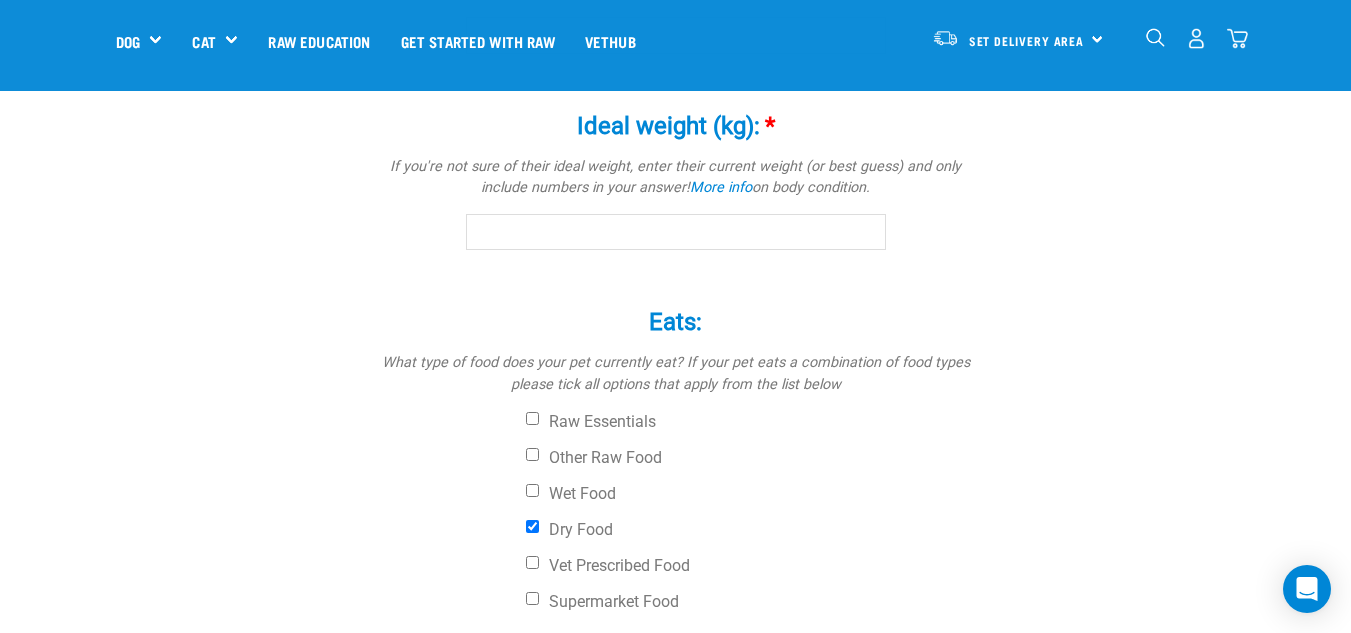 scroll, scrollTop: 1283, scrollLeft: 0, axis: vertical 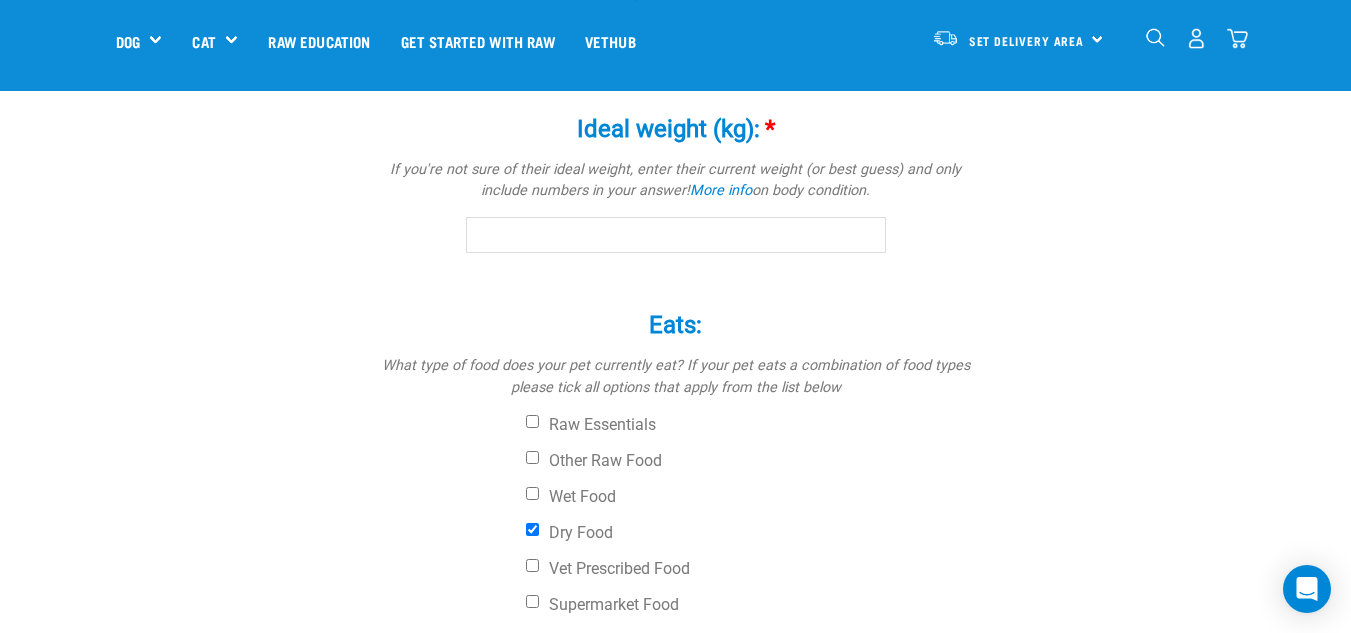 click on "Ideal weight (kg): *" at bounding box center [676, 235] 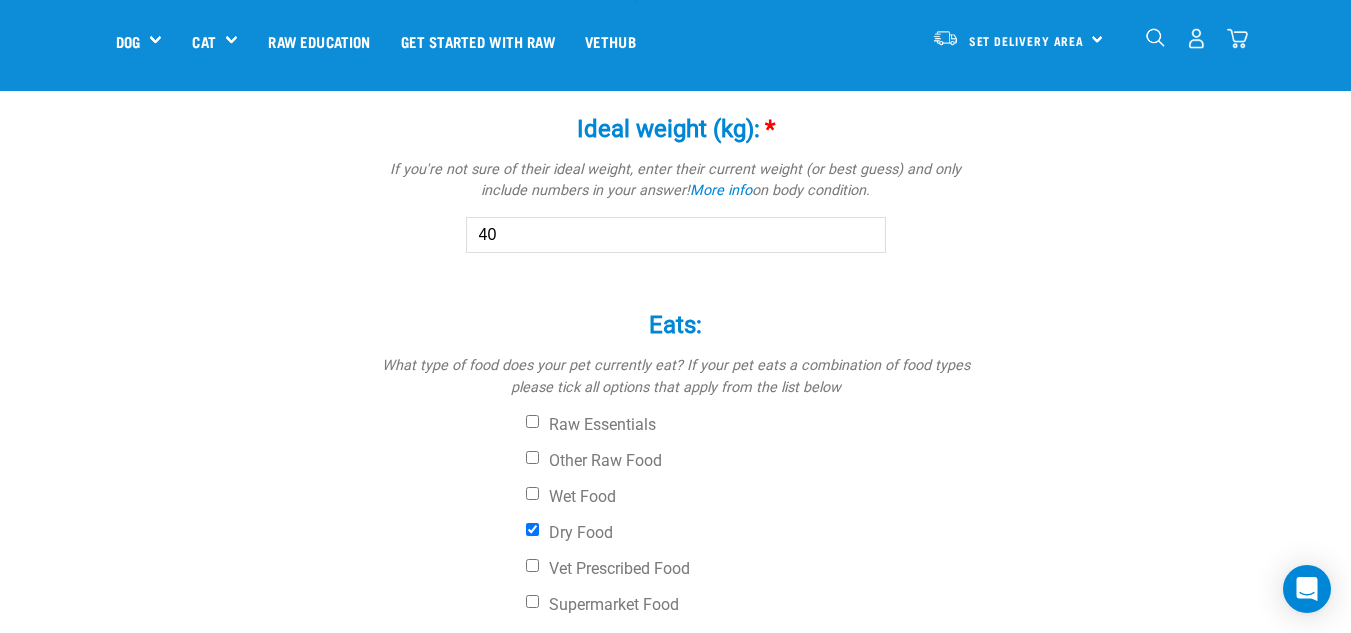 type on "4" 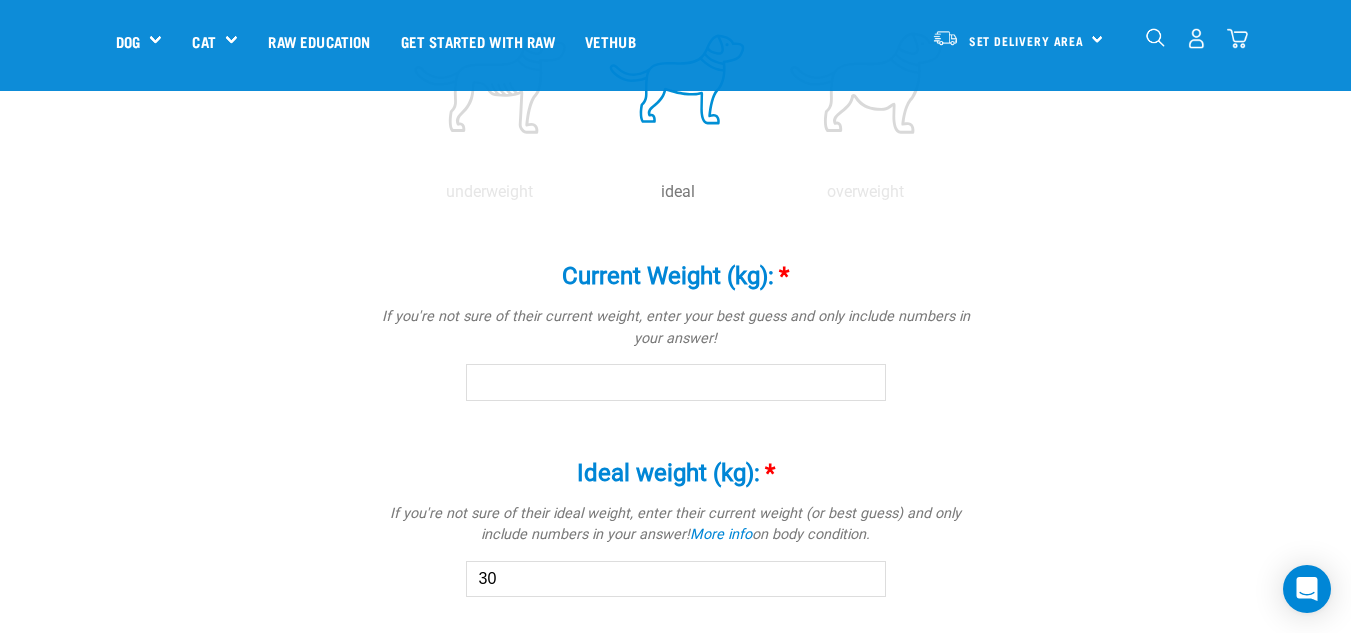 scroll, scrollTop: 938, scrollLeft: 0, axis: vertical 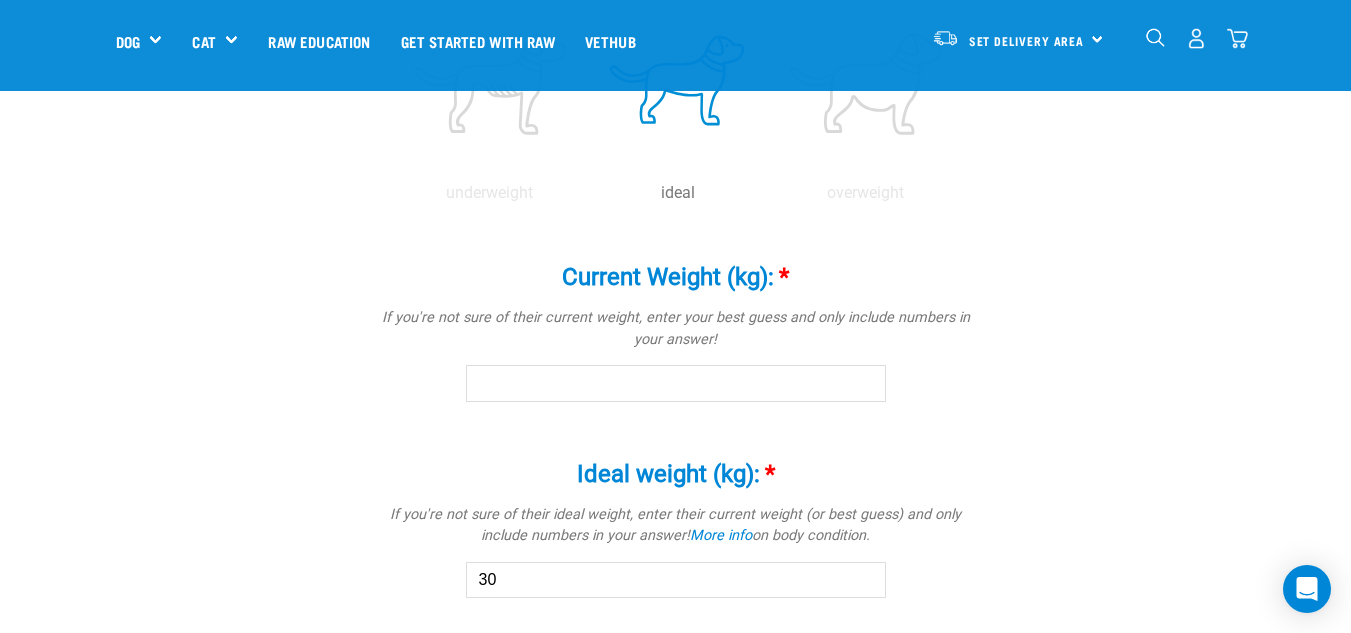 type on "30" 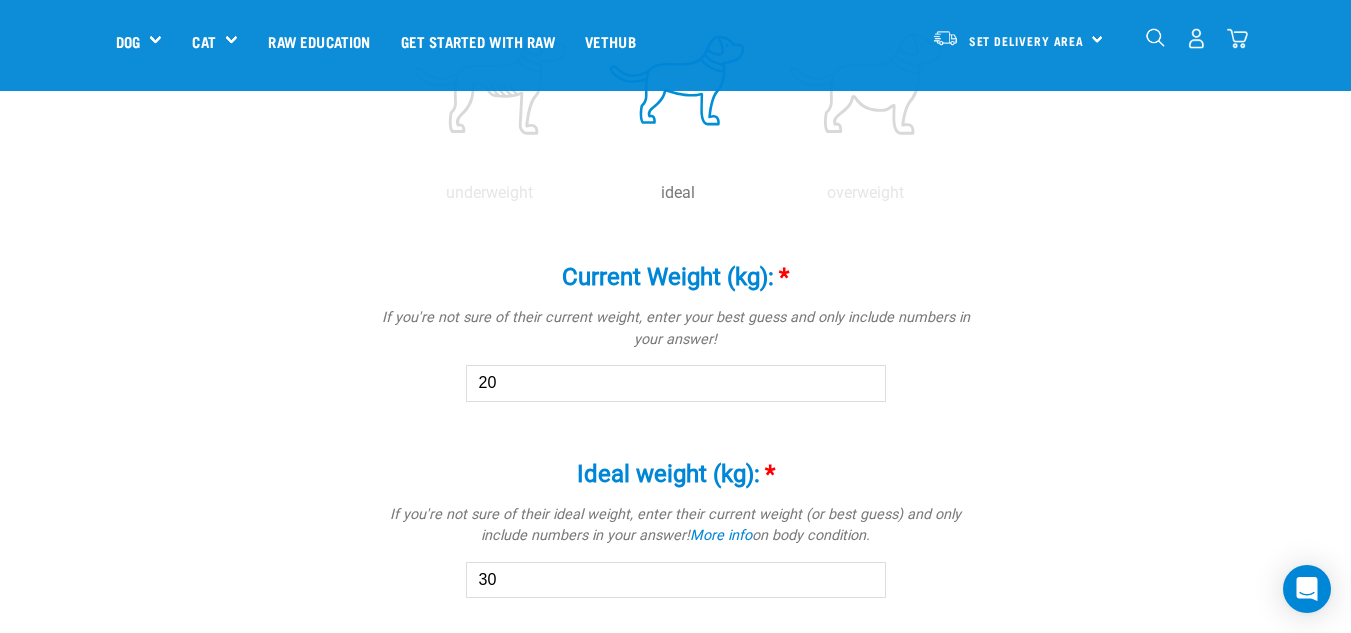 type on "2" 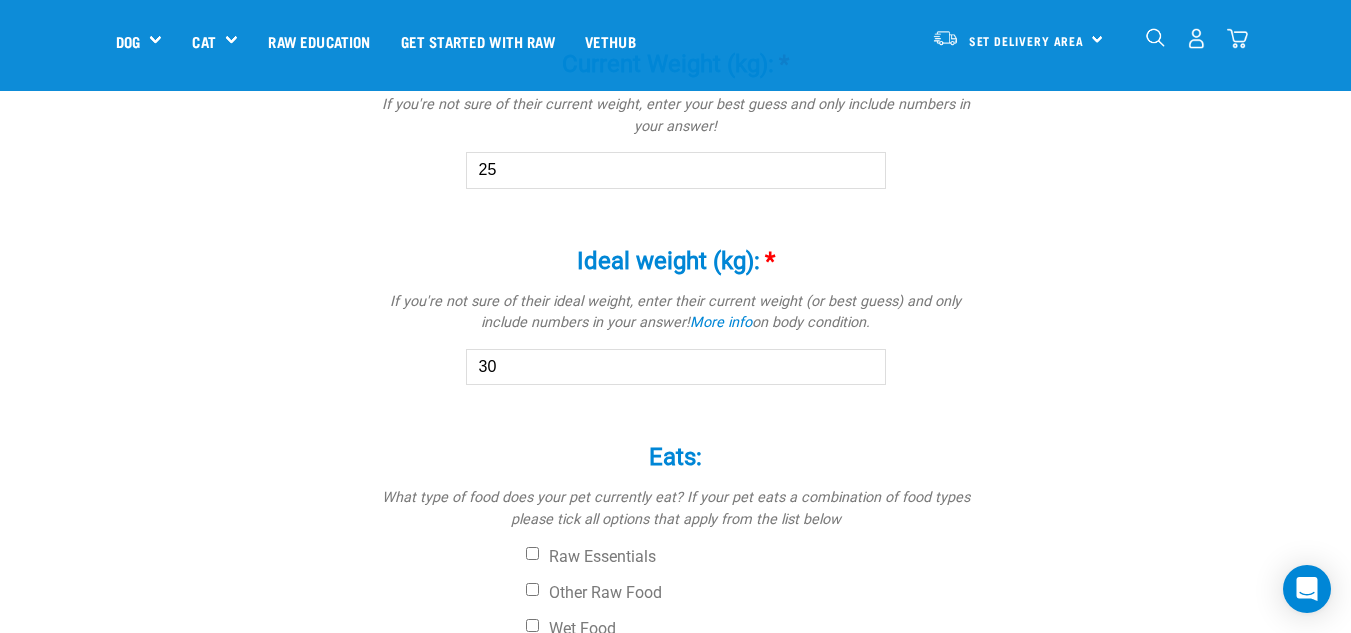scroll, scrollTop: 1152, scrollLeft: 0, axis: vertical 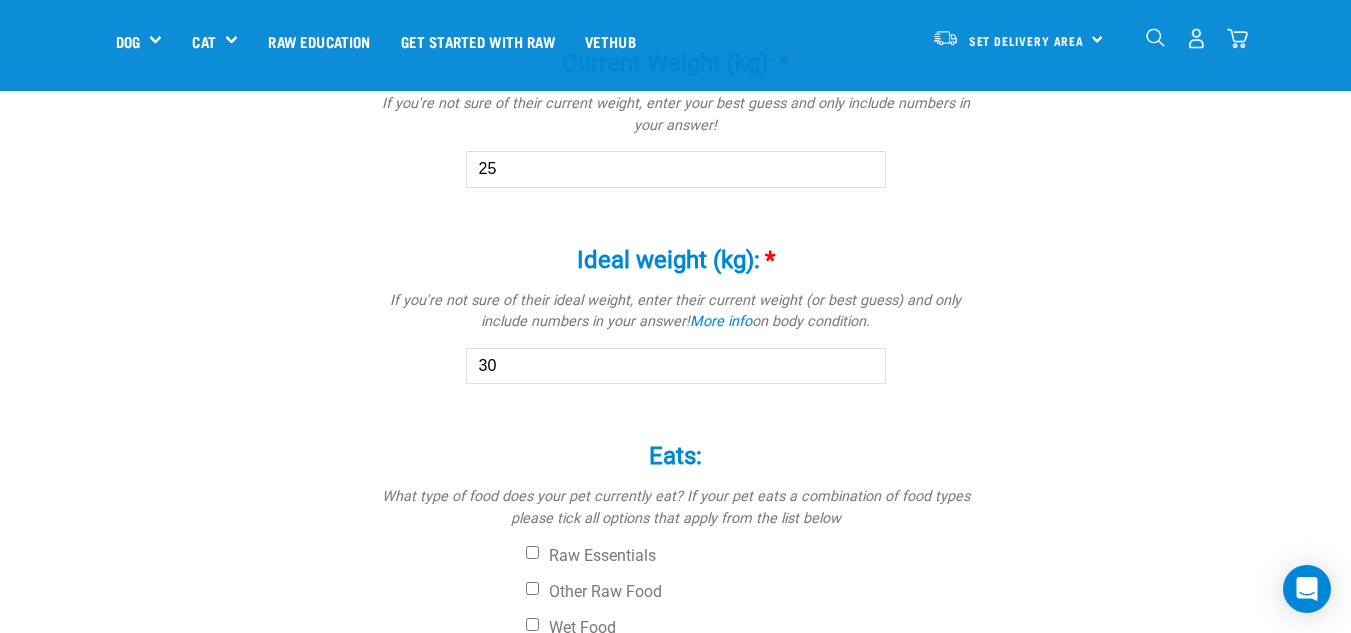 type on "2" 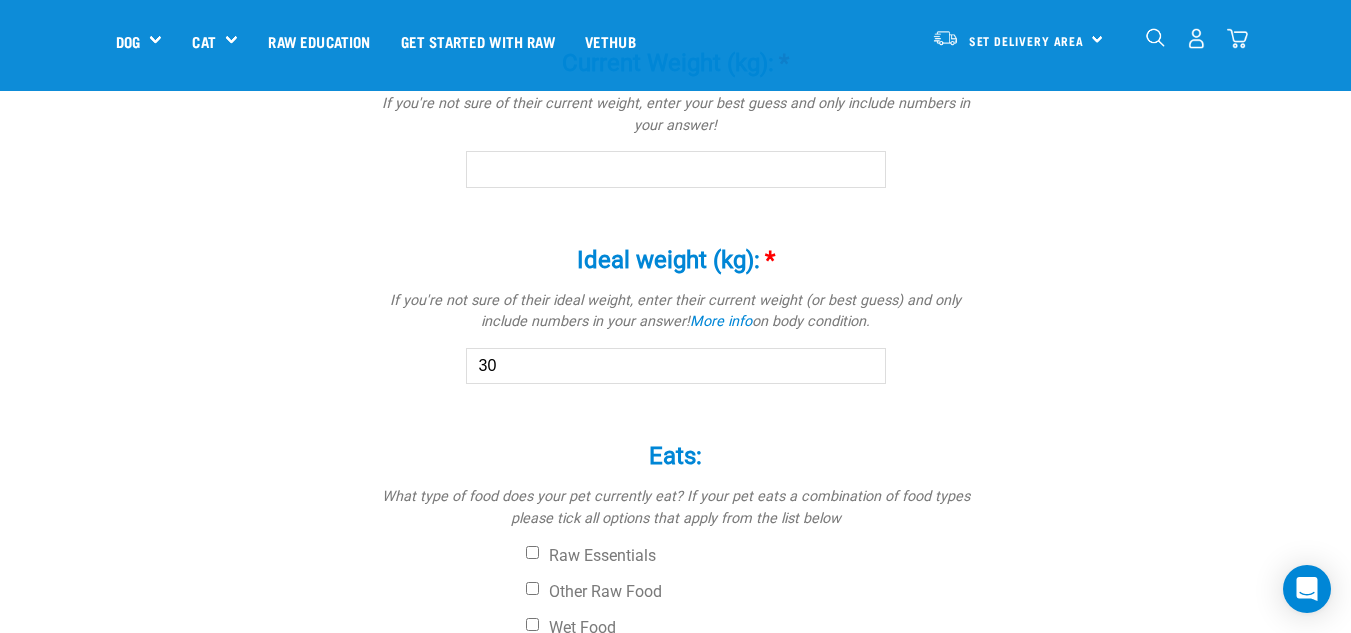 type on "2" 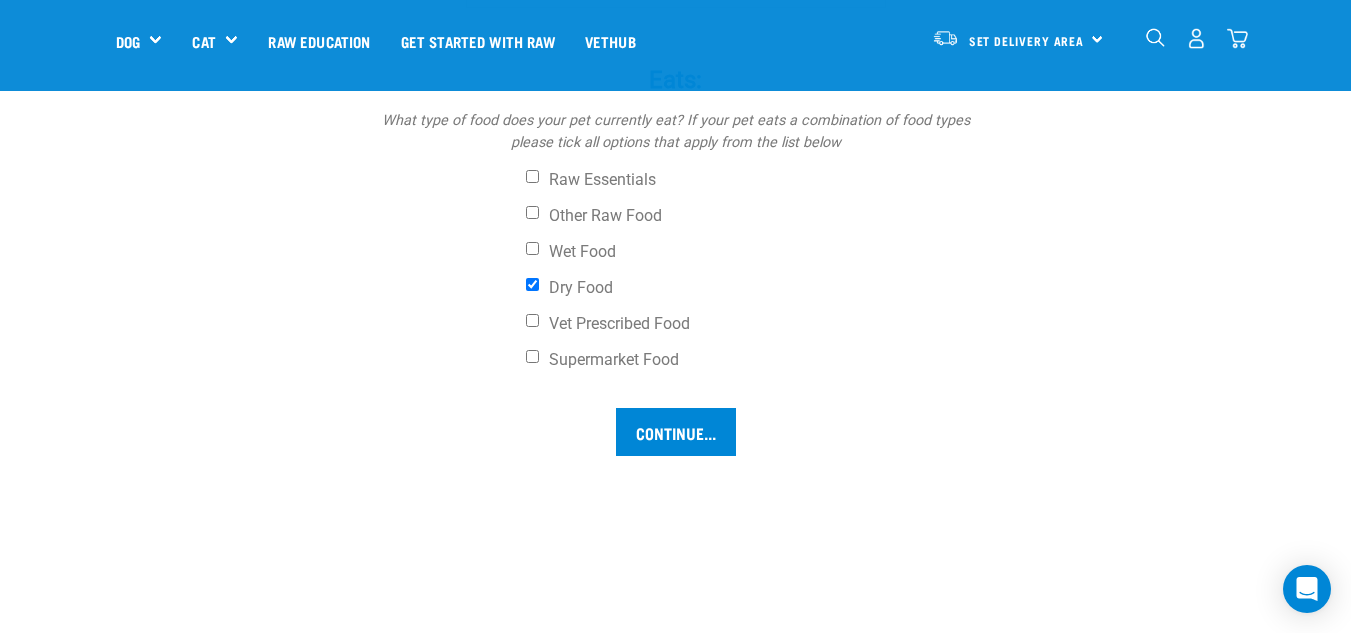 scroll, scrollTop: 1529, scrollLeft: 0, axis: vertical 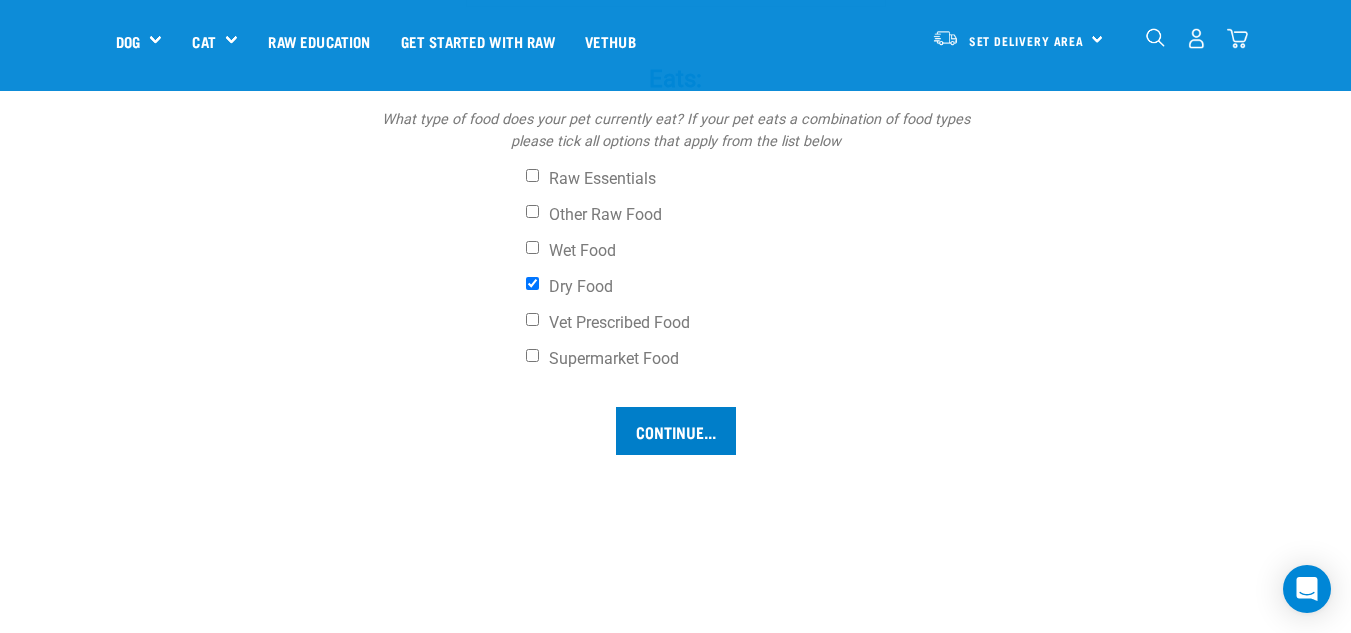 type on "20" 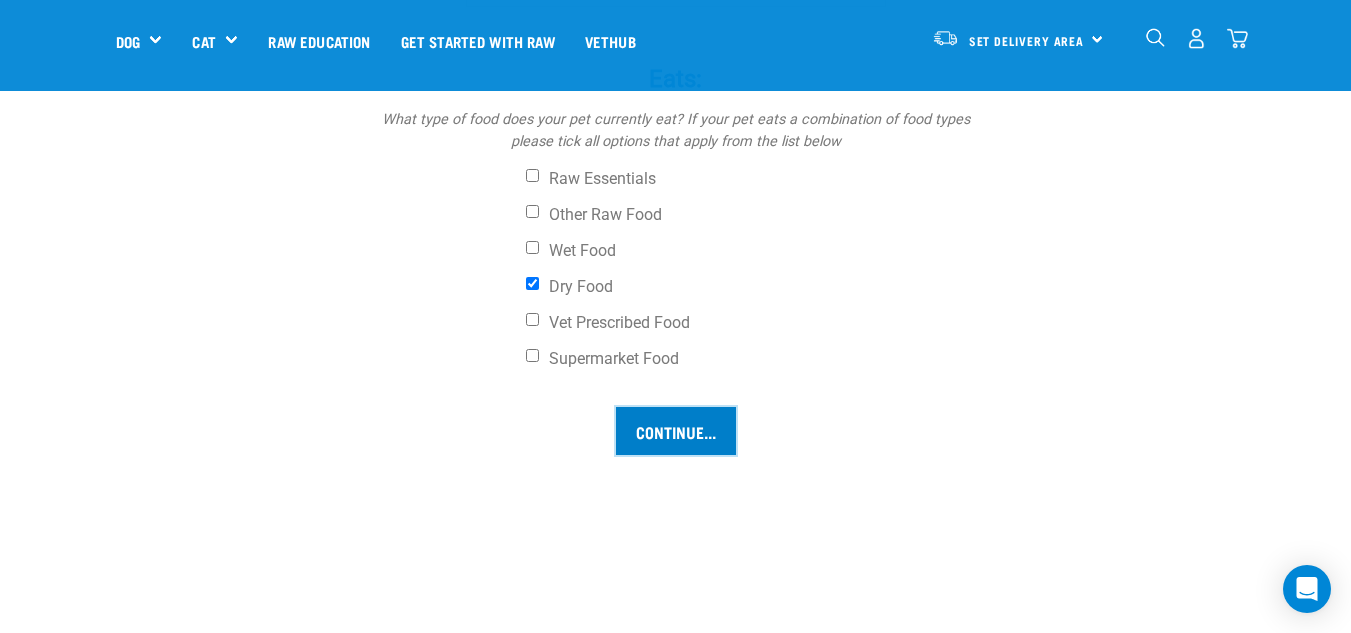 click on "Continue..." at bounding box center [676, 431] 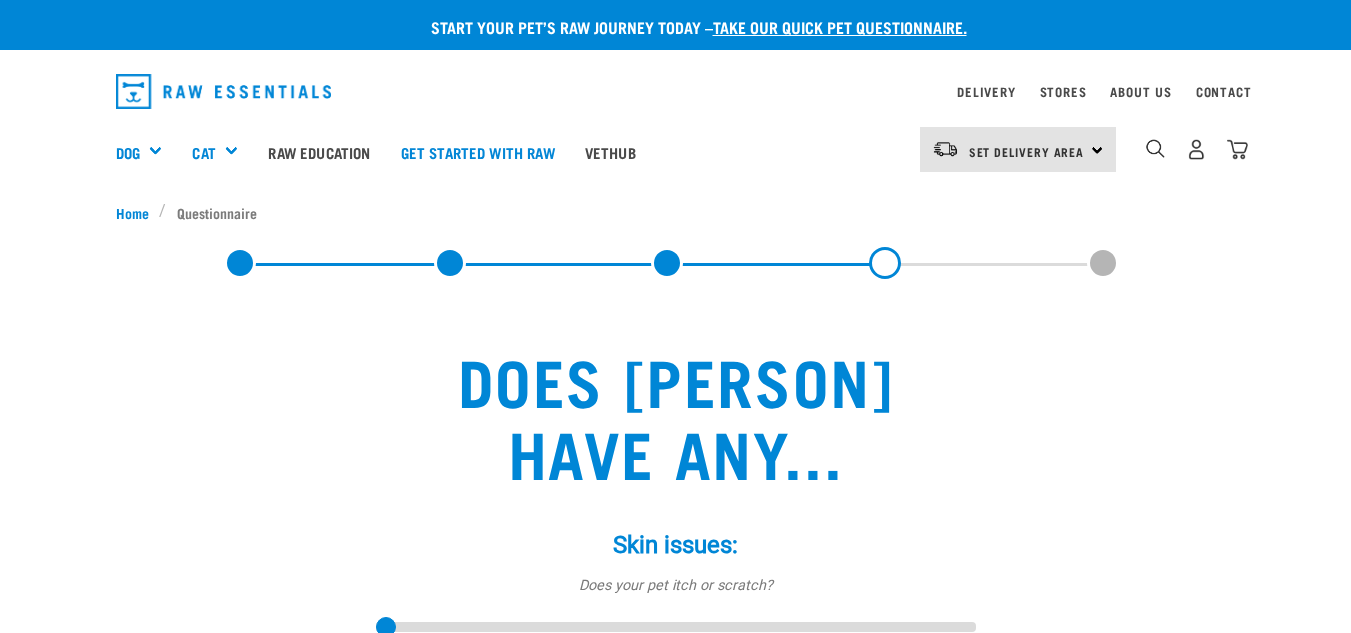 scroll, scrollTop: 0, scrollLeft: 0, axis: both 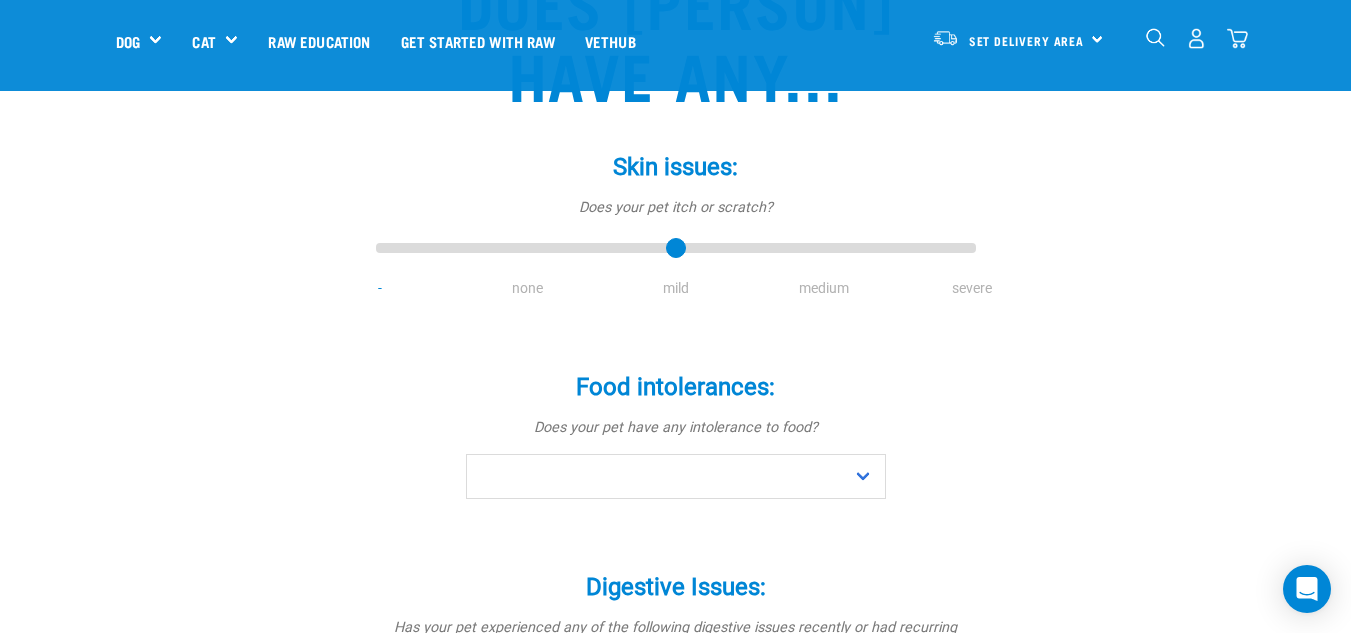 type on "2" 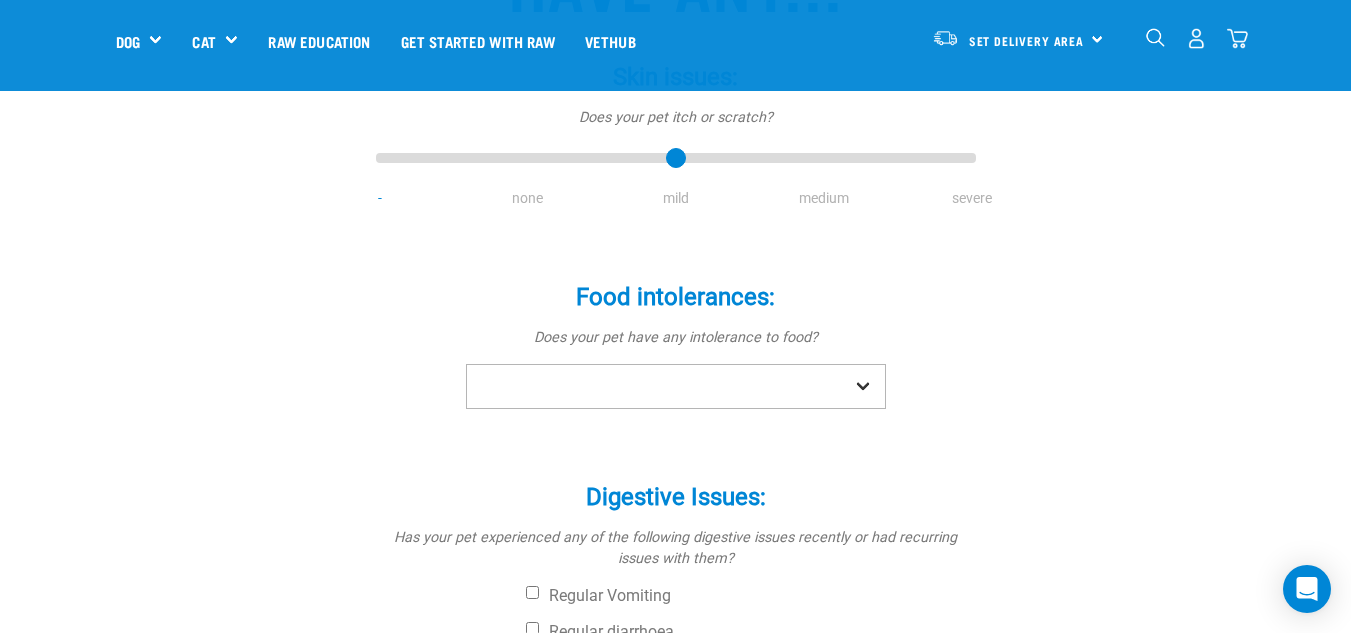 scroll, scrollTop: 327, scrollLeft: 0, axis: vertical 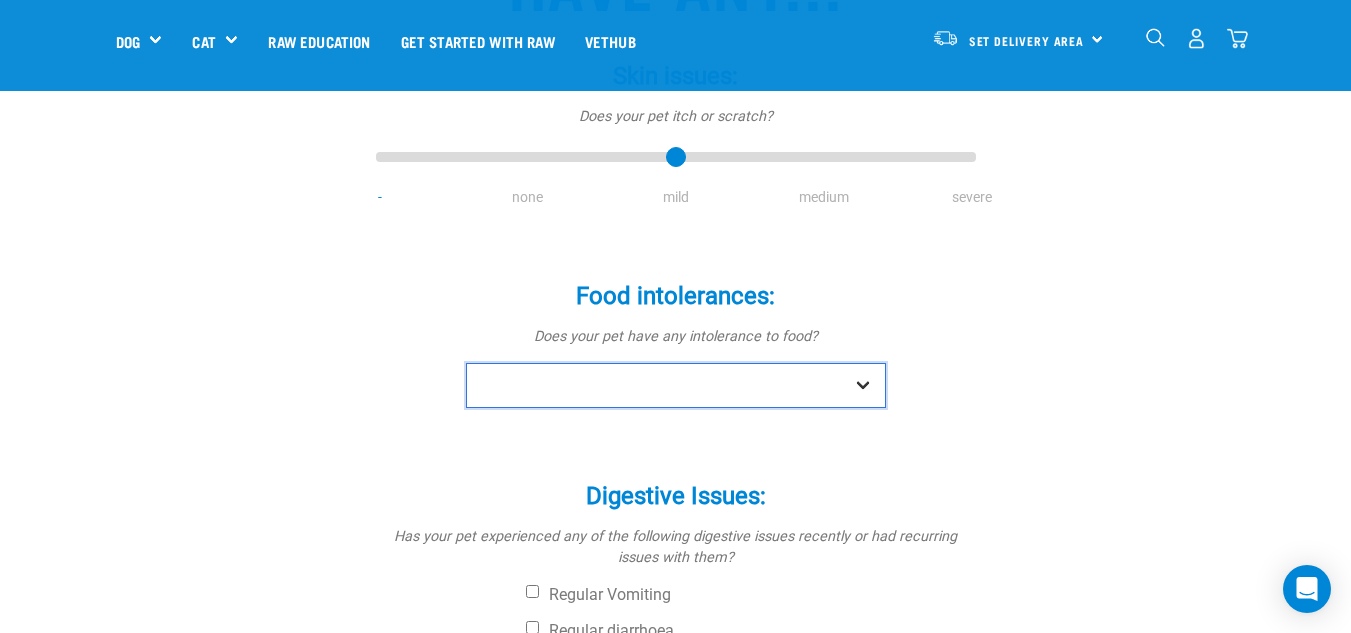 click on "No
Yes" at bounding box center (676, 385) 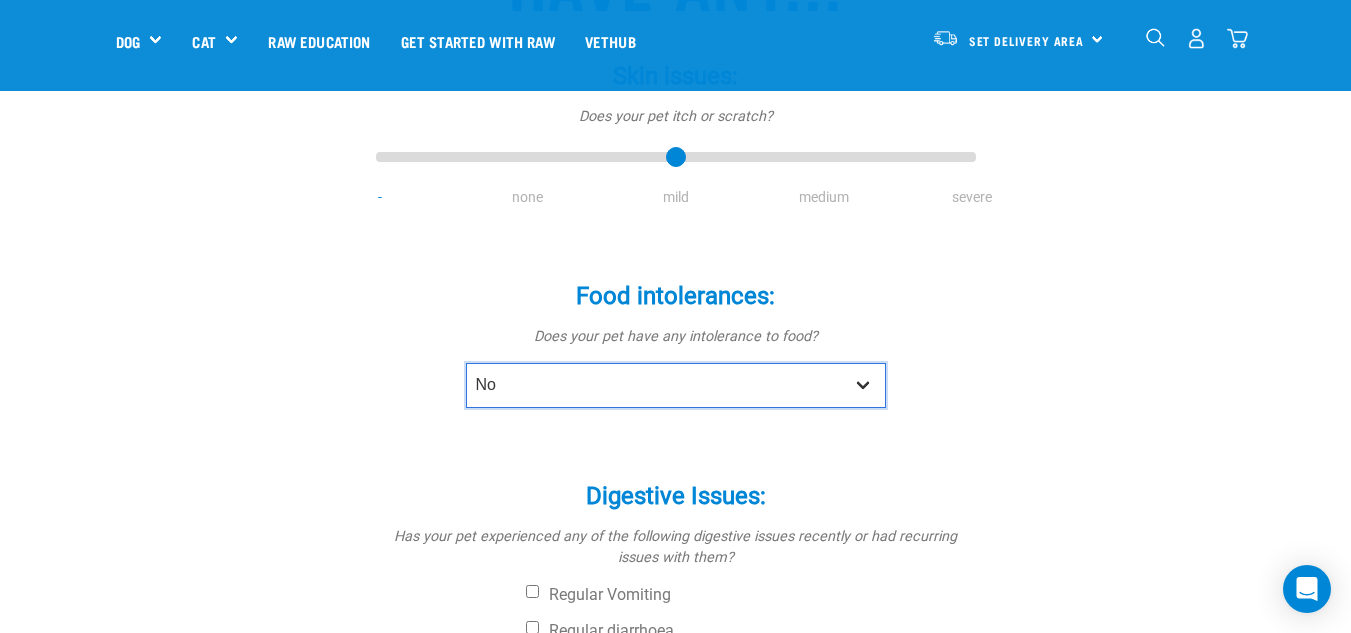 click on "No
Yes" at bounding box center (676, 385) 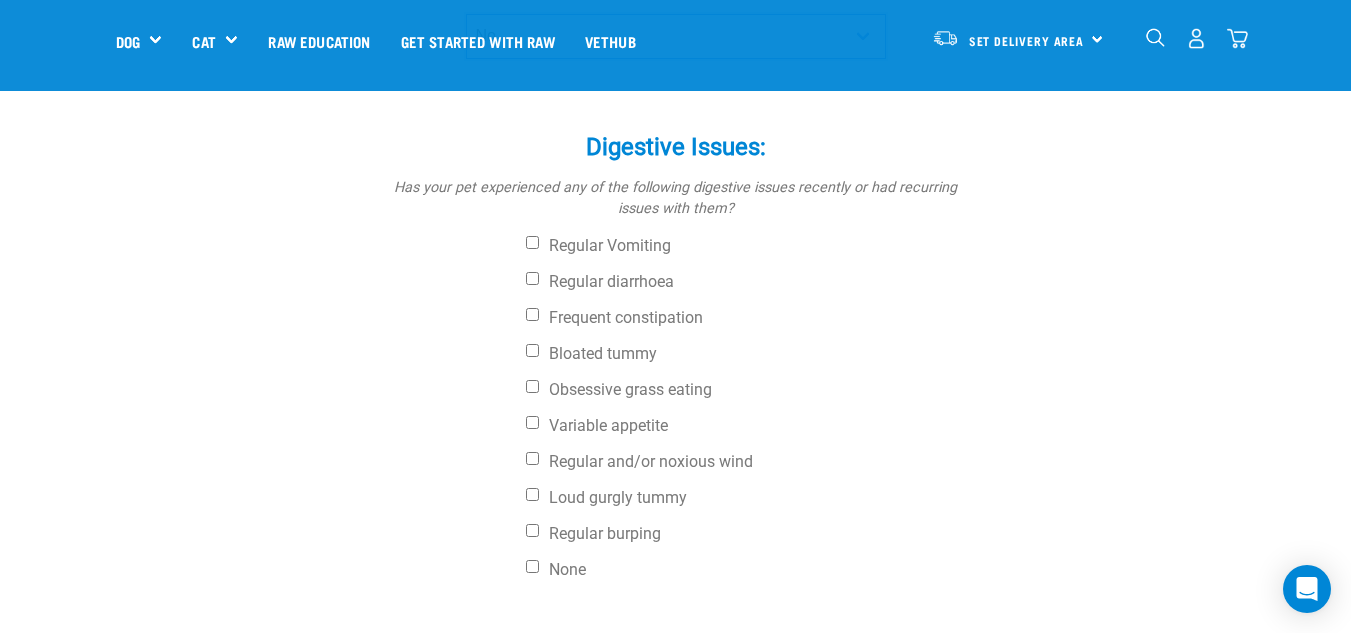 scroll, scrollTop: 677, scrollLeft: 0, axis: vertical 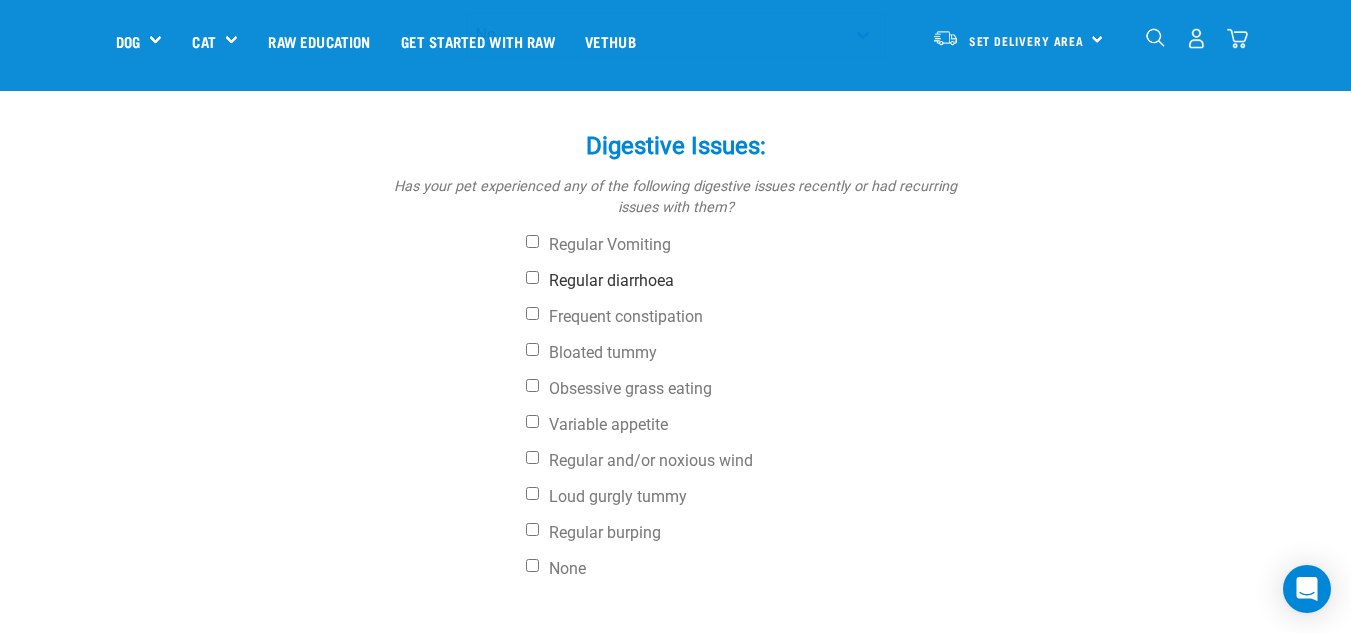 click on "Regular diarrhoea" at bounding box center (751, 281) 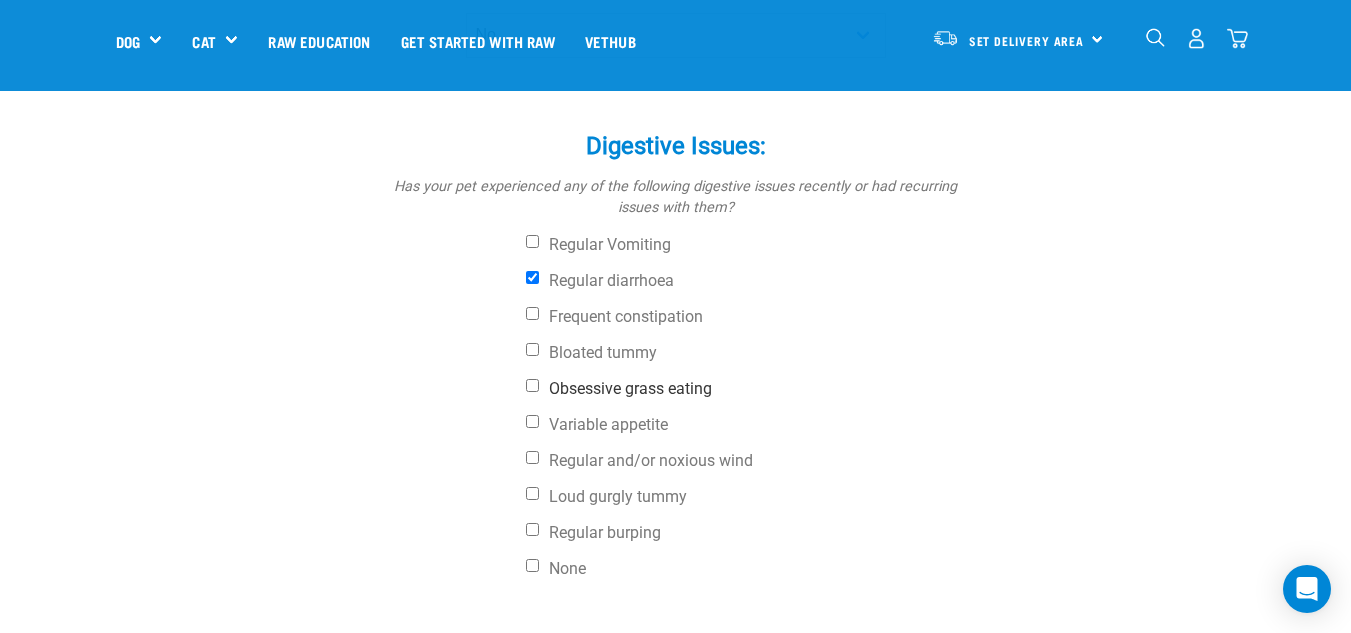 click on "Obsessive grass eating" at bounding box center (532, 385) 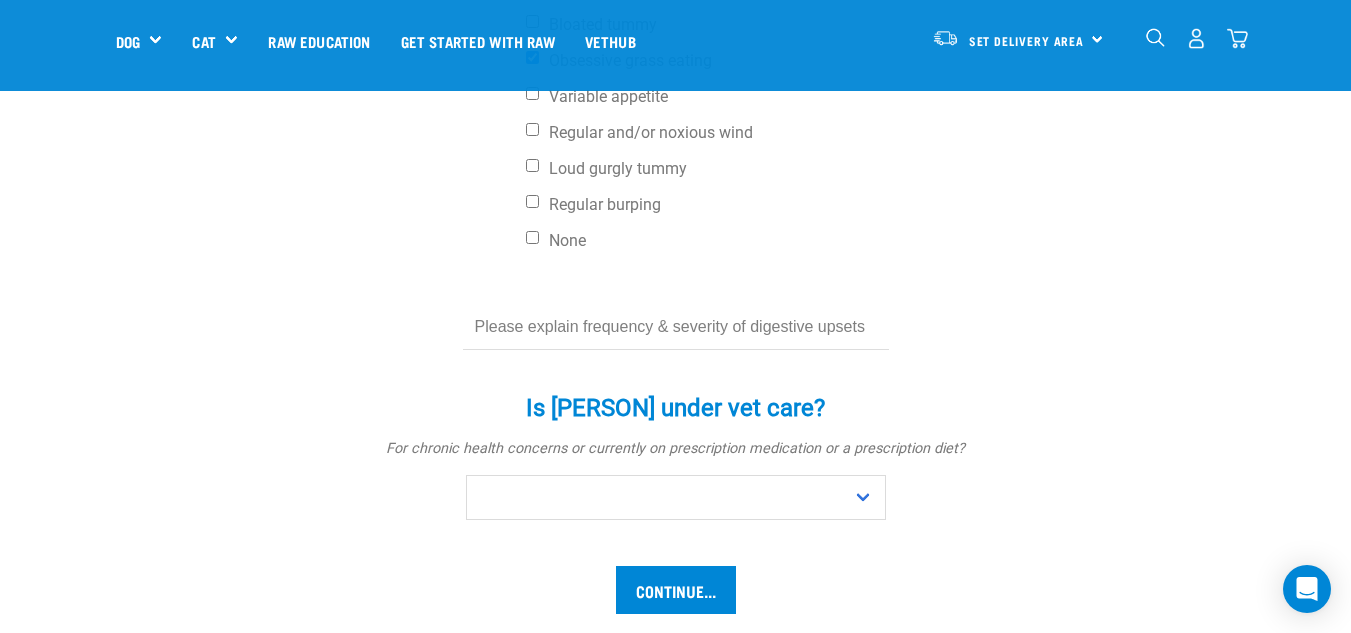 scroll, scrollTop: 1023, scrollLeft: 0, axis: vertical 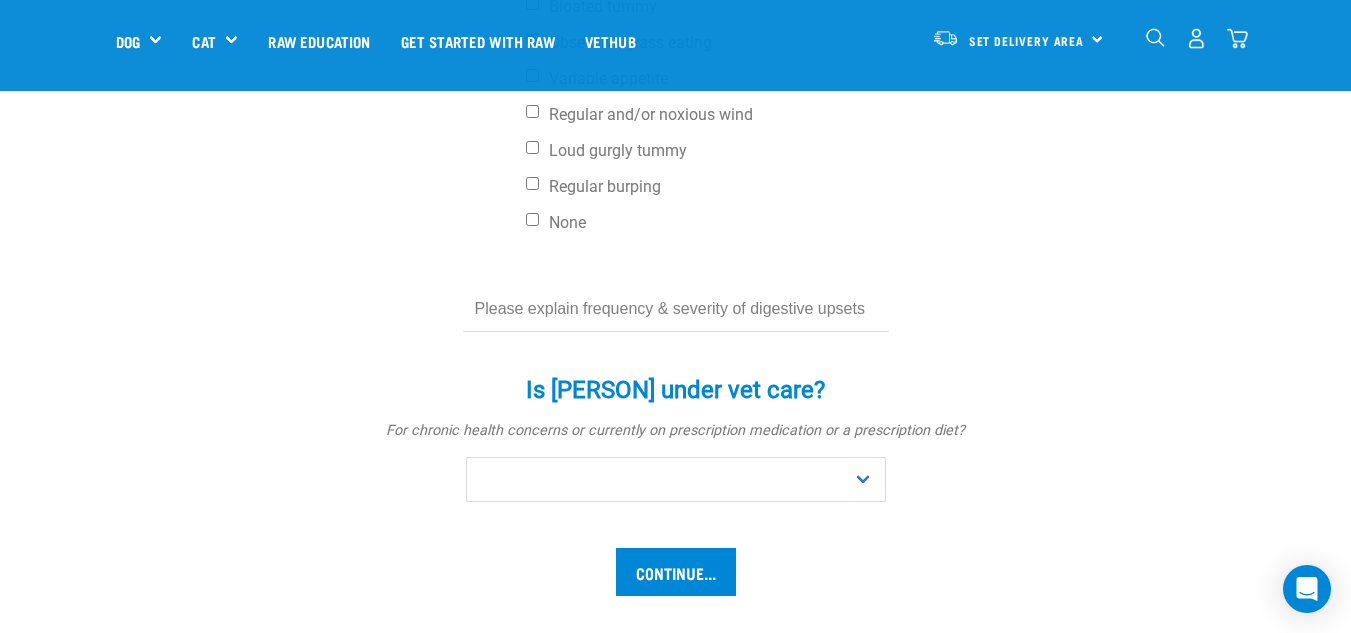 click on "Is kamala under vet care? *
For chronic health concerns or currently on prescription medication or a prescription diet?
No
Yes" at bounding box center (676, 425) 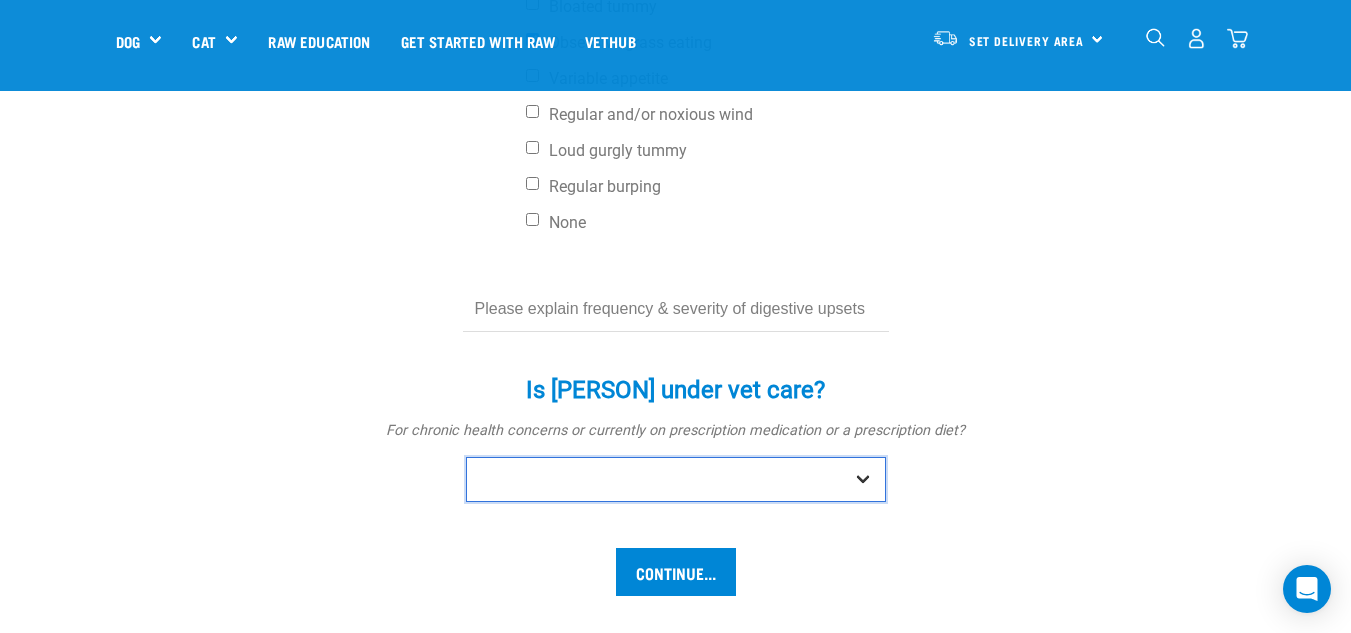 click on "No
Yes" at bounding box center [676, 479] 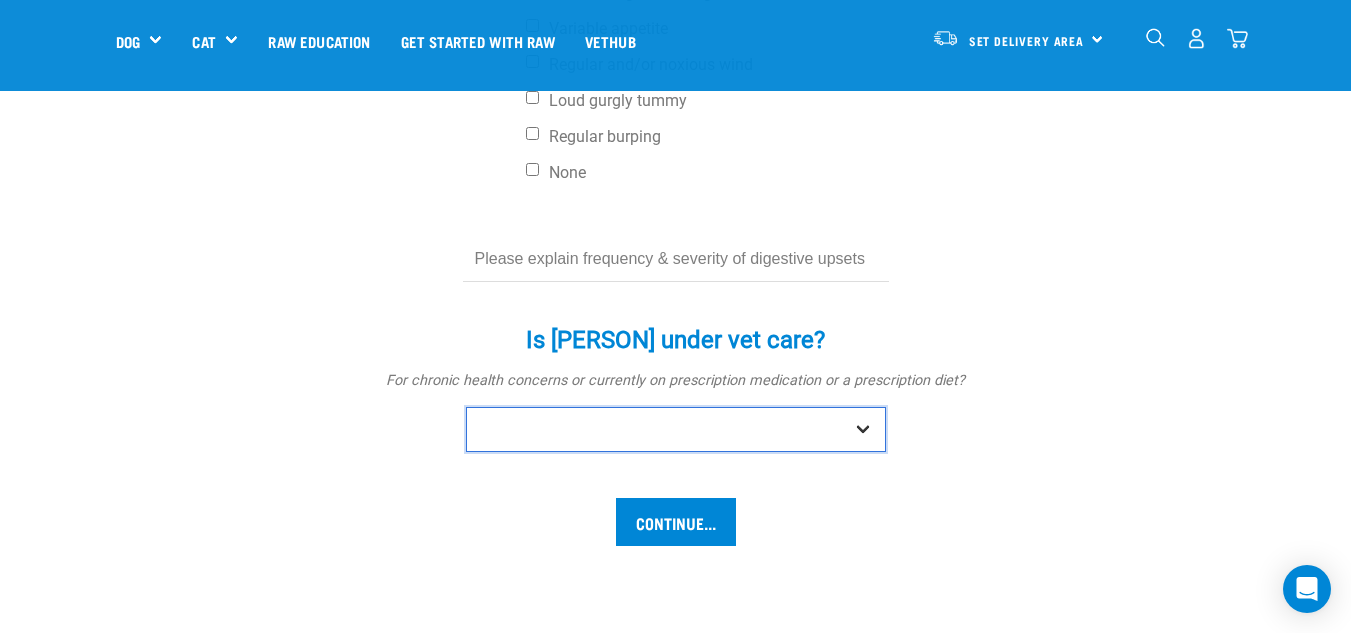 scroll, scrollTop: 1074, scrollLeft: 0, axis: vertical 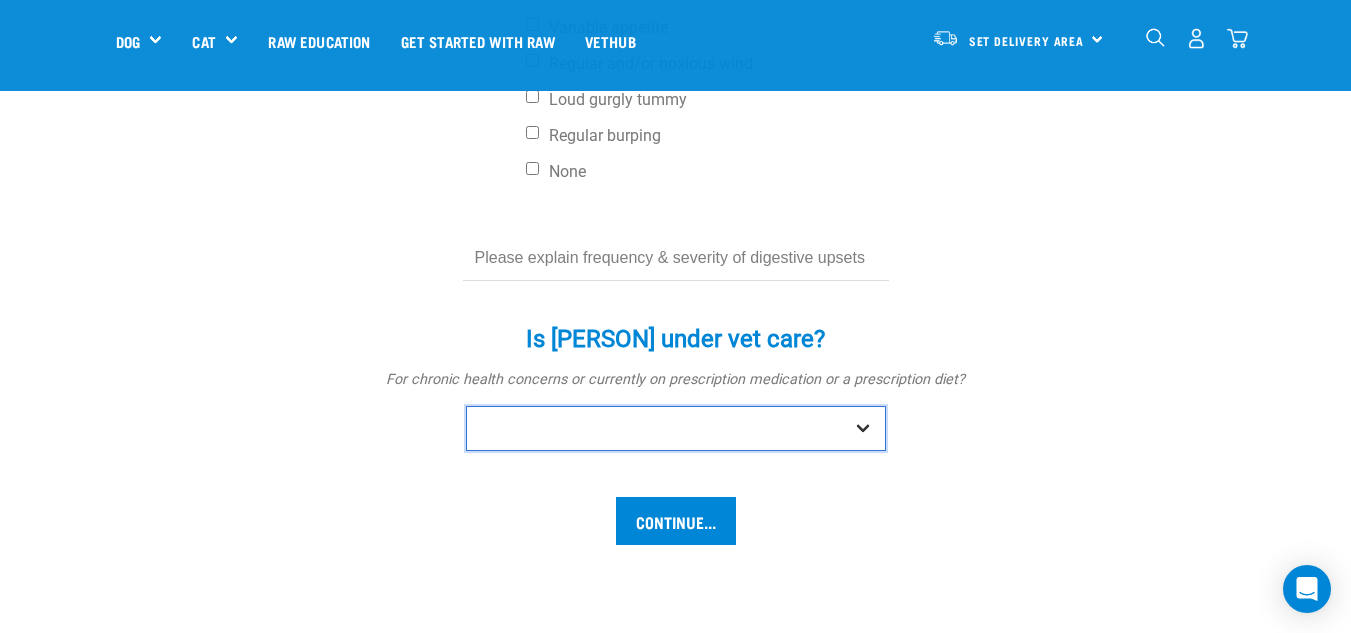 click on "No
Yes" at bounding box center [676, 428] 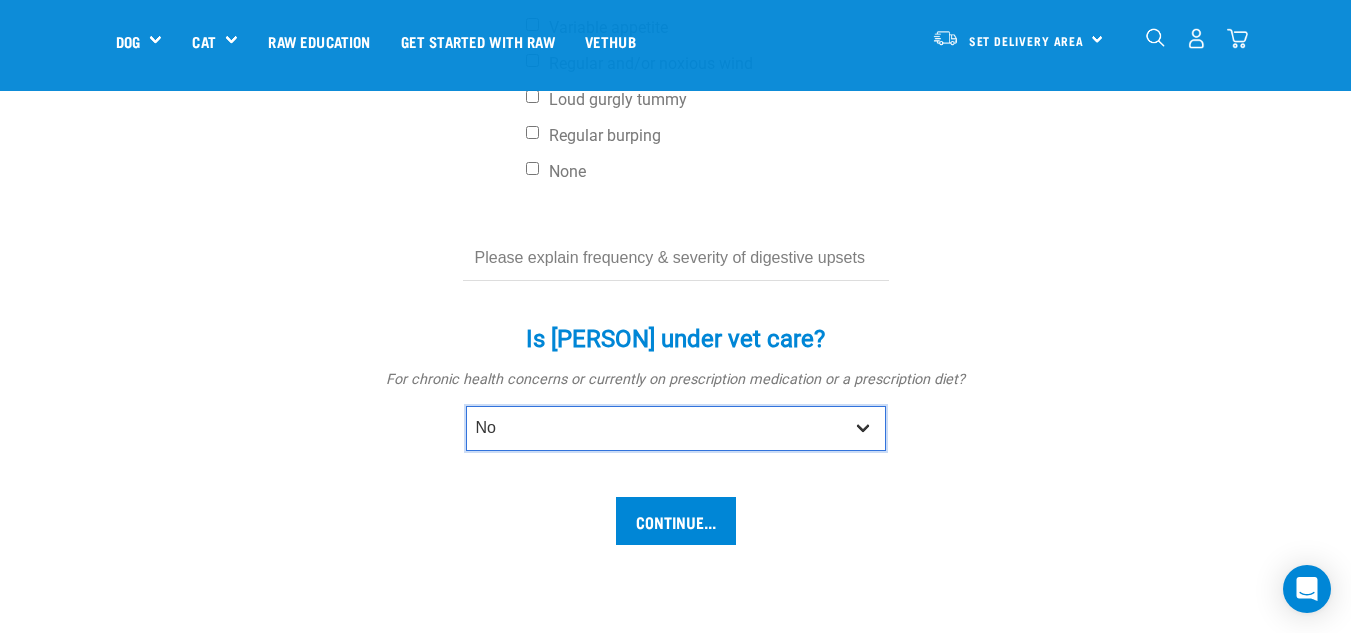 click on "No
Yes" at bounding box center [676, 428] 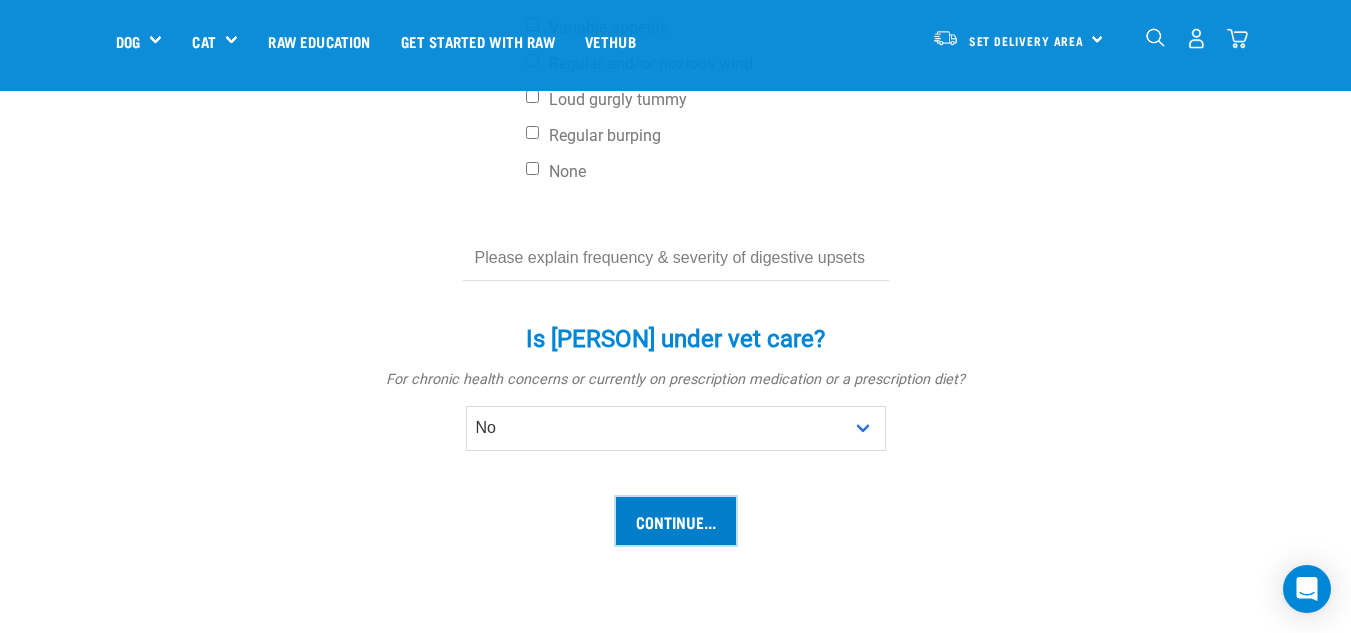 click on "Continue..." at bounding box center (676, 521) 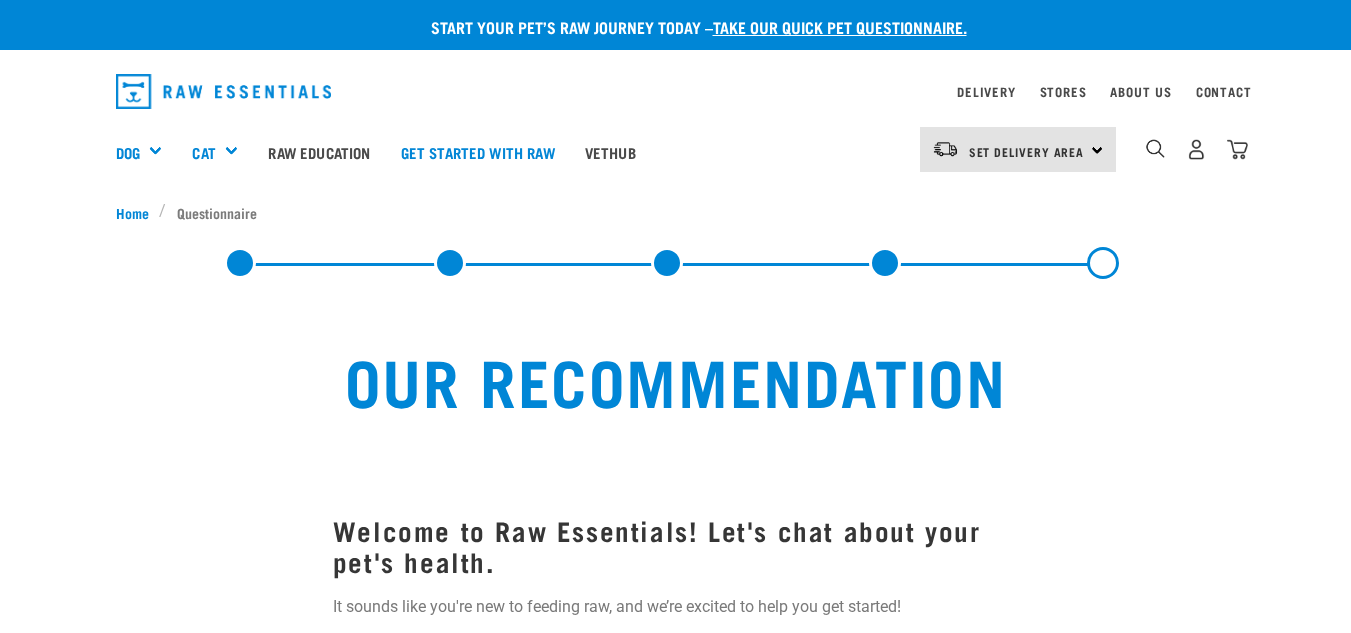 scroll, scrollTop: 0, scrollLeft: 0, axis: both 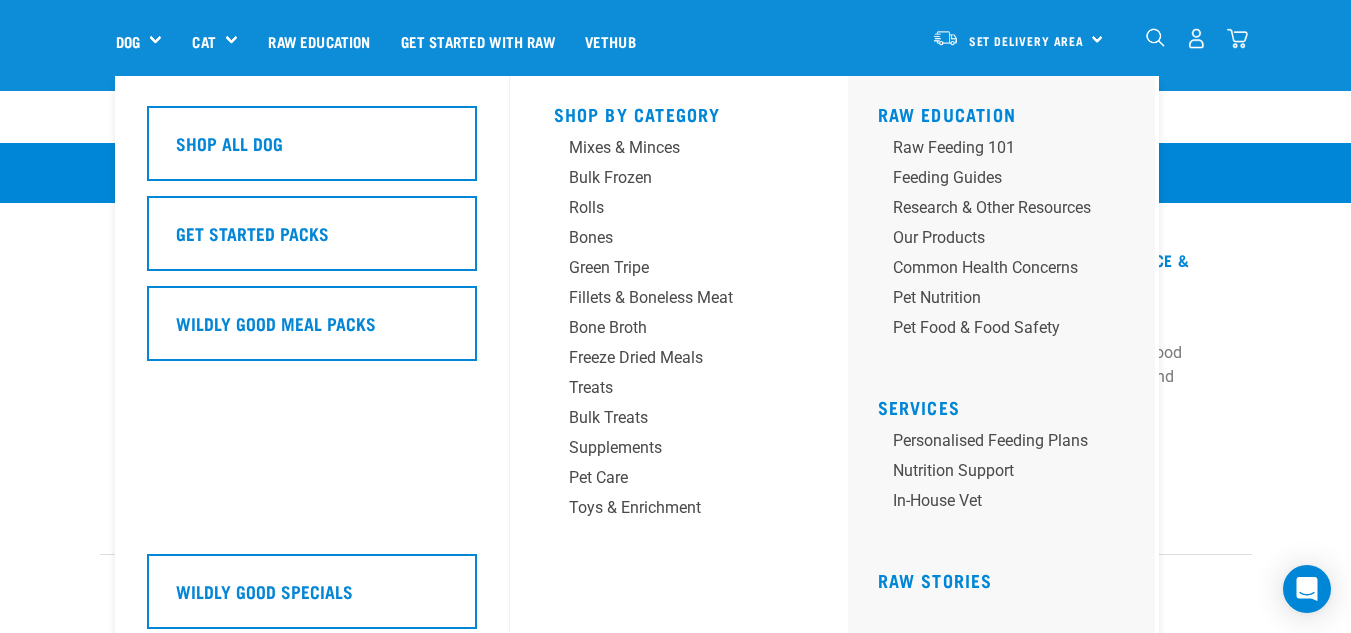 click on "Dog" at bounding box center (147, 41) 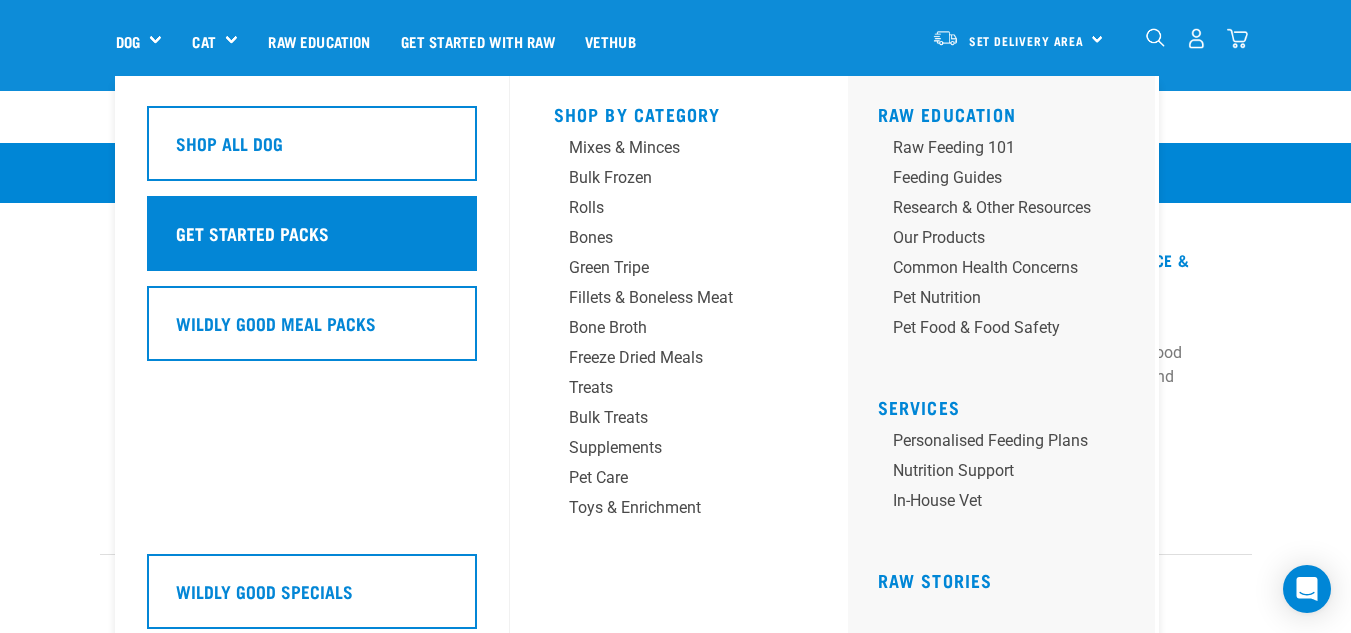 click on "Get Started Packs" at bounding box center [252, 233] 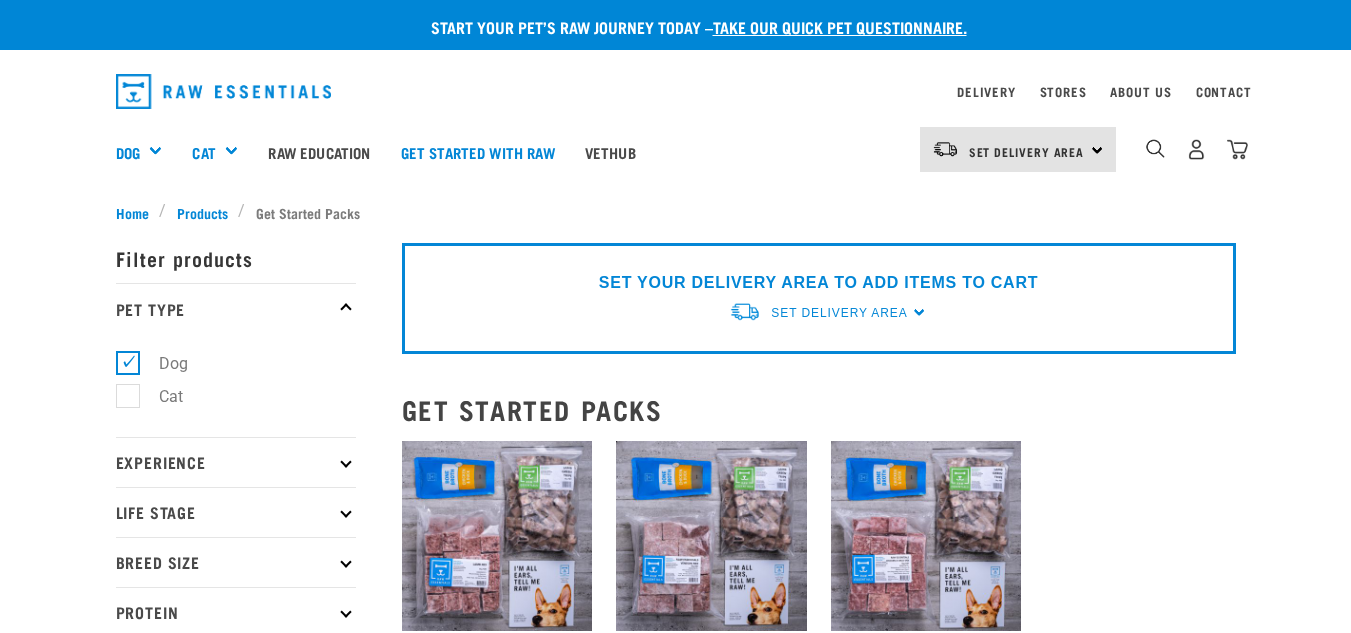 scroll, scrollTop: 0, scrollLeft: 0, axis: both 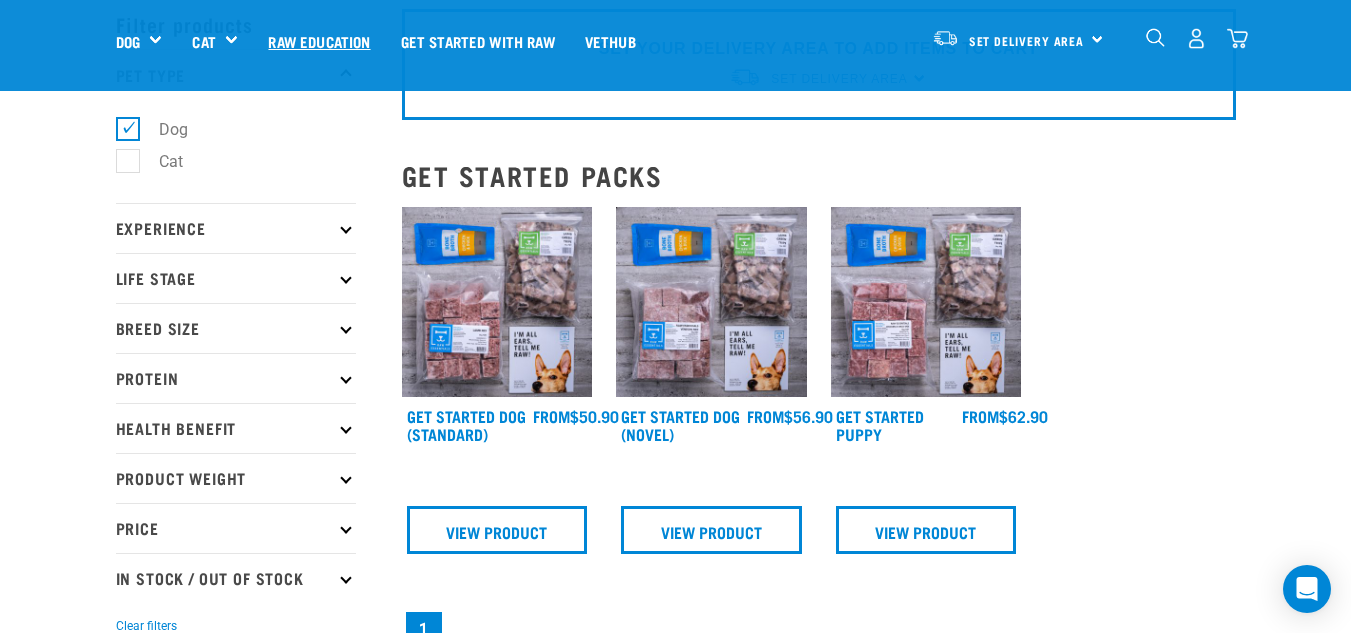 click on "Raw Education" at bounding box center (319, 41) 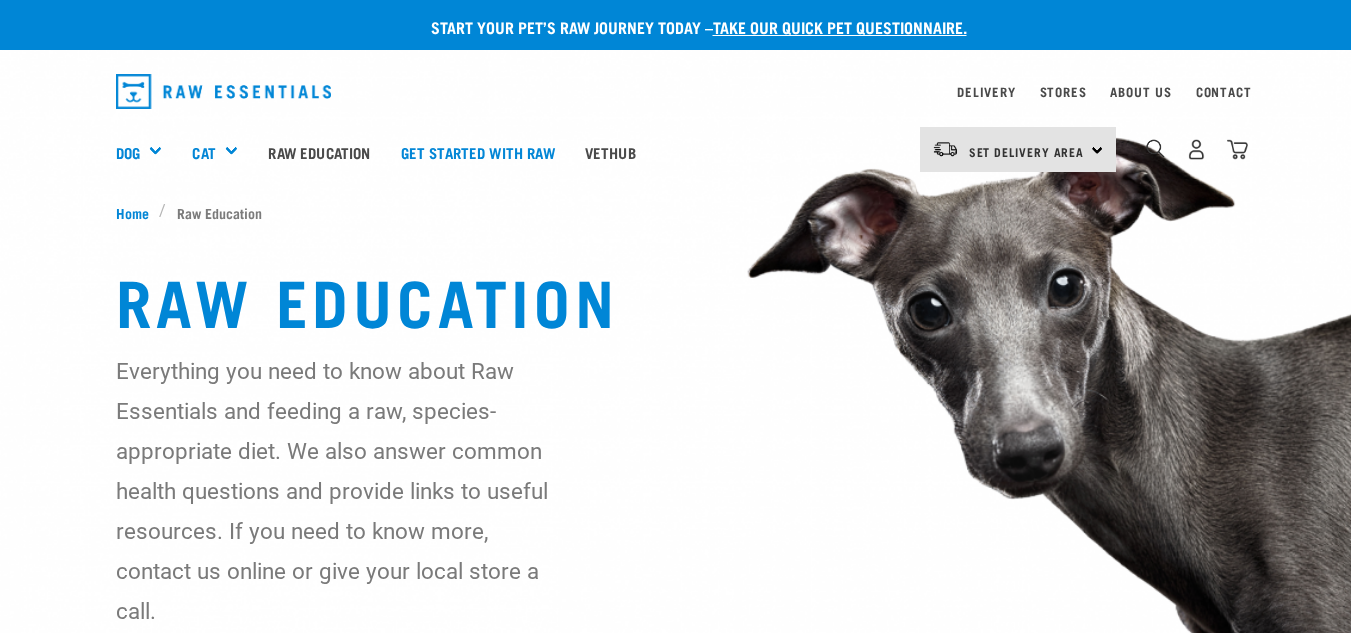 scroll, scrollTop: 0, scrollLeft: 0, axis: both 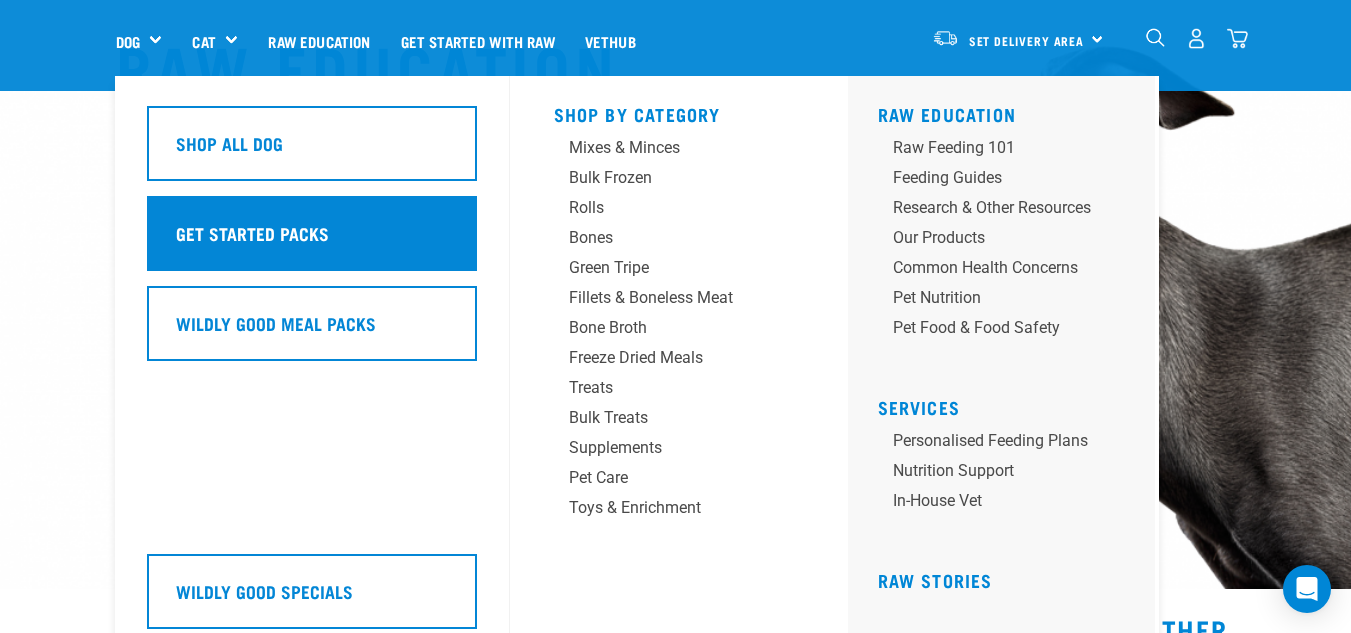 click on "Get Started Packs" at bounding box center [312, 233] 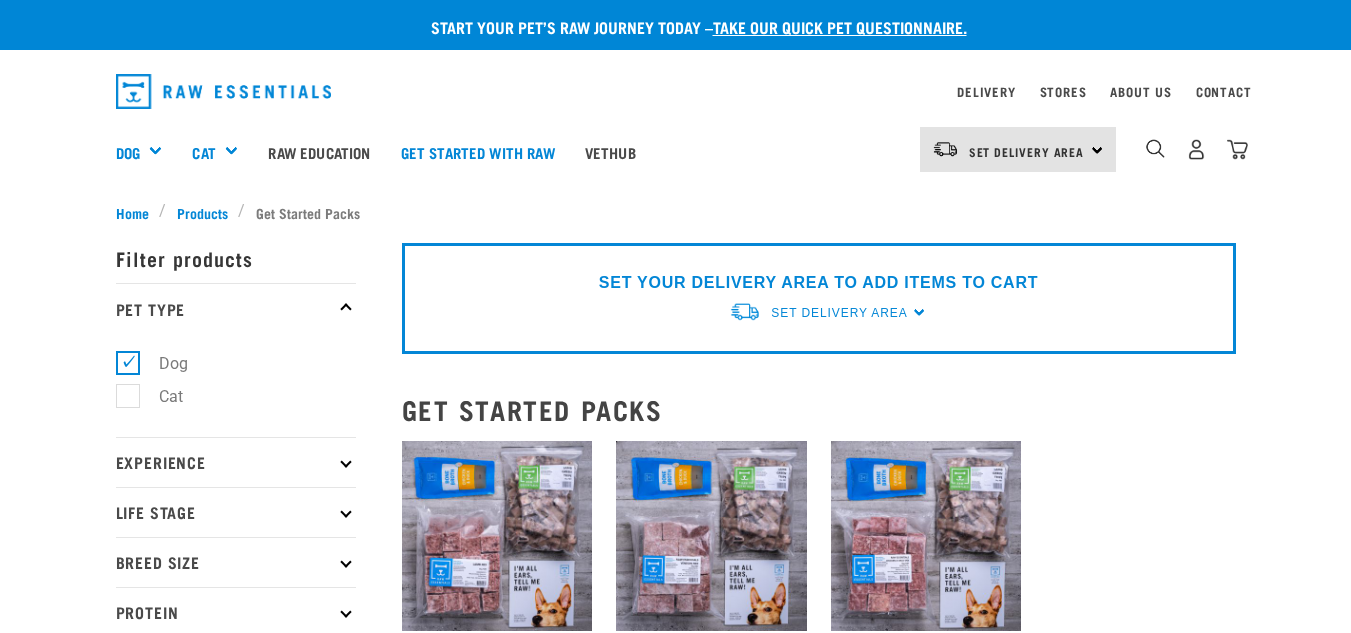 scroll, scrollTop: 0, scrollLeft: 0, axis: both 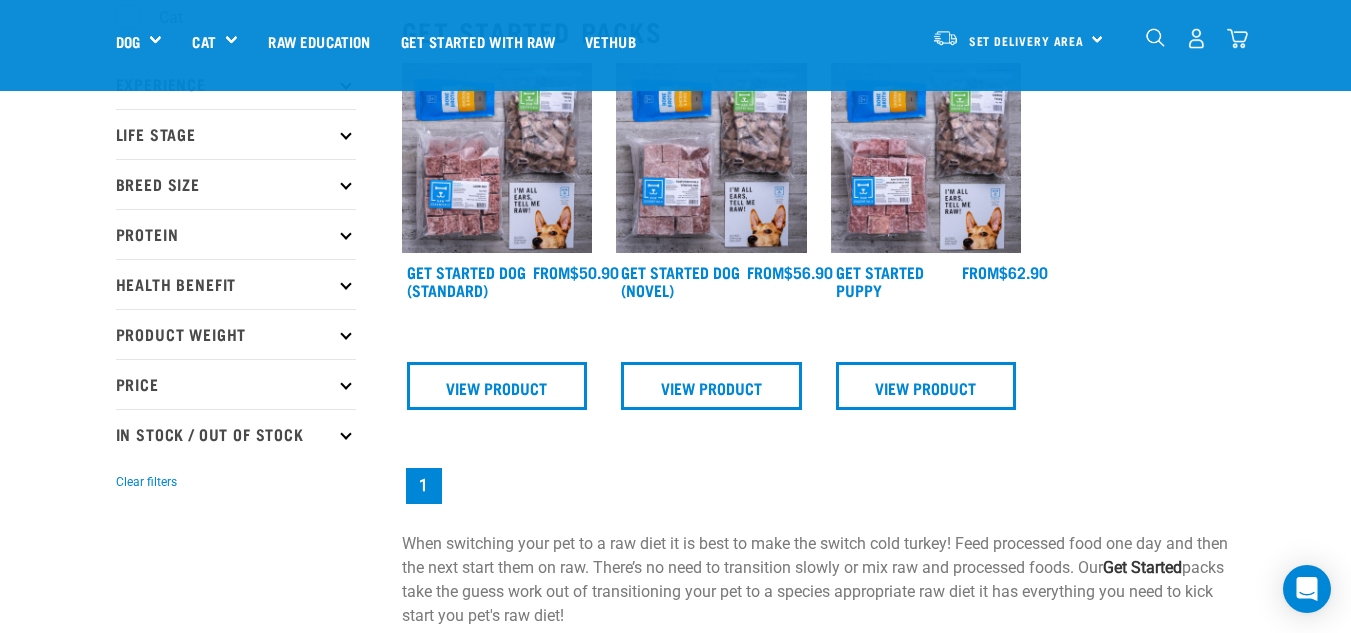 click on "Get Started Puppy
FROM FROM FROM" at bounding box center [926, 243] 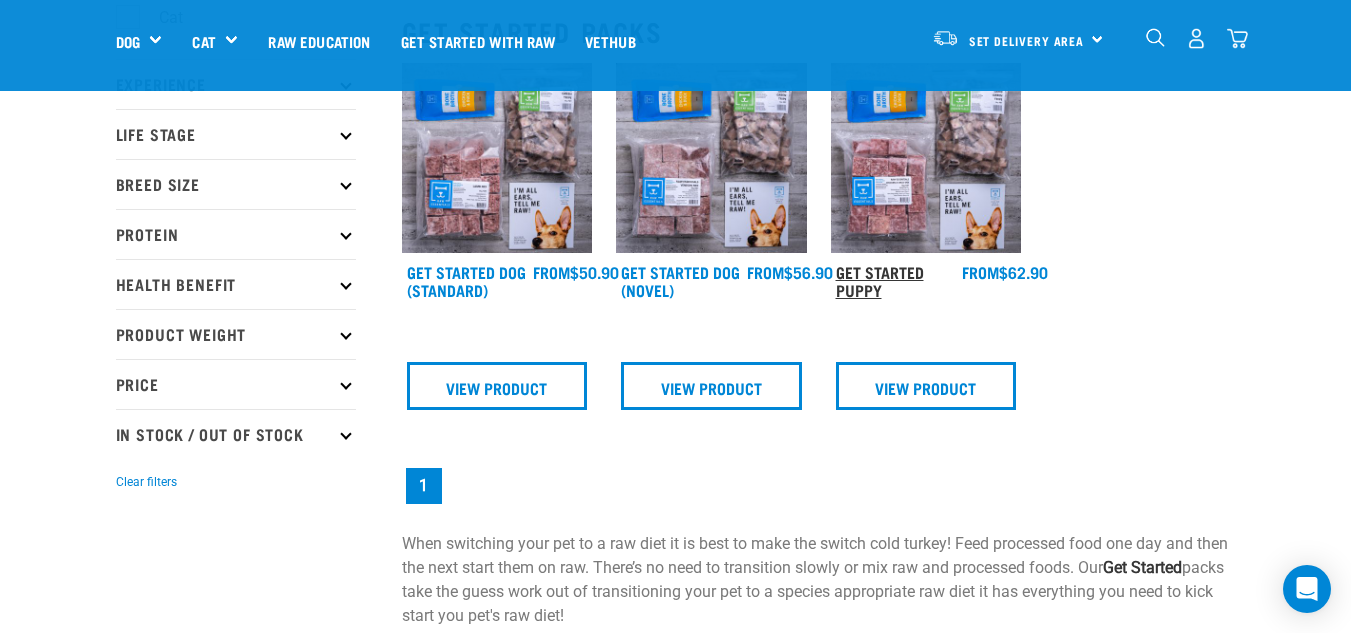 click on "Get Started Puppy" at bounding box center [880, 280] 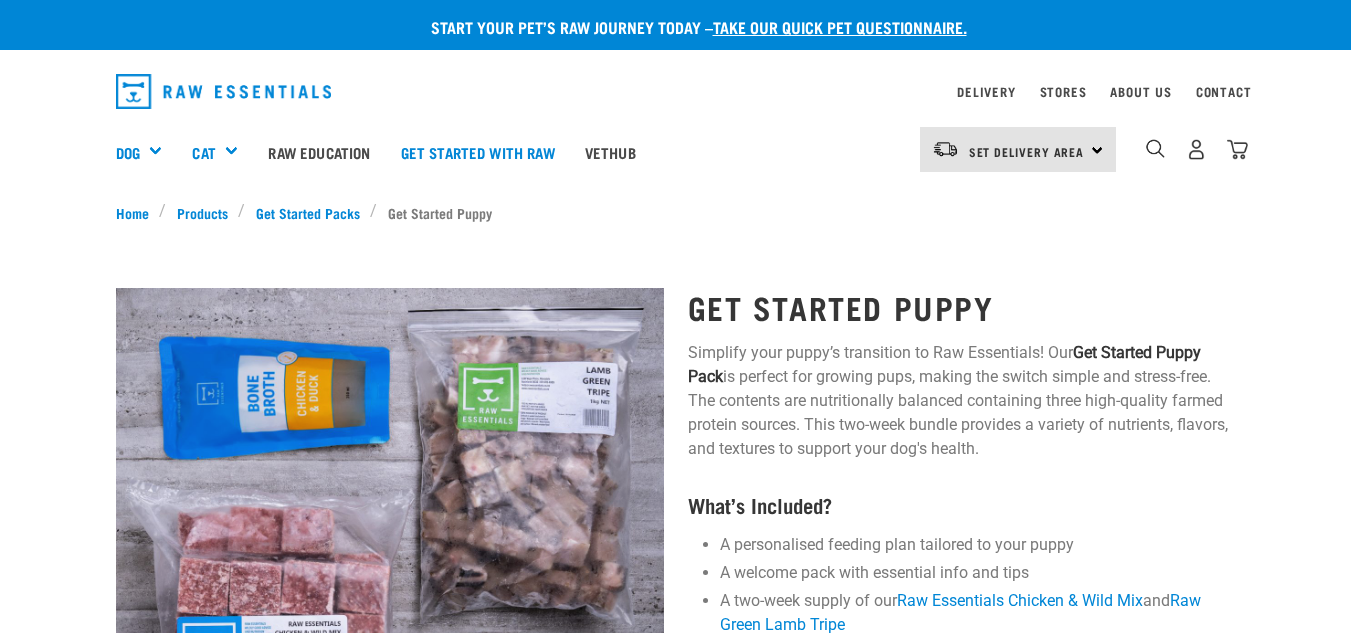 scroll, scrollTop: 0, scrollLeft: 0, axis: both 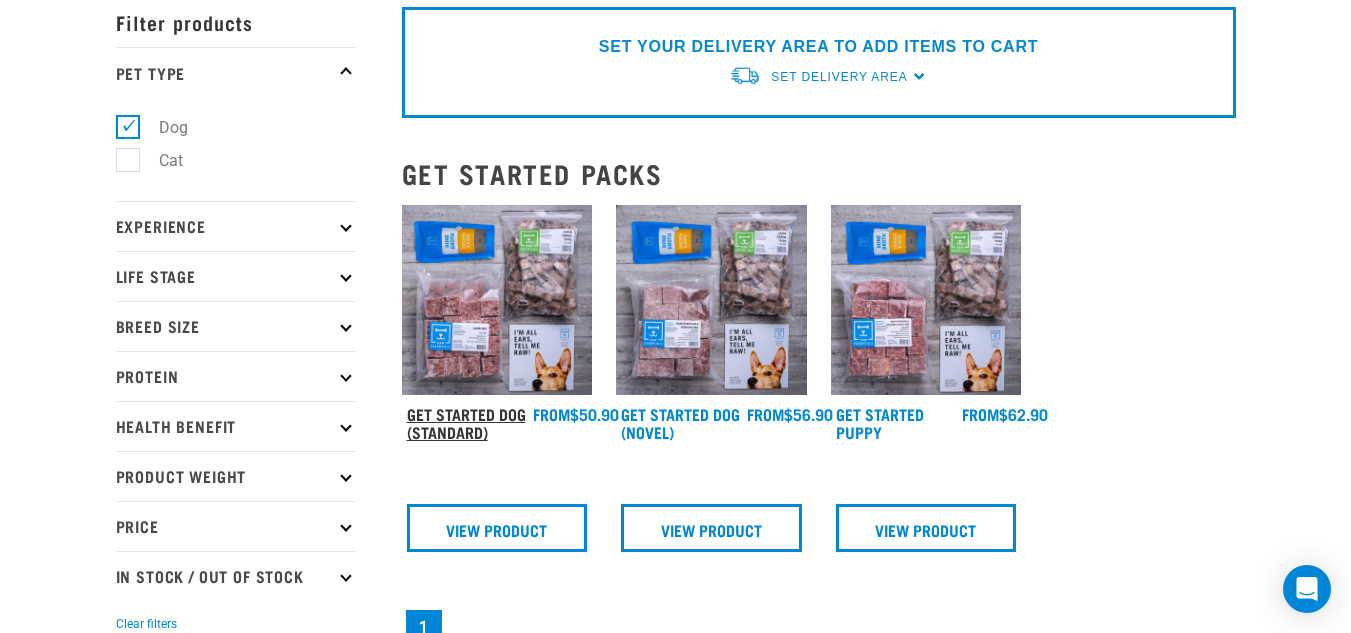click on "Get Started Dog (Standard)" at bounding box center [466, 422] 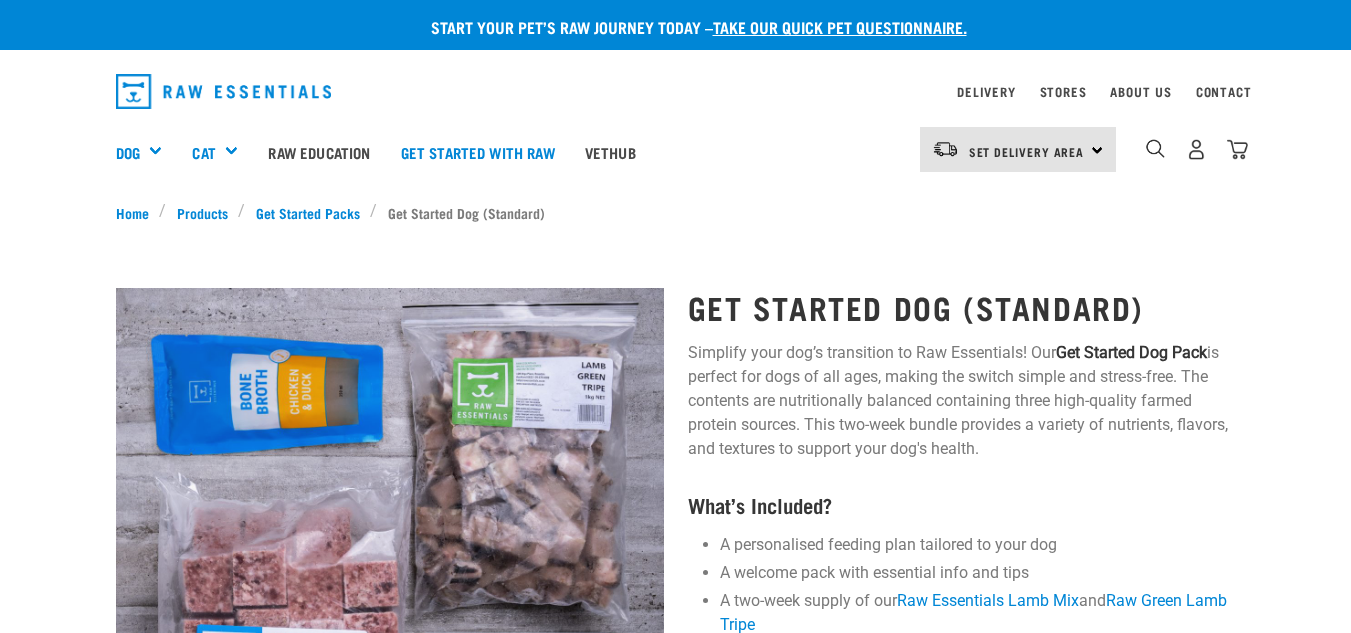 scroll, scrollTop: 0, scrollLeft: 0, axis: both 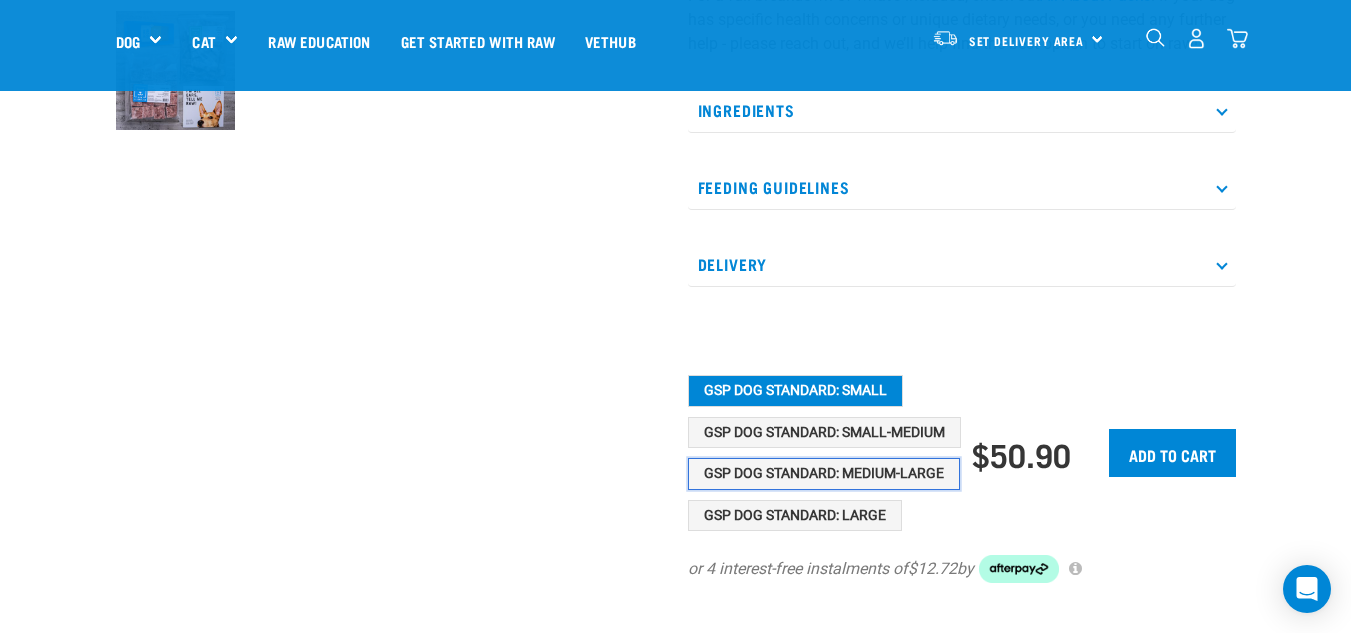 click on "GSP Dog Standard: Medium-Large" at bounding box center (824, 474) 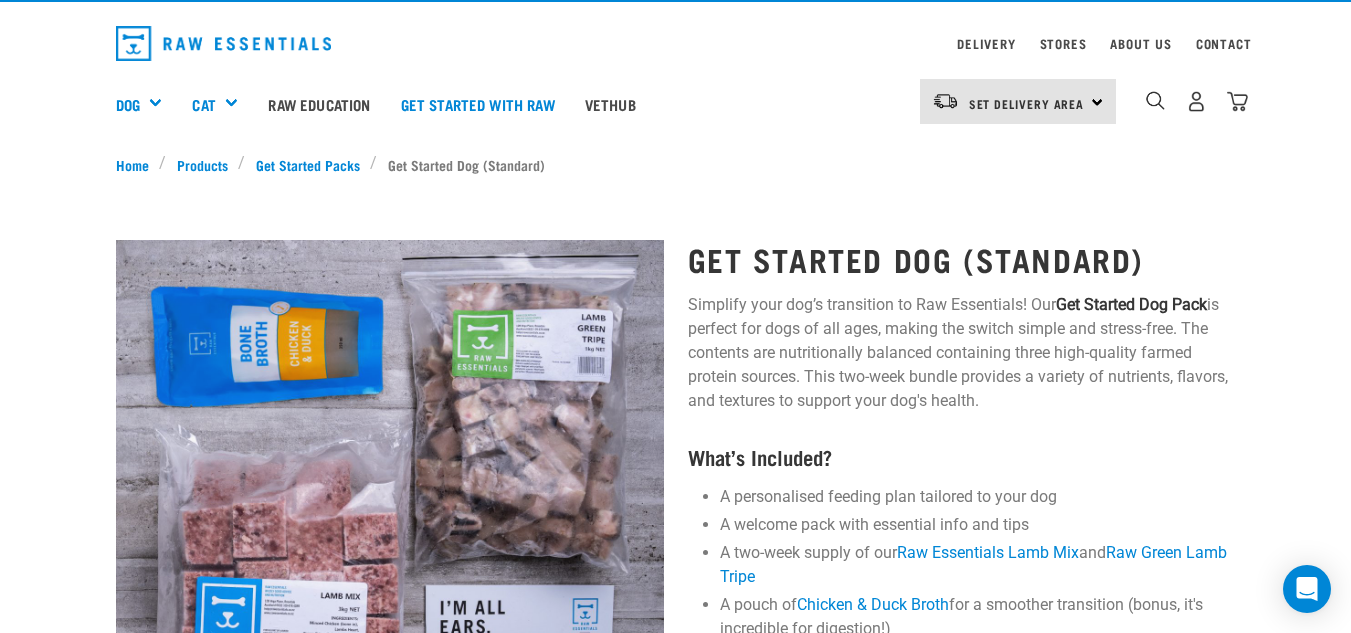 scroll, scrollTop: 49, scrollLeft: 0, axis: vertical 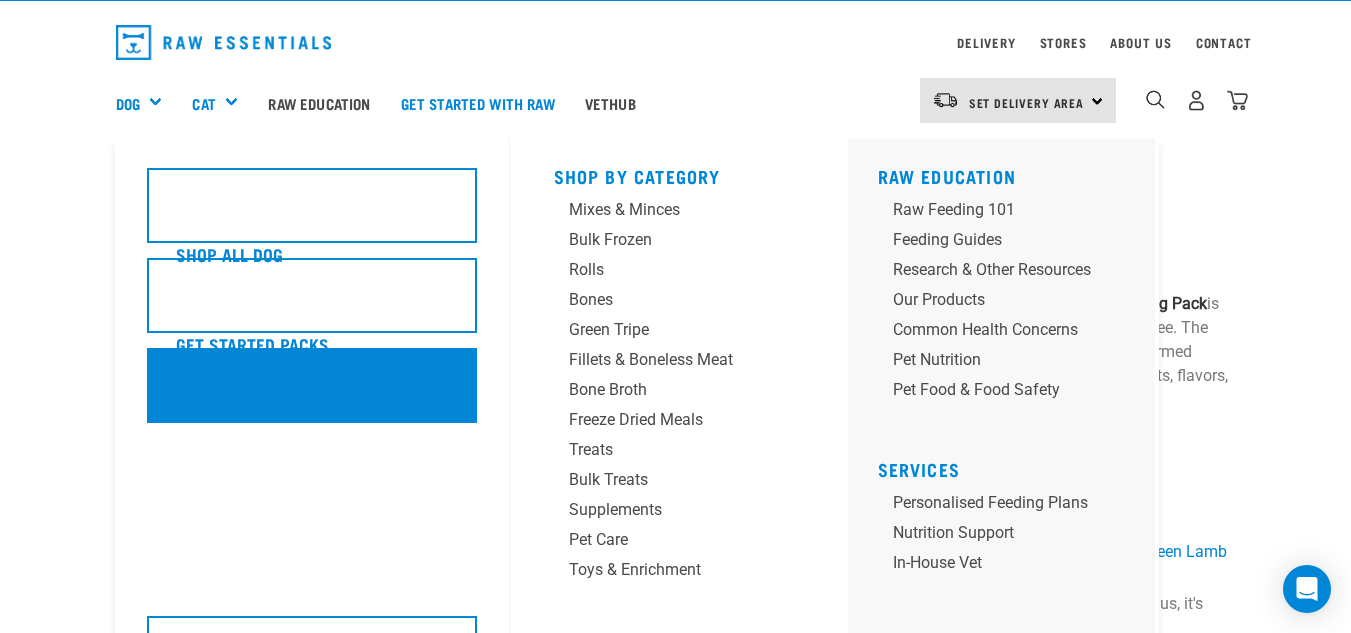 click on "Wildly Good Meal Packs" at bounding box center (312, 385) 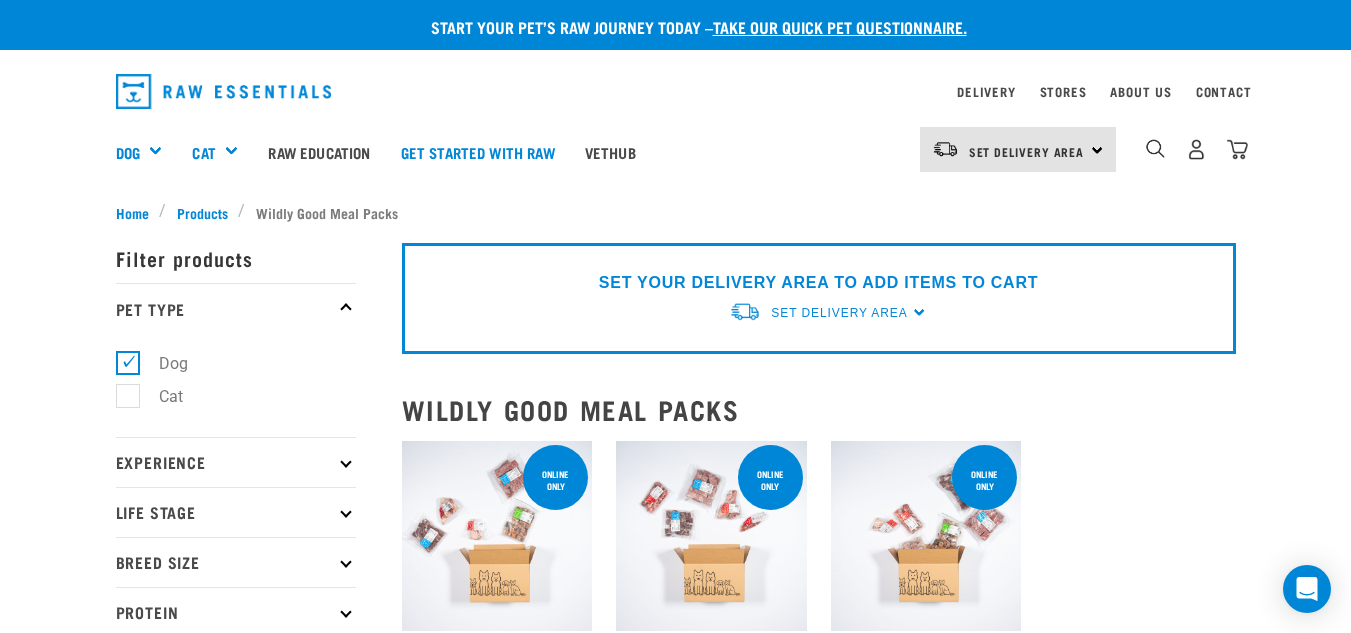 scroll, scrollTop: 0, scrollLeft: 0, axis: both 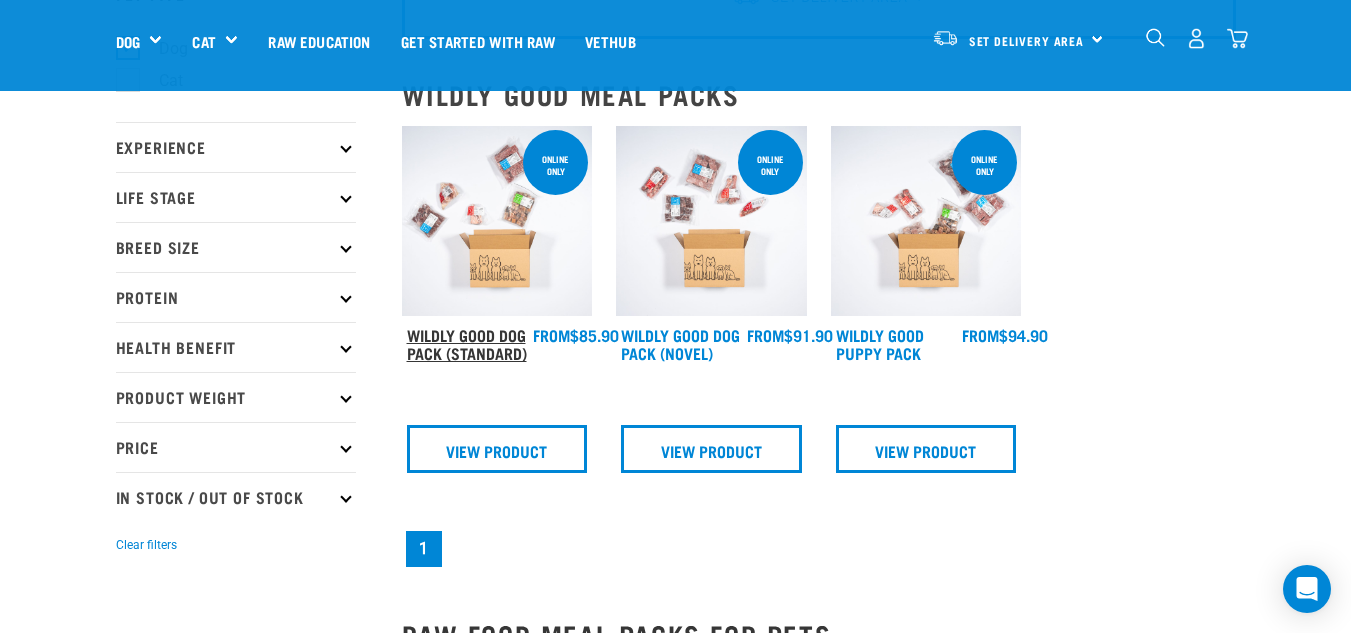 click on "Wildly Good Dog Pack (Standard)" at bounding box center [467, 343] 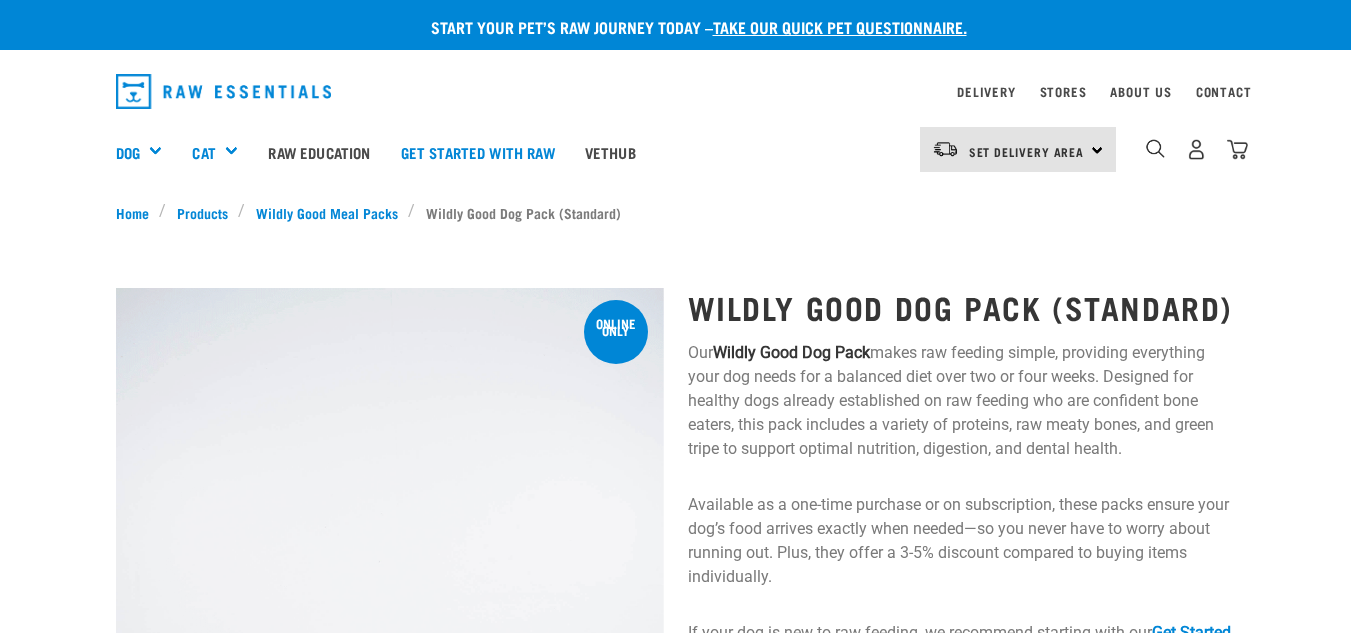 scroll, scrollTop: 0, scrollLeft: 0, axis: both 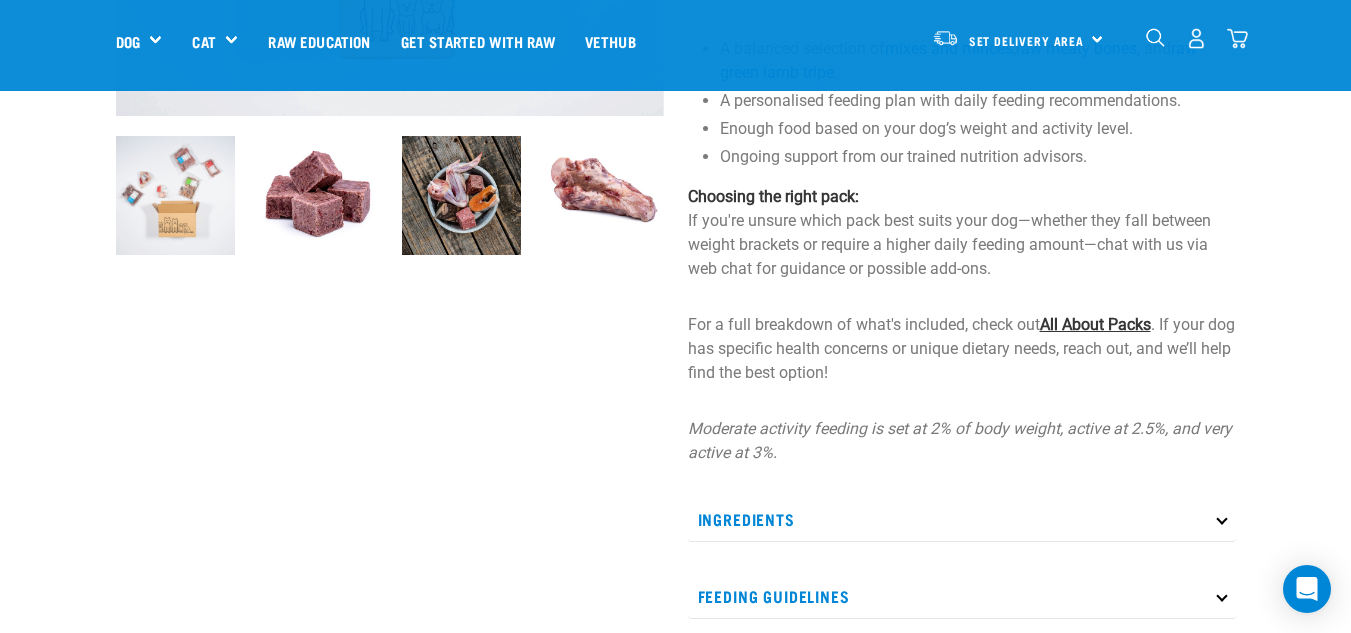 click on "All About Packs" at bounding box center (1095, 324) 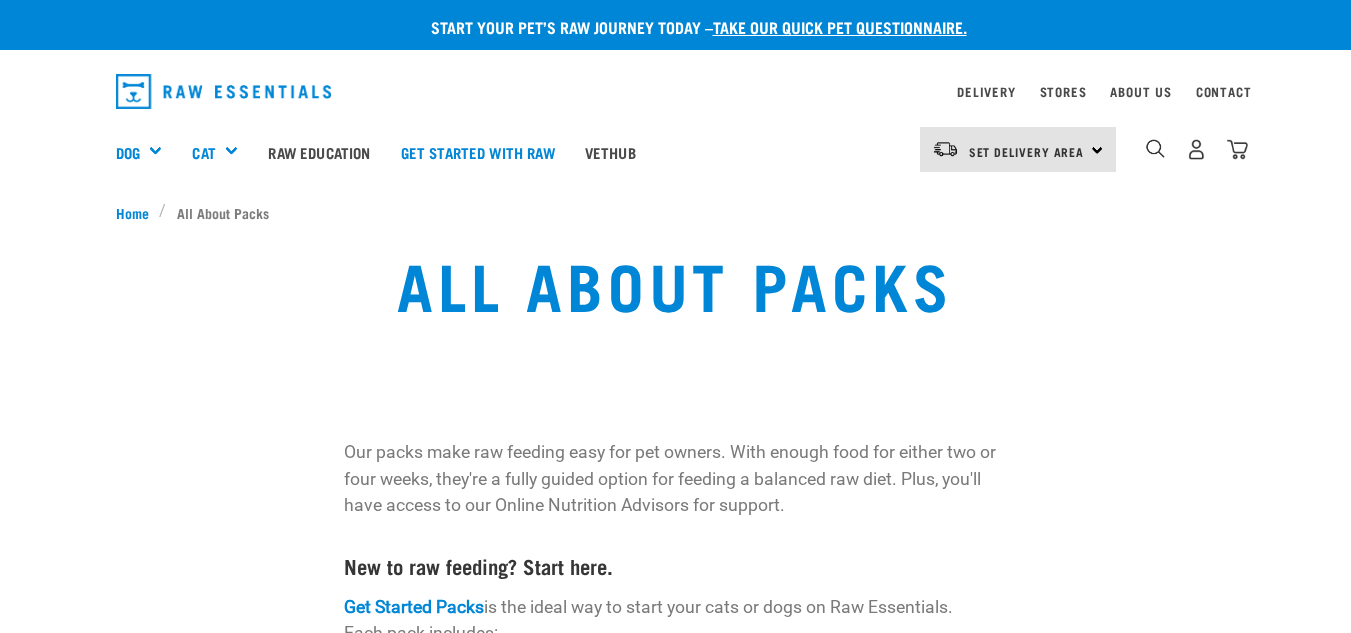 scroll, scrollTop: 0, scrollLeft: 0, axis: both 